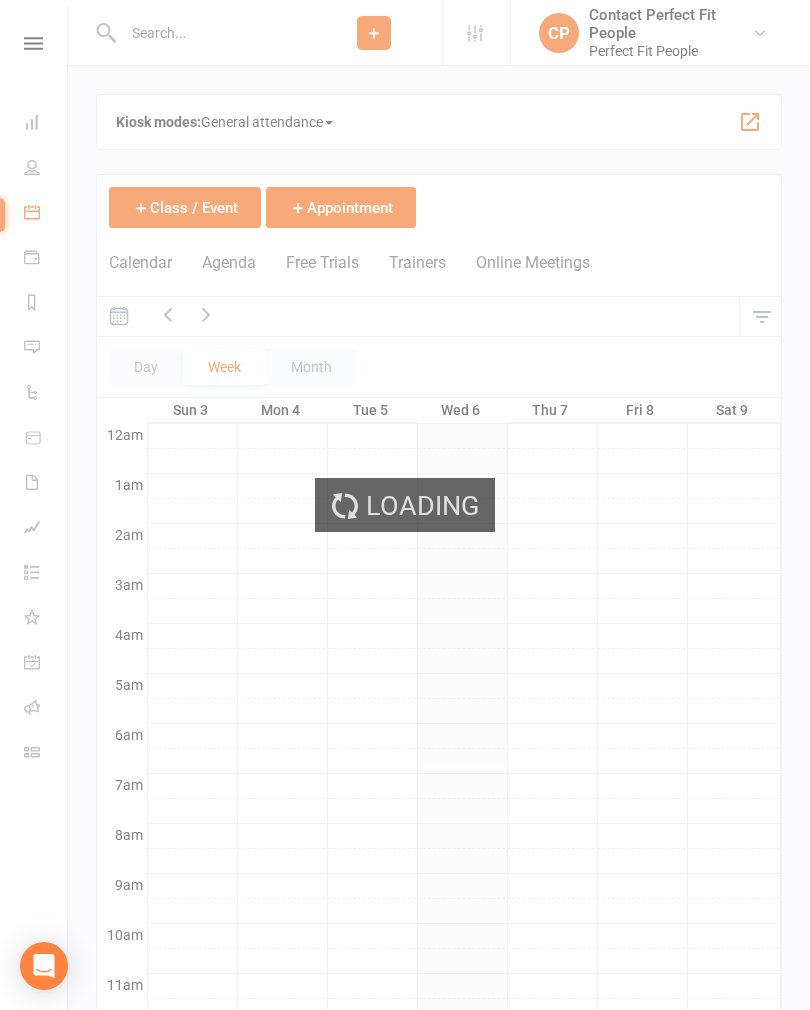 scroll, scrollTop: 410, scrollLeft: 0, axis: vertical 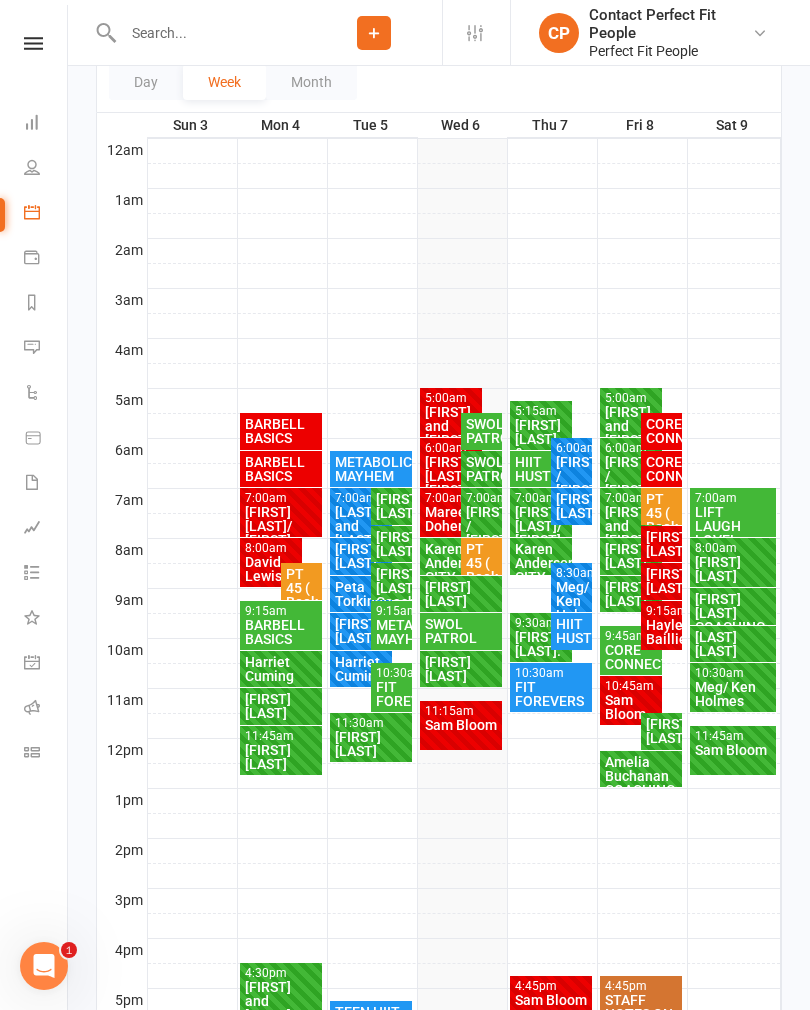 click on "SWOL PATROL" at bounding box center [481, 431] 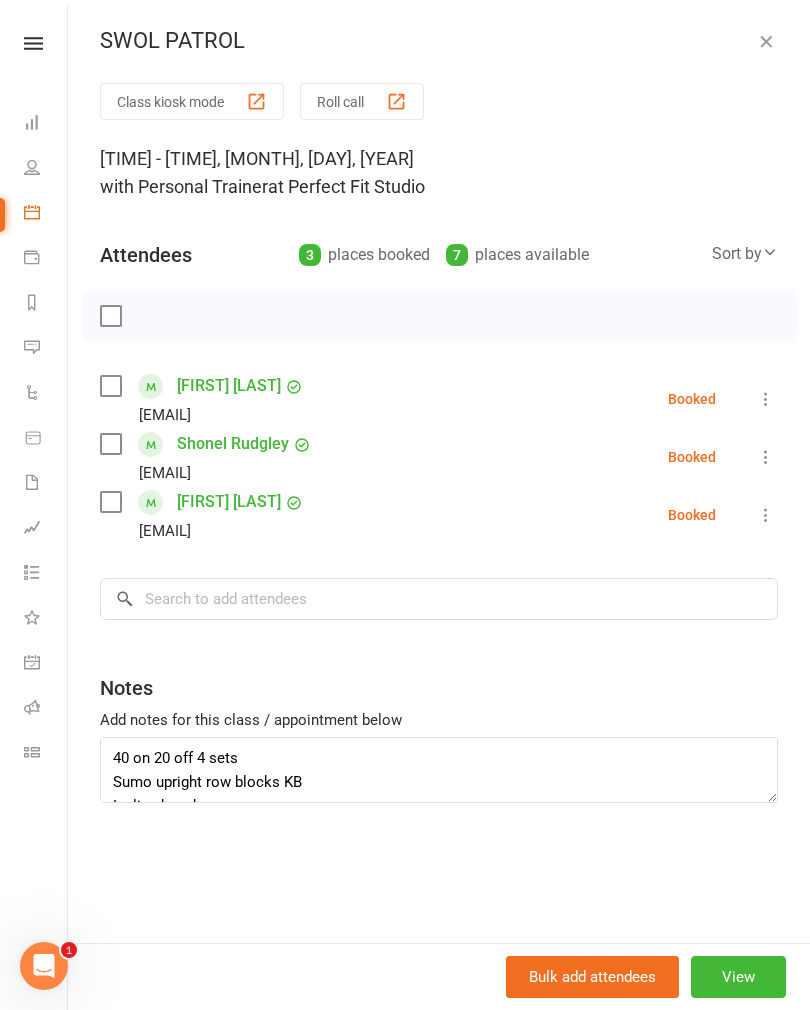 click at bounding box center (110, 316) 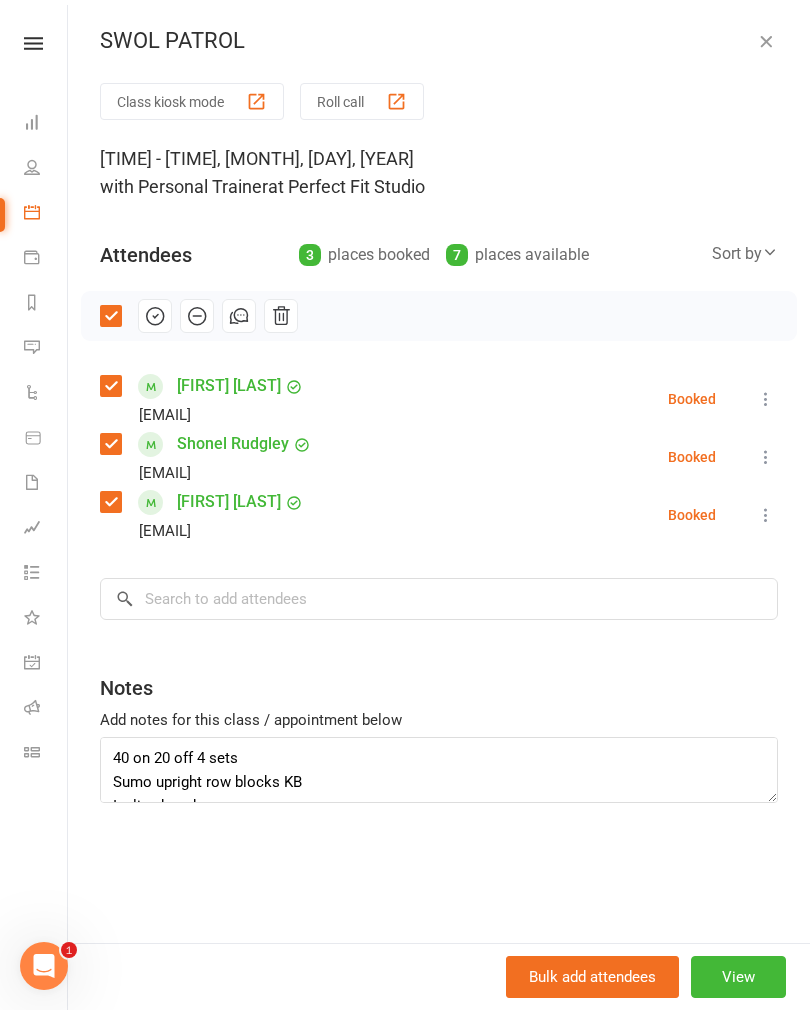 click 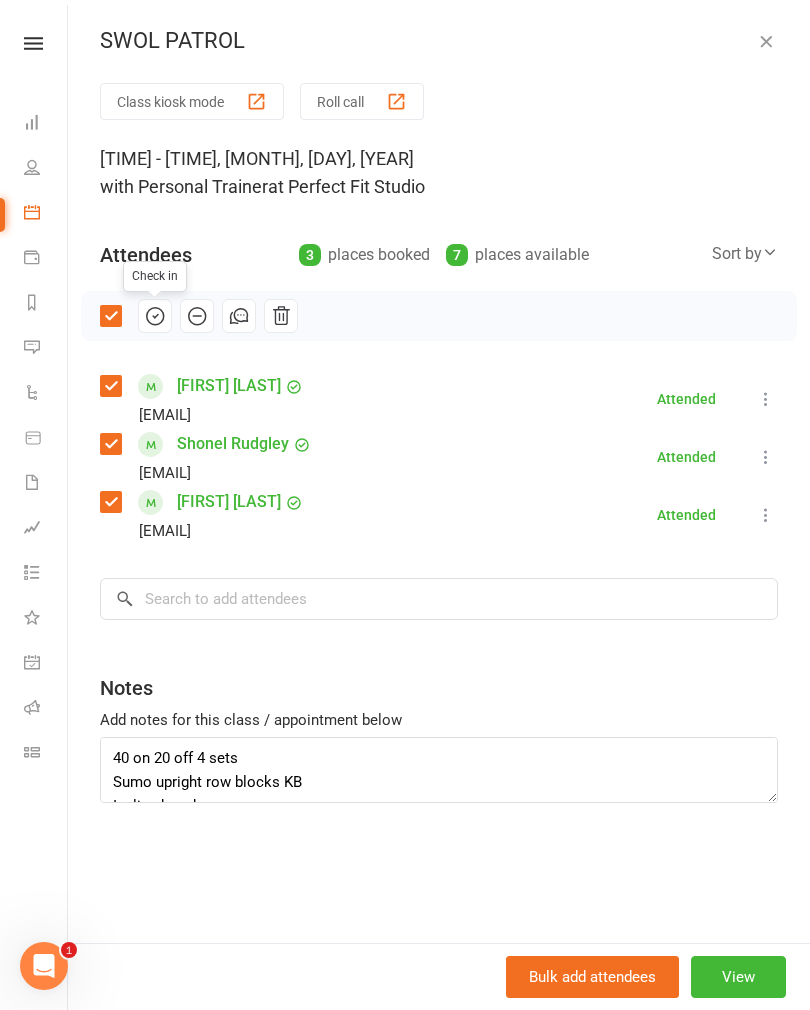 click at bounding box center [766, 41] 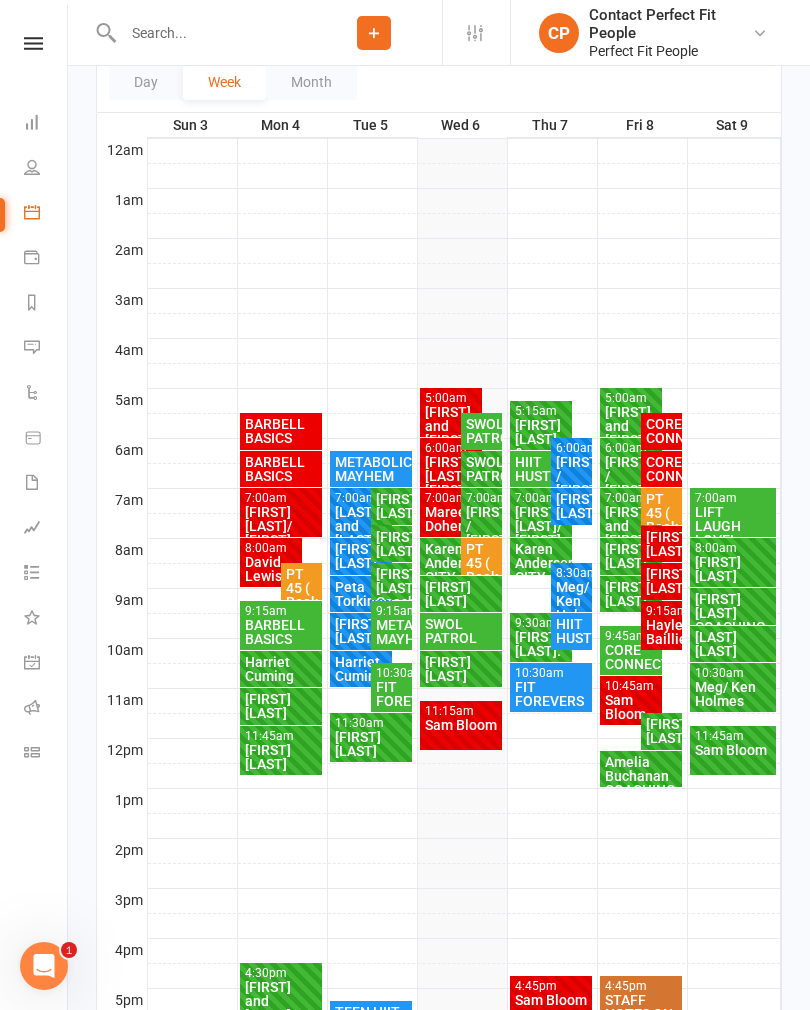 click on "SWOL PATROL" at bounding box center (481, 431) 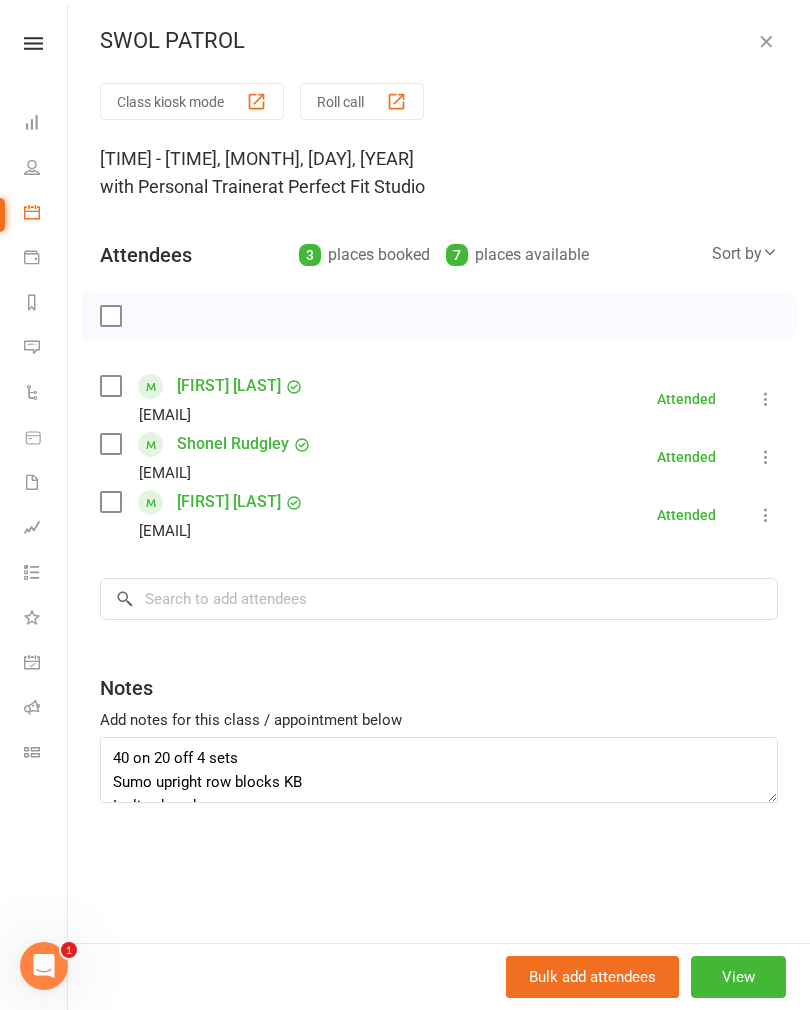 click on "SWOL PATROL" at bounding box center [439, 41] 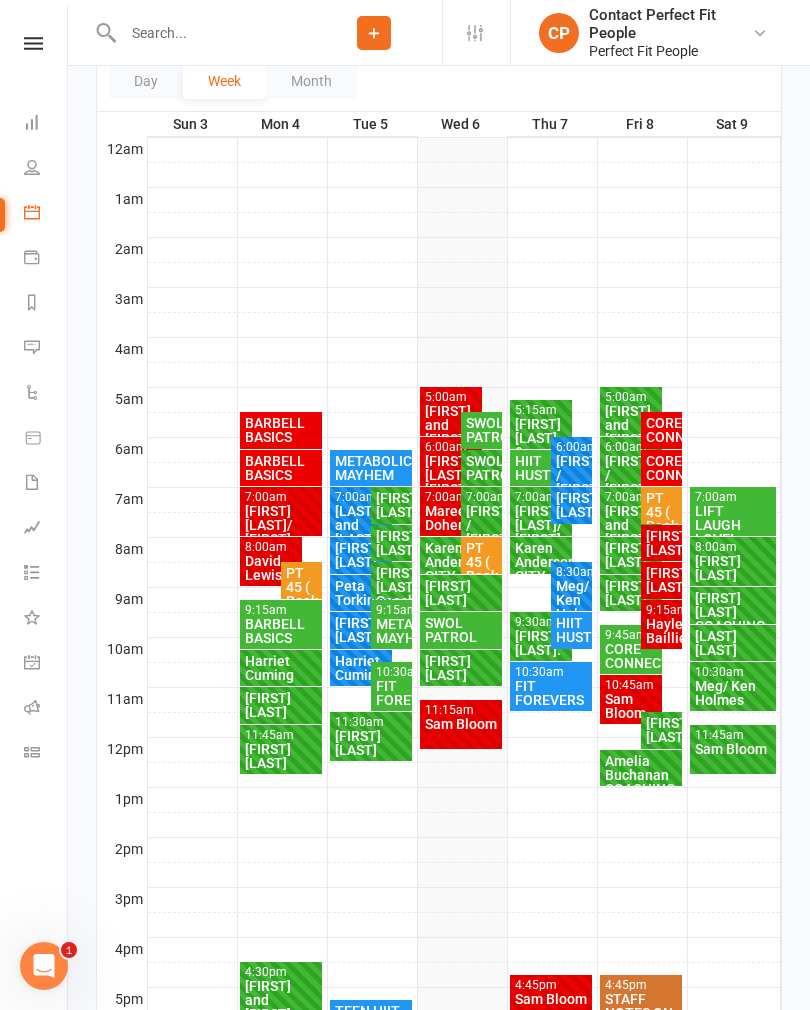 scroll, scrollTop: 277, scrollLeft: 0, axis: vertical 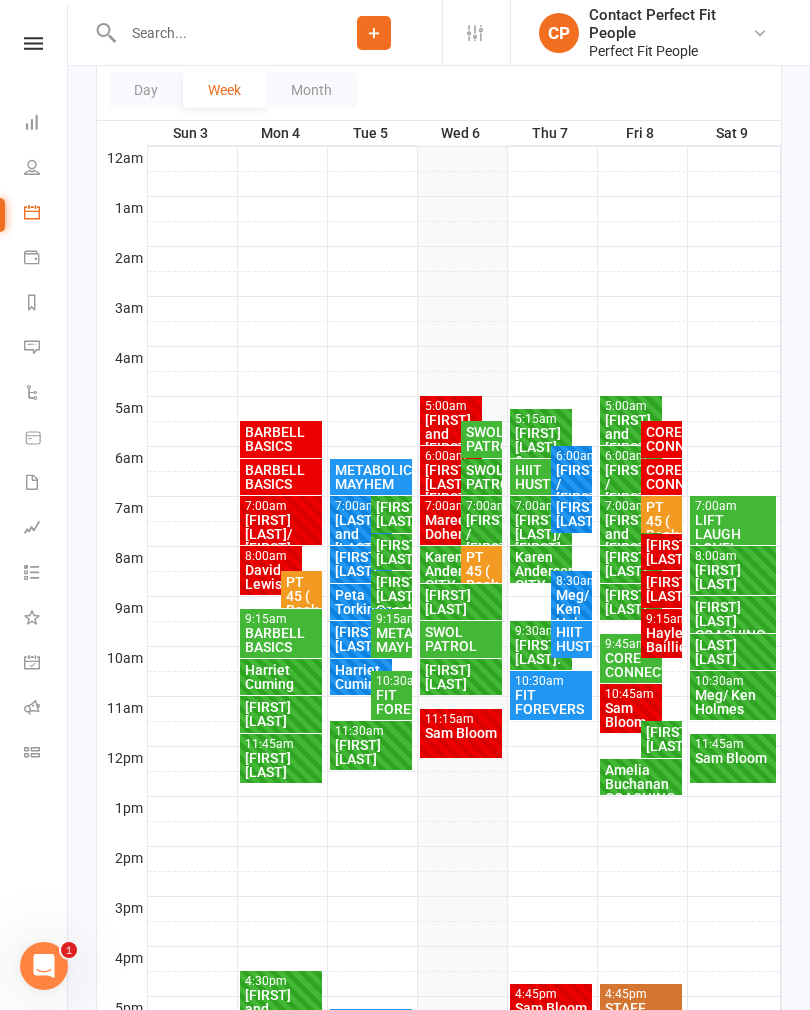 click on "[FIRST] [LAST] / [FIRST] [LAST]" at bounding box center [451, 491] 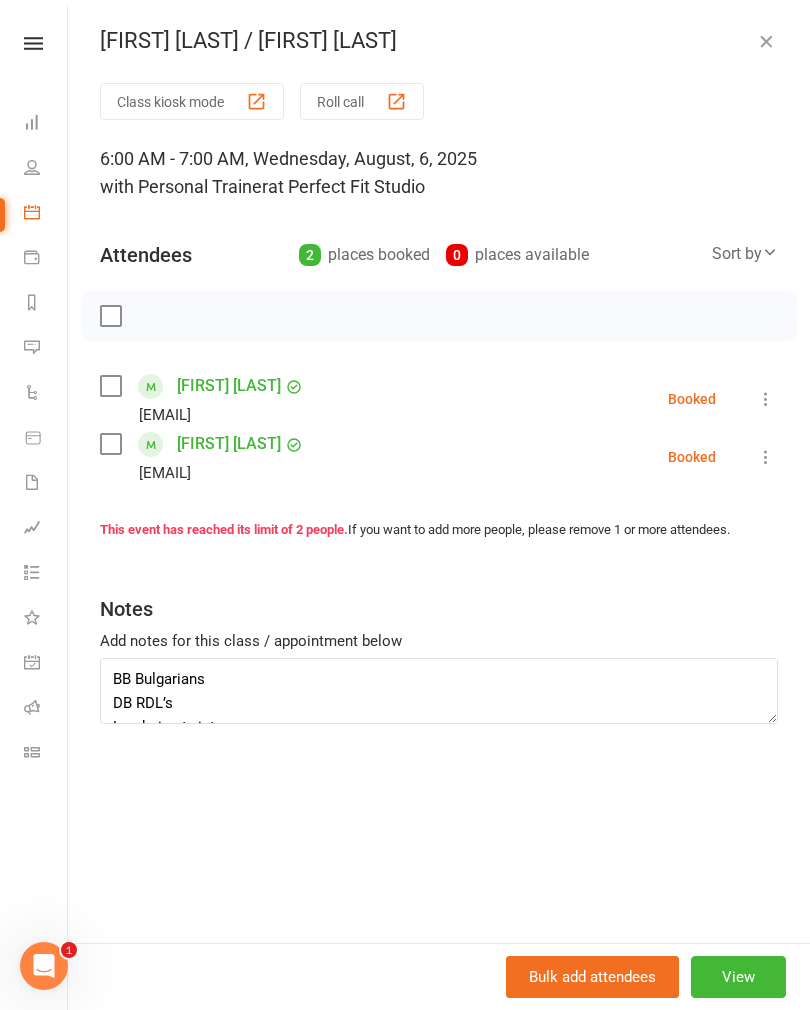 click at bounding box center (766, 41) 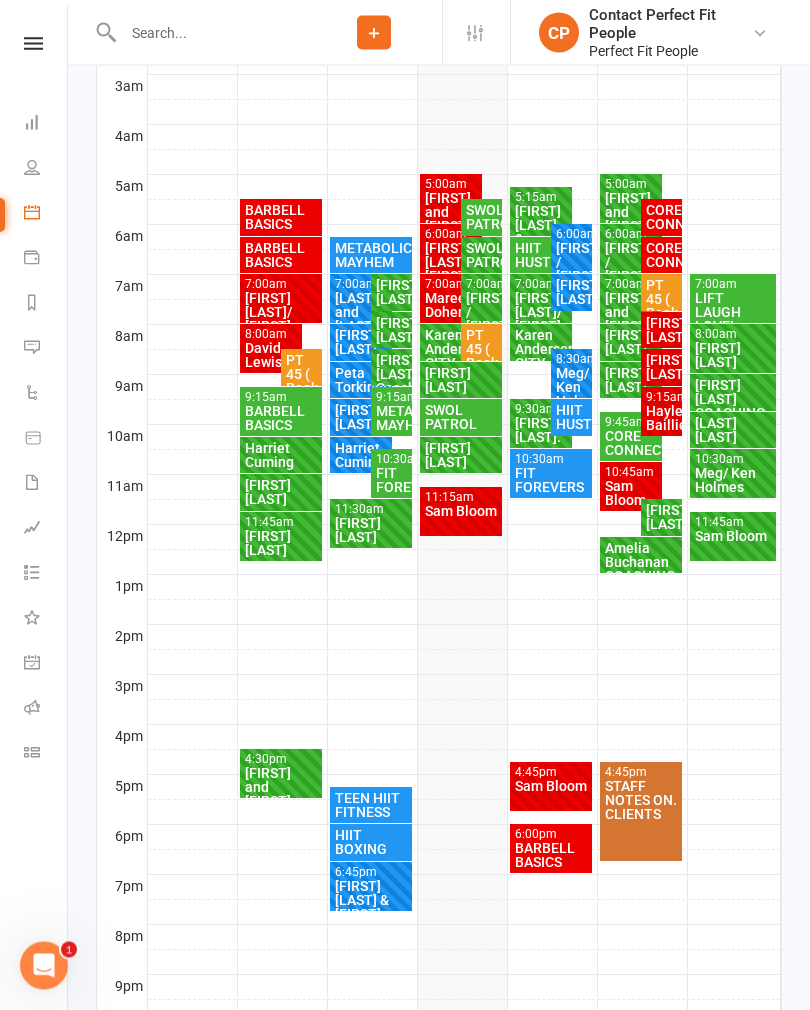scroll, scrollTop: 515, scrollLeft: 0, axis: vertical 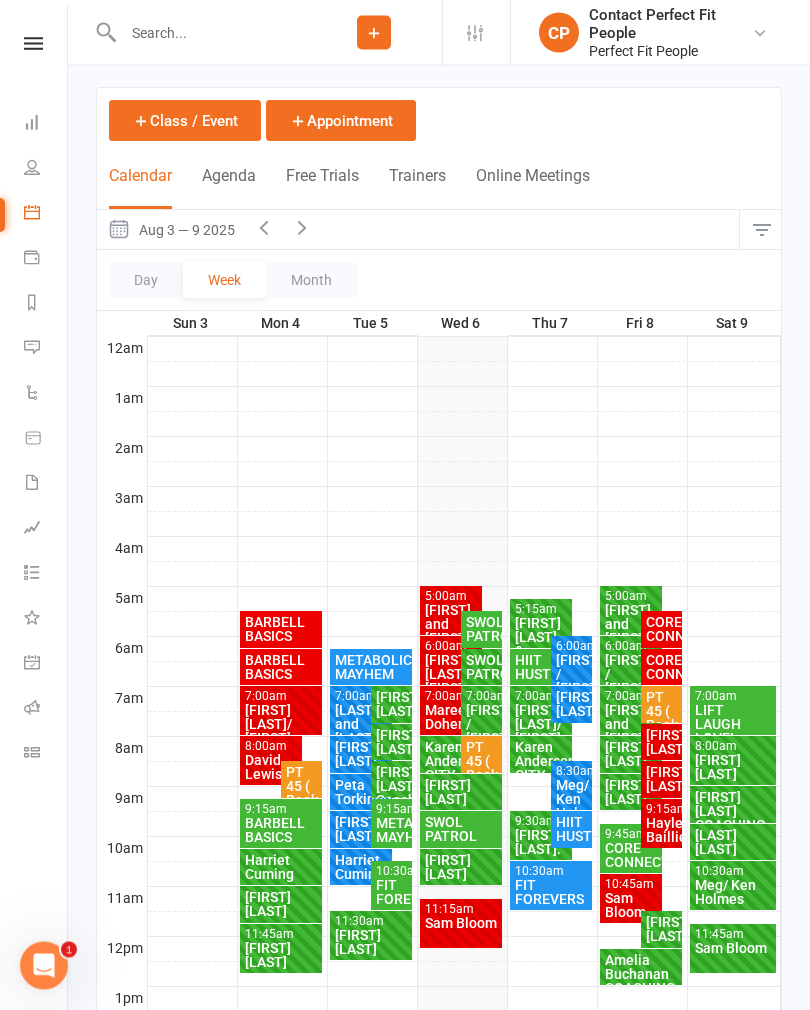 click at bounding box center [302, 228] 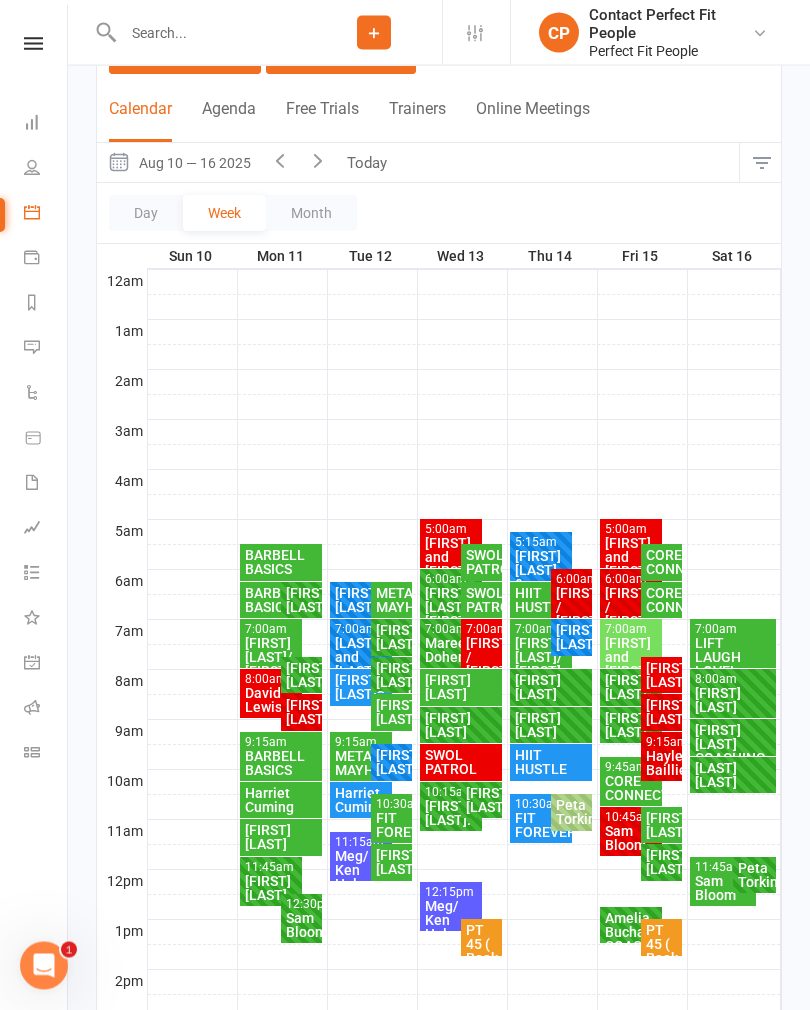 scroll, scrollTop: 153, scrollLeft: 0, axis: vertical 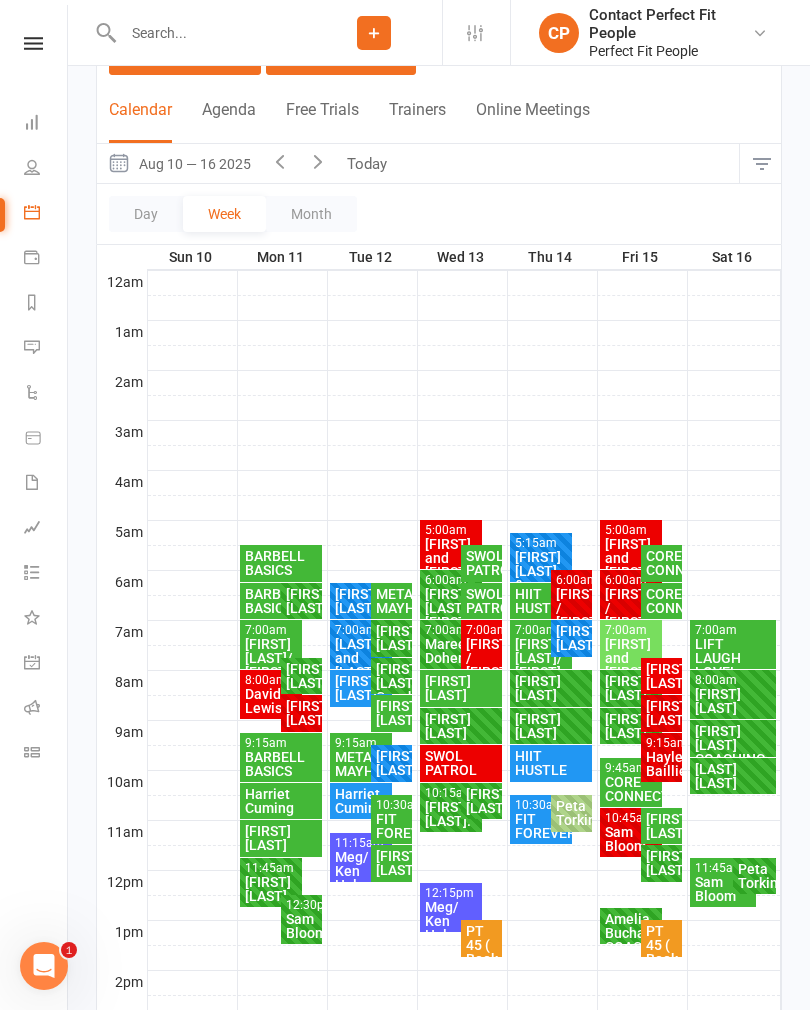 click at bounding box center [280, 161] 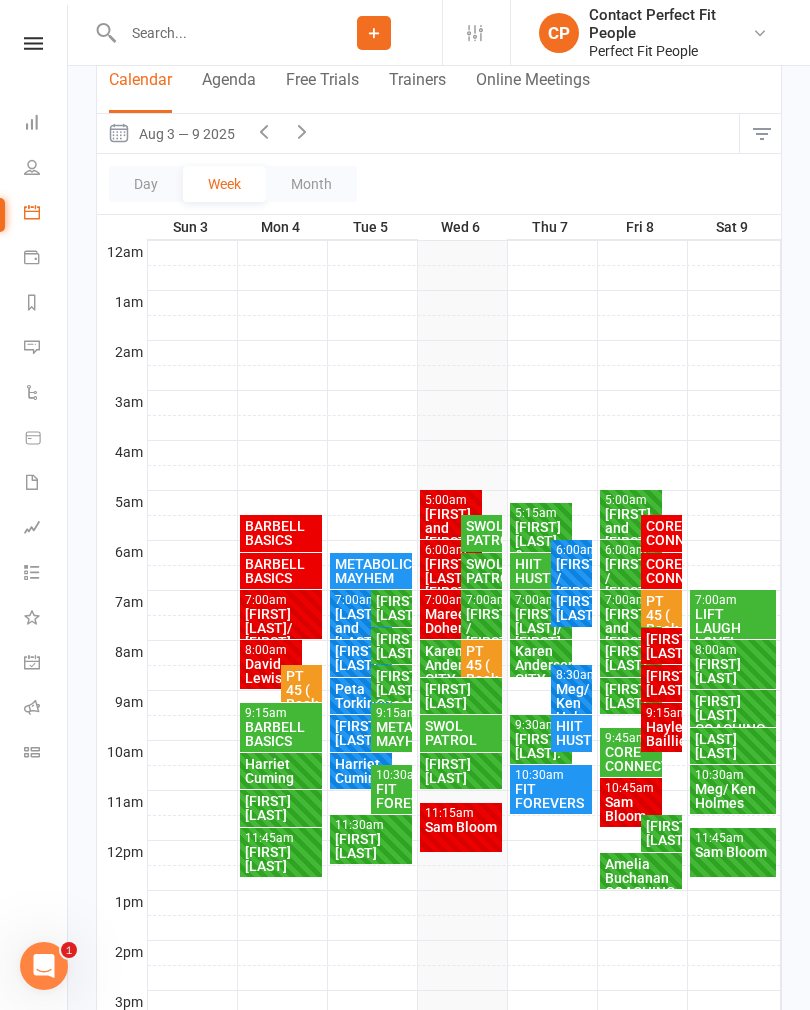 scroll, scrollTop: 184, scrollLeft: 0, axis: vertical 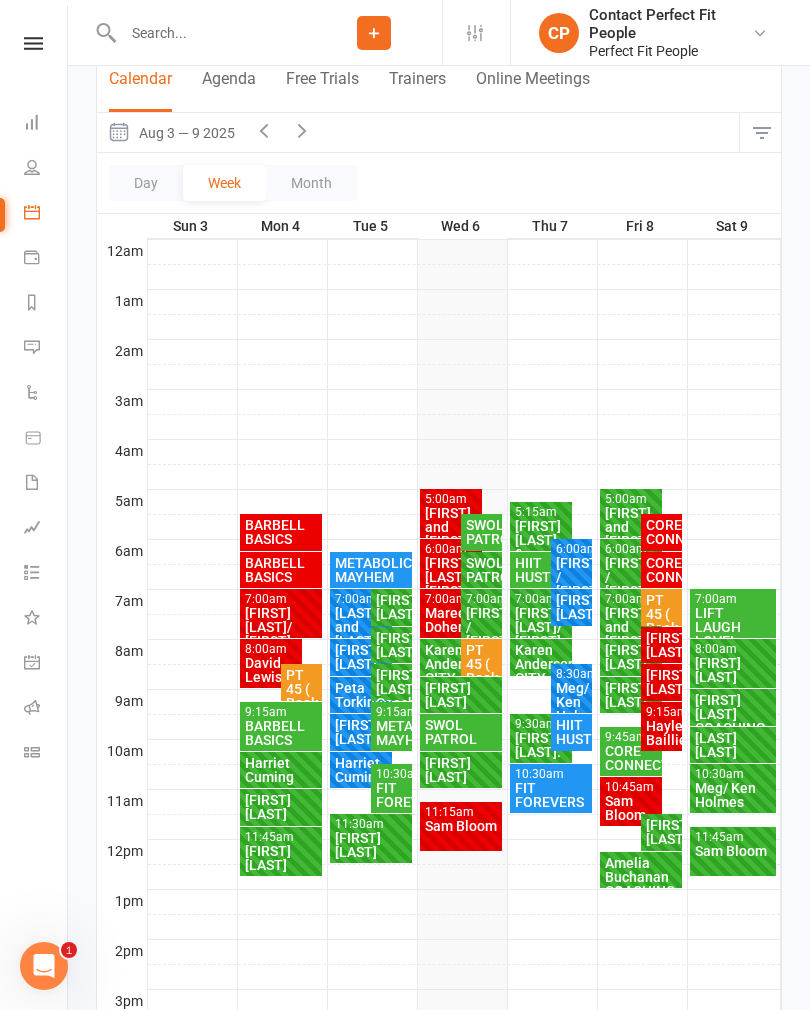 click on "SWOL PATROL FULL" at bounding box center [481, 570] 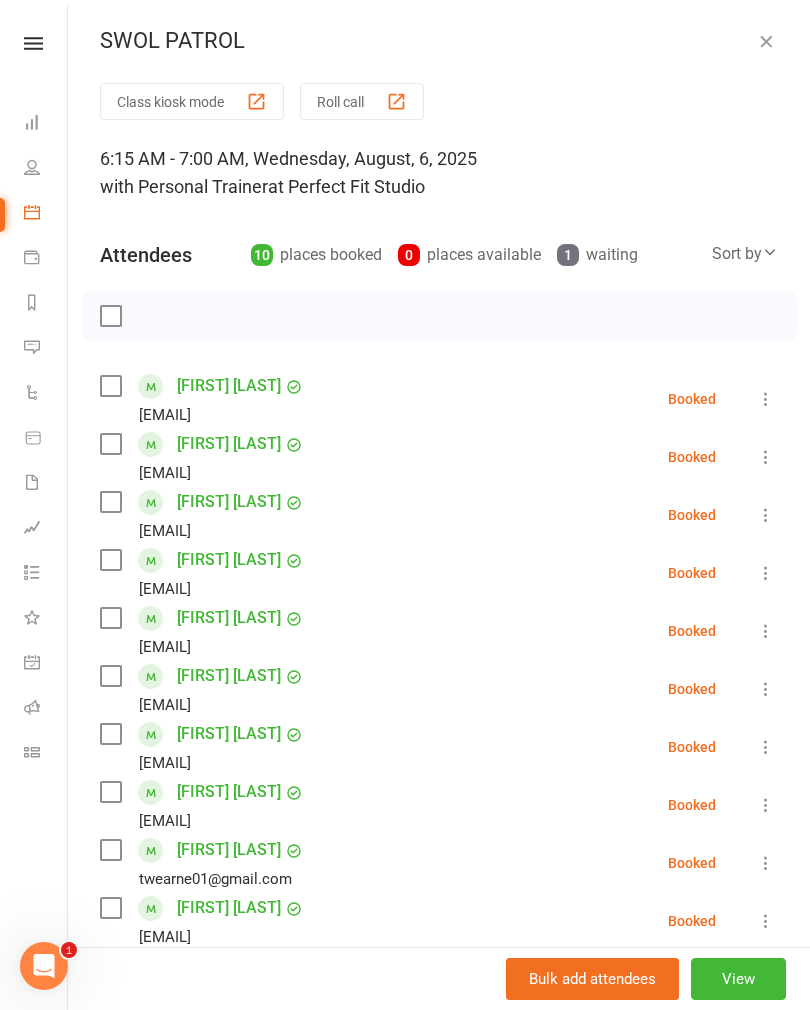 scroll, scrollTop: 0, scrollLeft: 0, axis: both 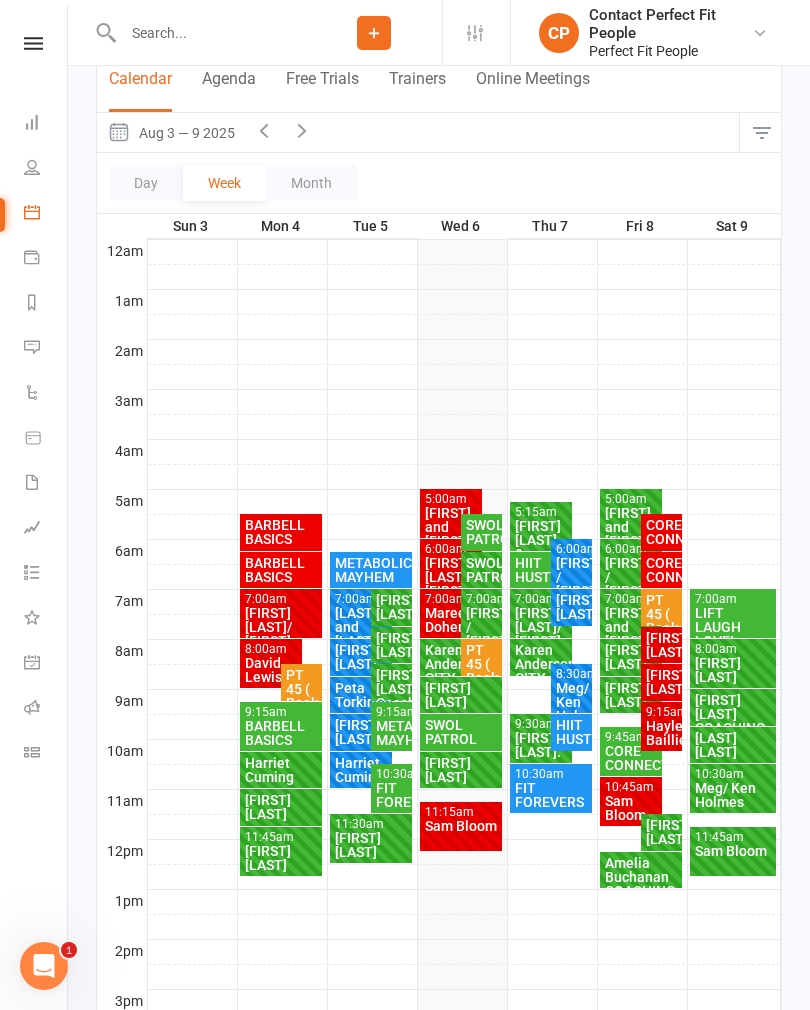 click on "Clubworx Dashboard People Calendar Payments Reports Messages   Automations   Product Sales Waivers   1 Assessments  Tasks   What's New Check-in Kiosk modes General attendance Roll call Class check-in" at bounding box center [34, 510] 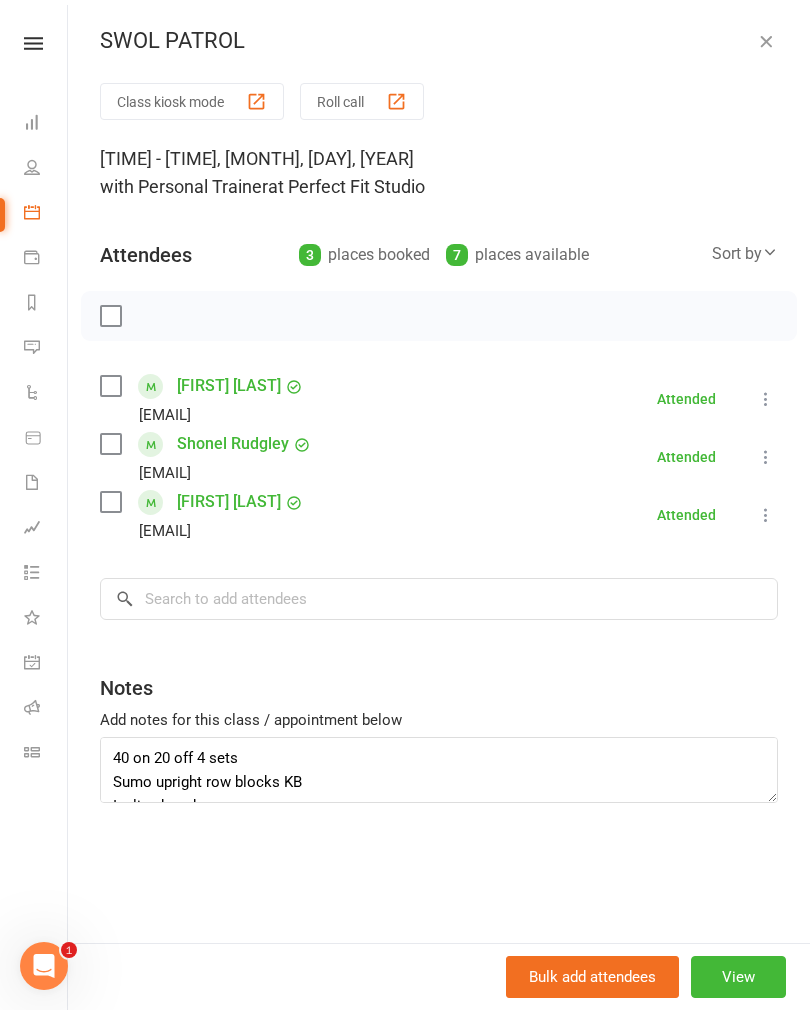 click at bounding box center (766, 41) 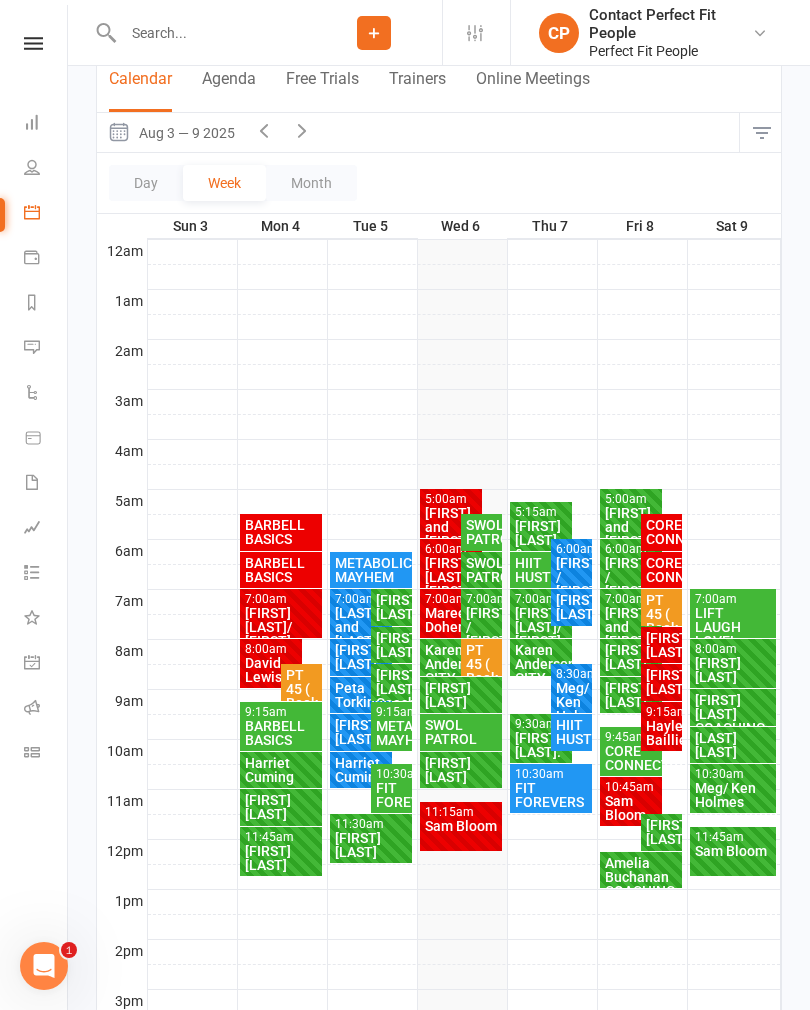 click on "SWOL PATROL" at bounding box center [481, 570] 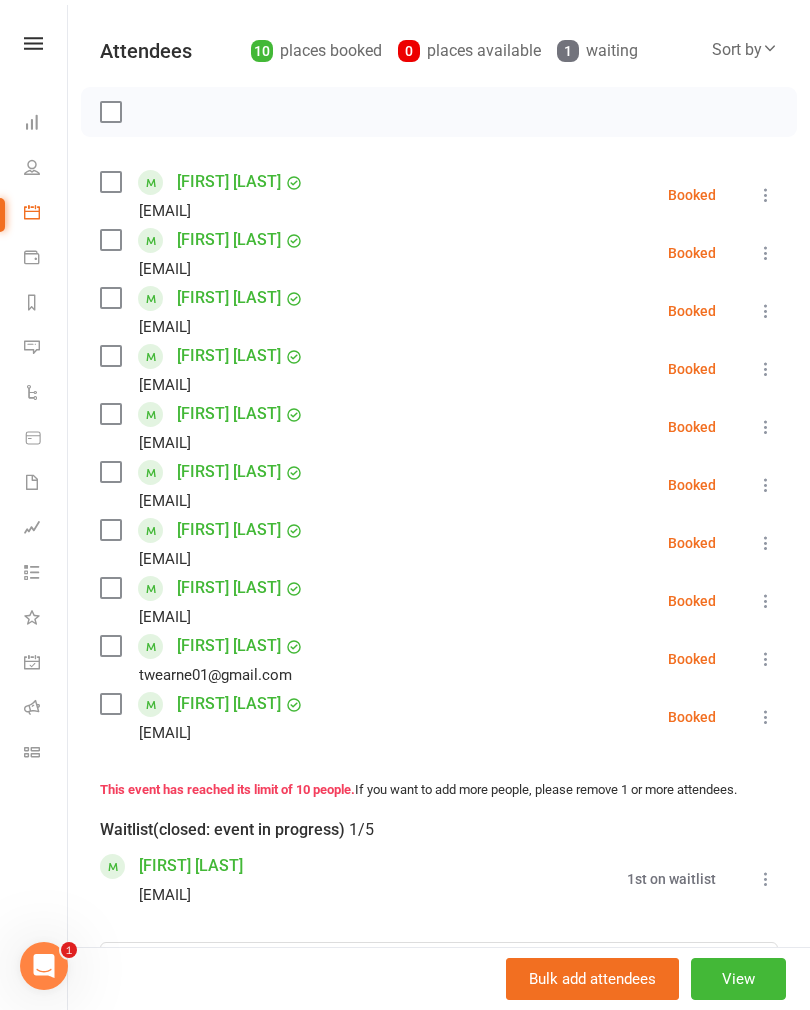 scroll, scrollTop: 203, scrollLeft: 0, axis: vertical 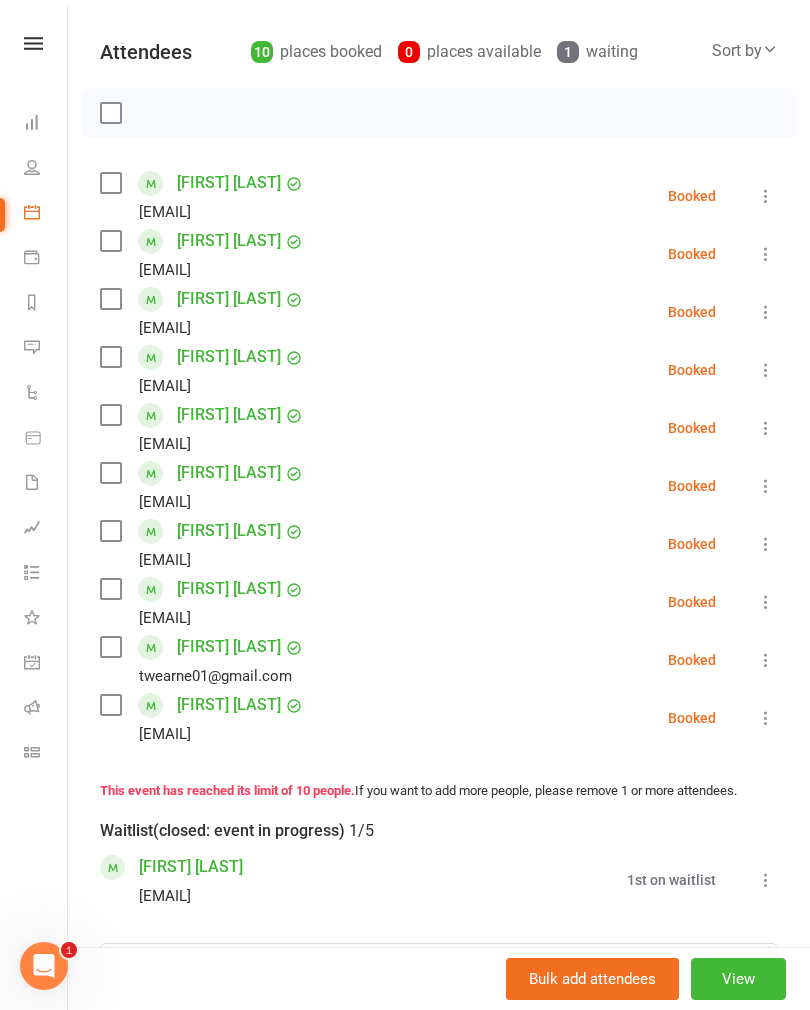 click at bounding box center (766, 196) 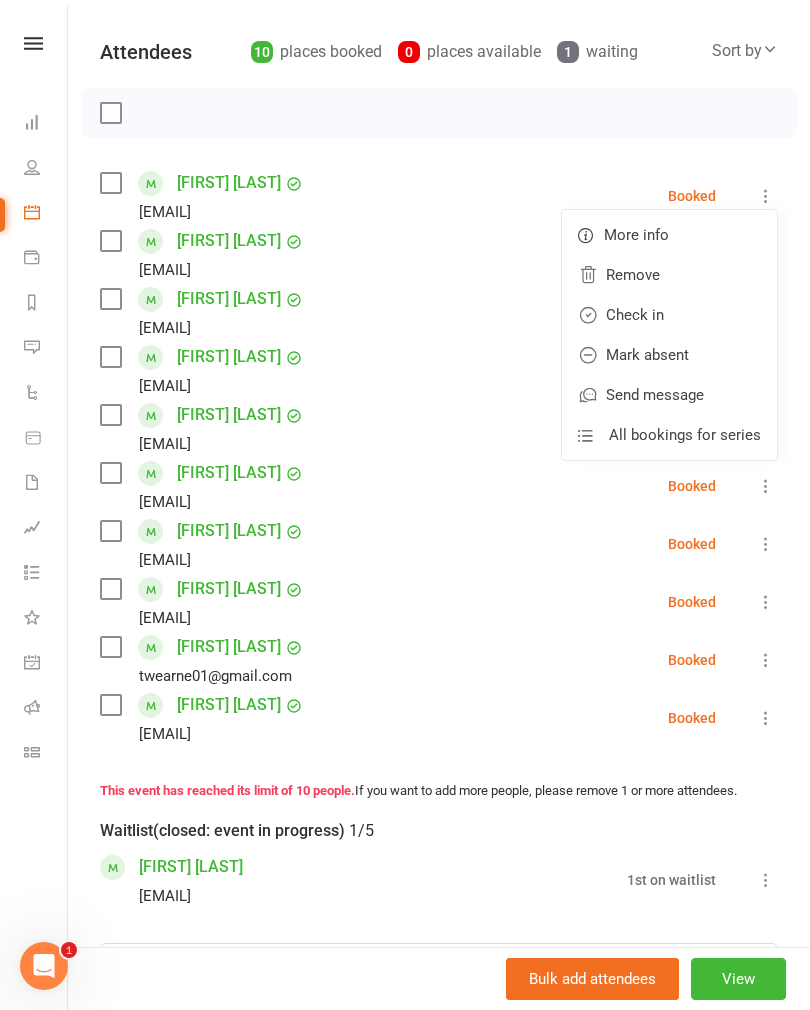 click on "Check in" at bounding box center (669, 315) 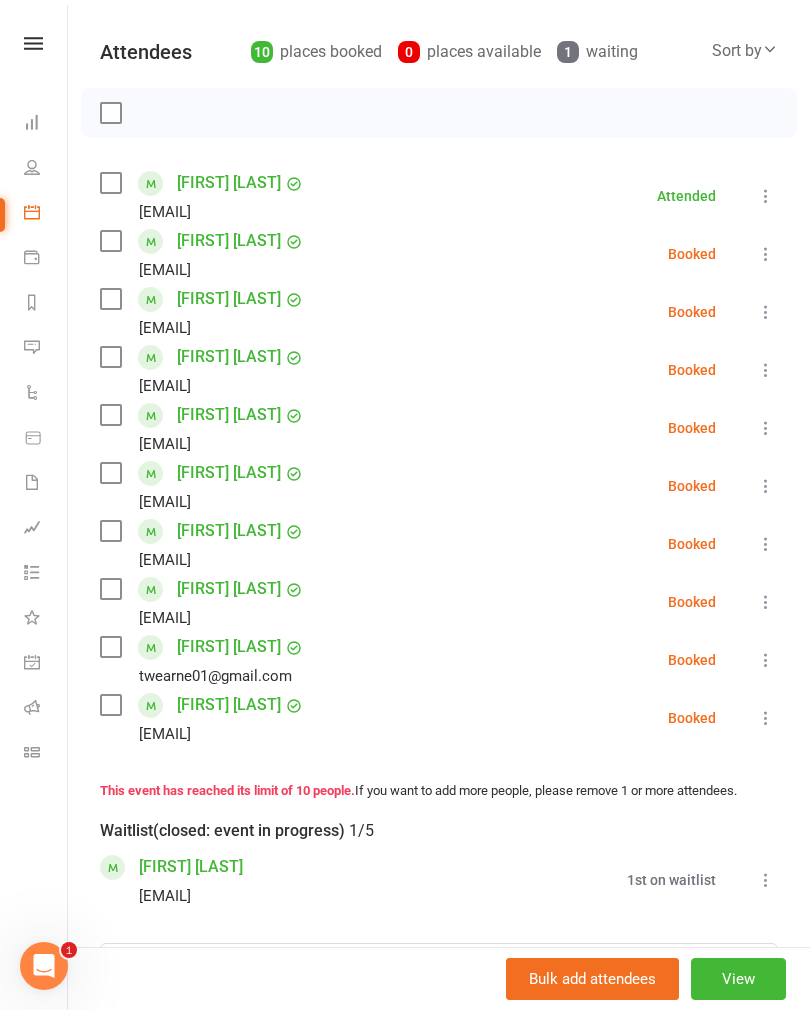 click at bounding box center [766, 254] 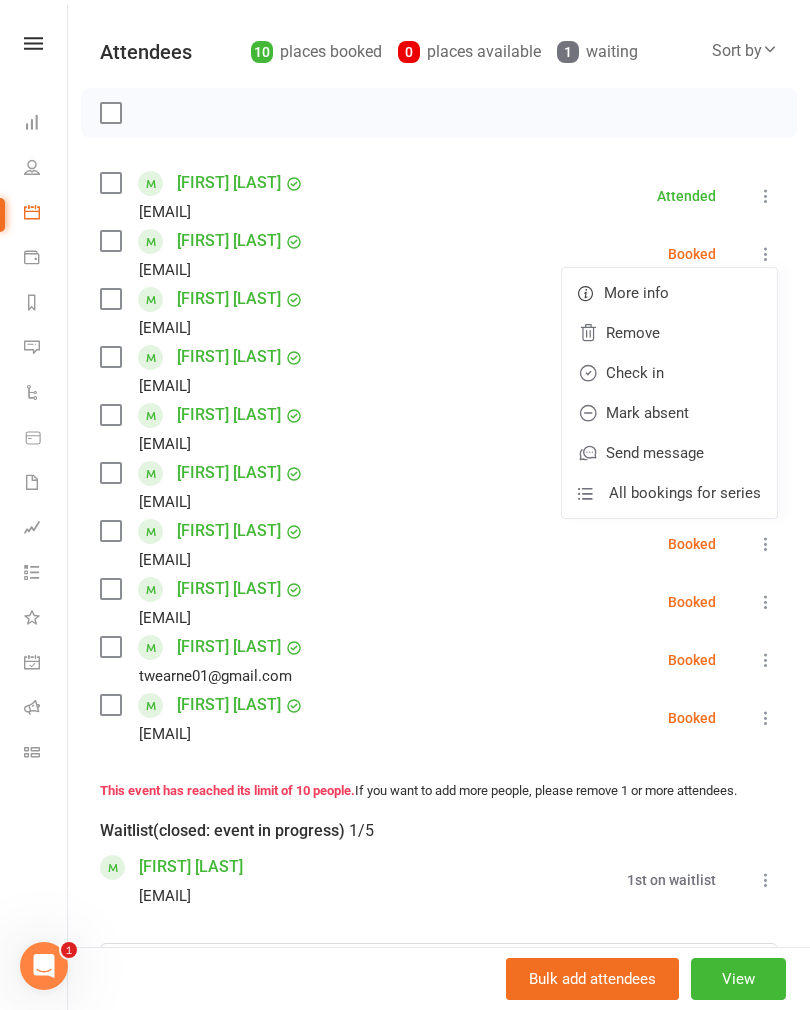 click on "Mark absent" at bounding box center (669, 413) 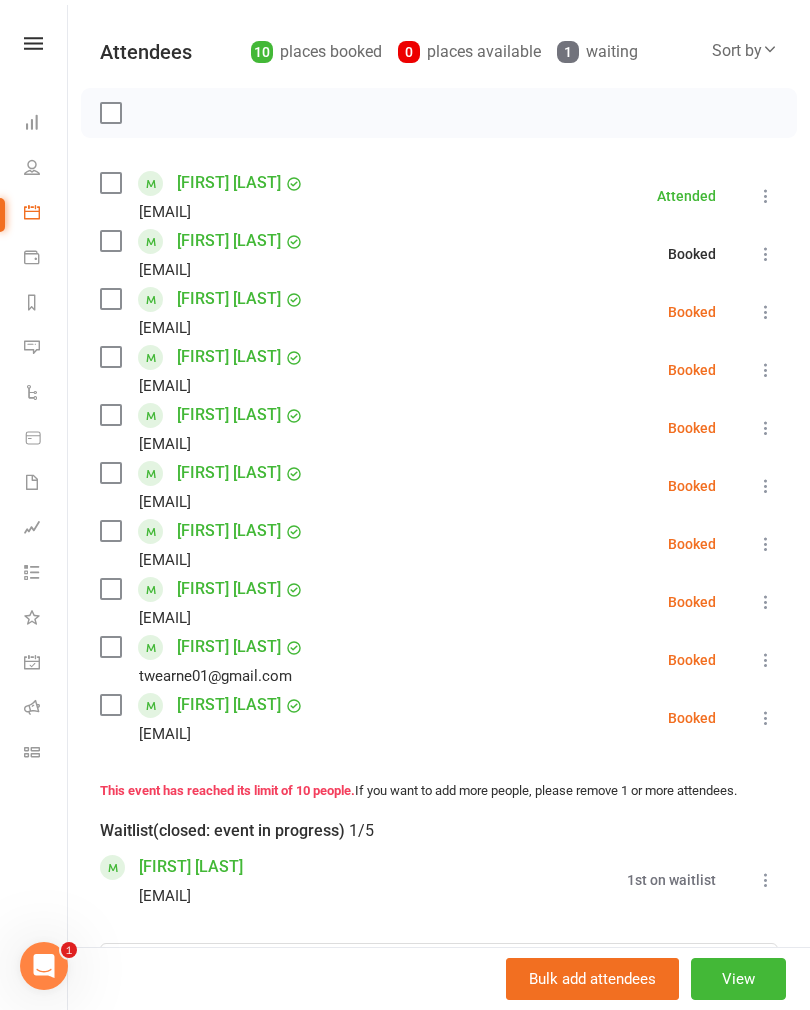 click at bounding box center (766, 312) 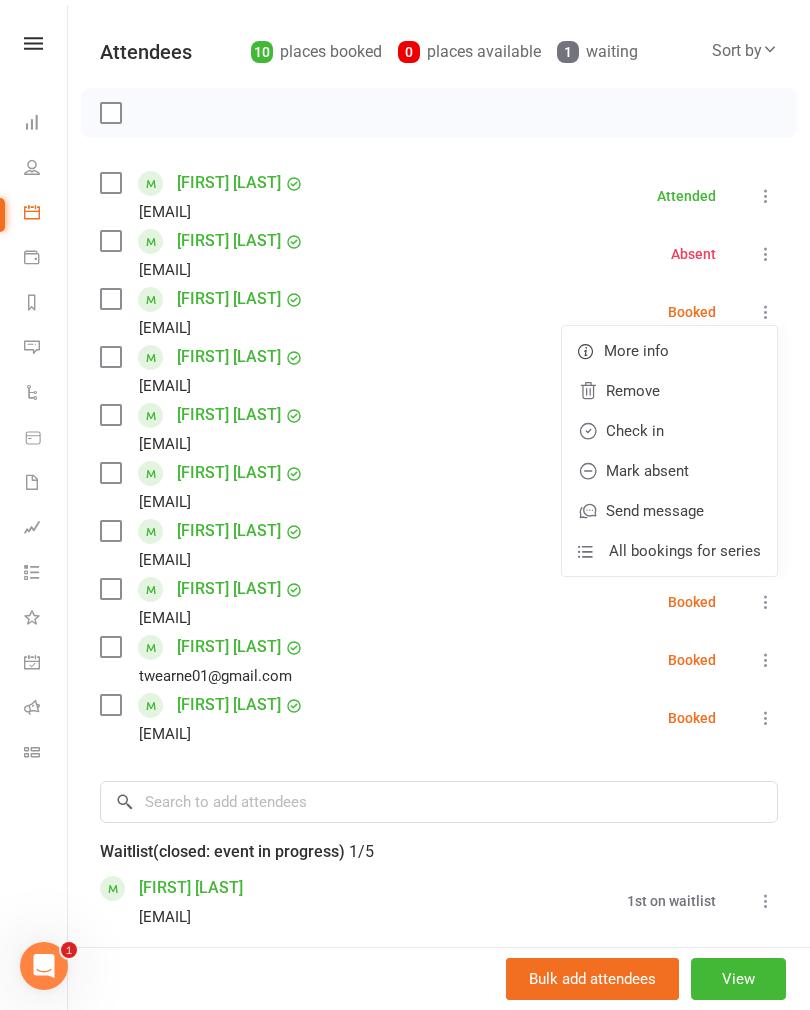 click on "Check in" at bounding box center (669, 431) 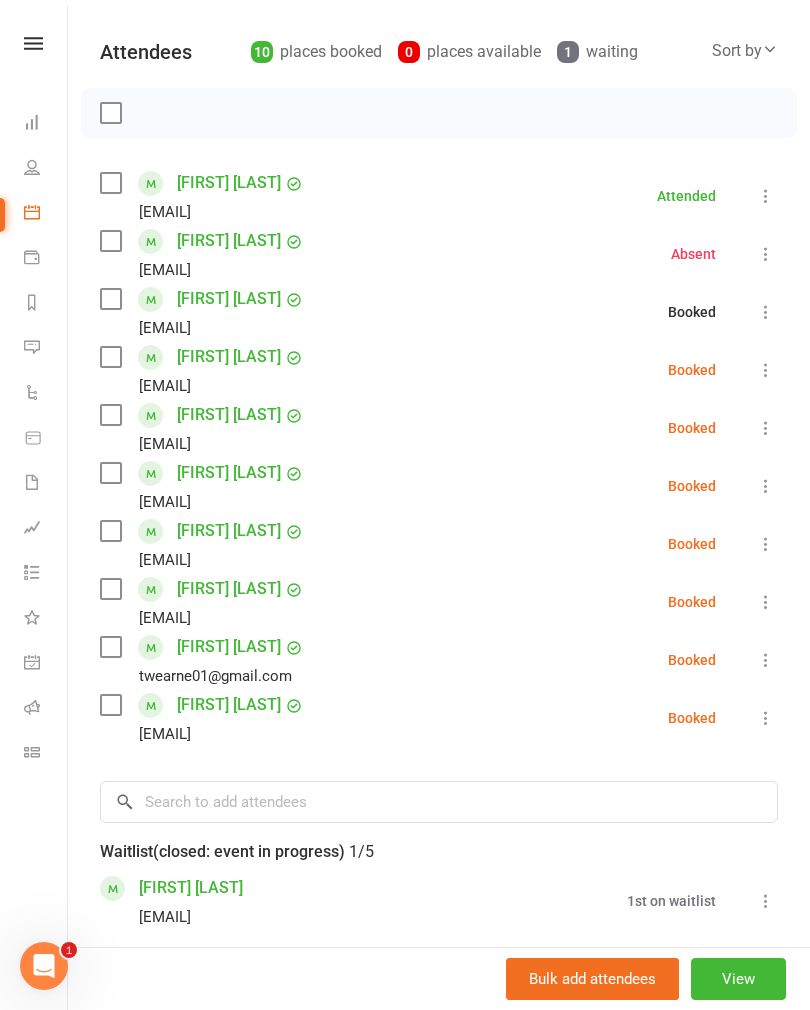 click at bounding box center (766, 370) 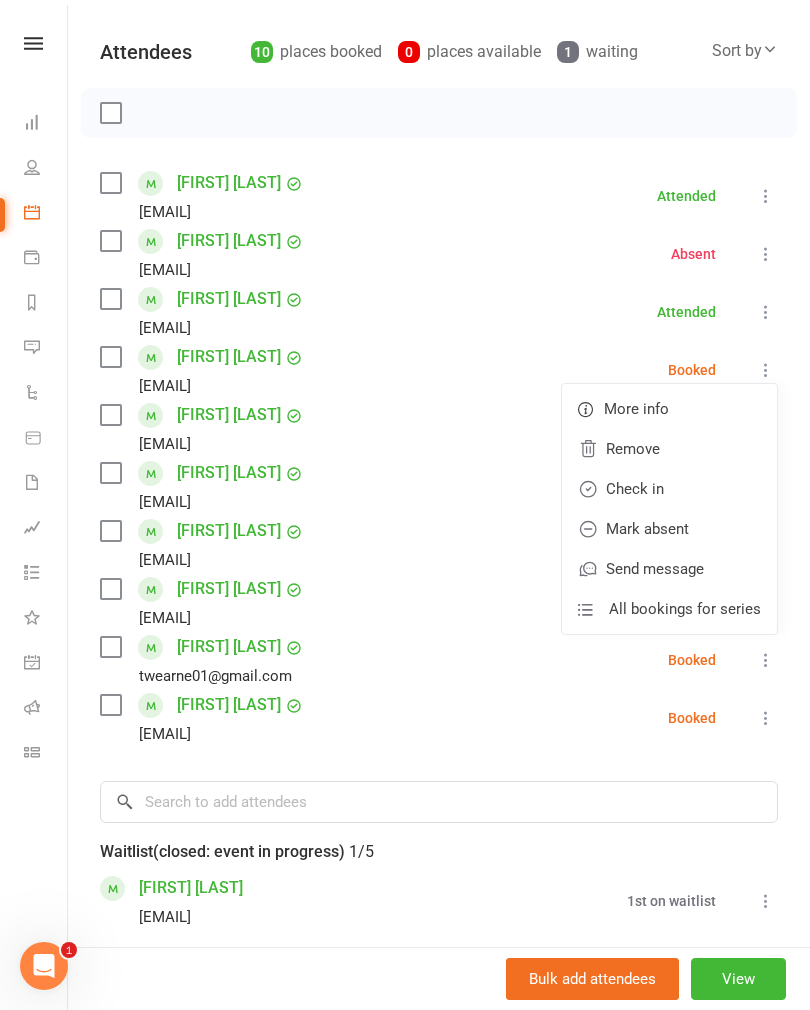 click on "Check in" at bounding box center (669, 489) 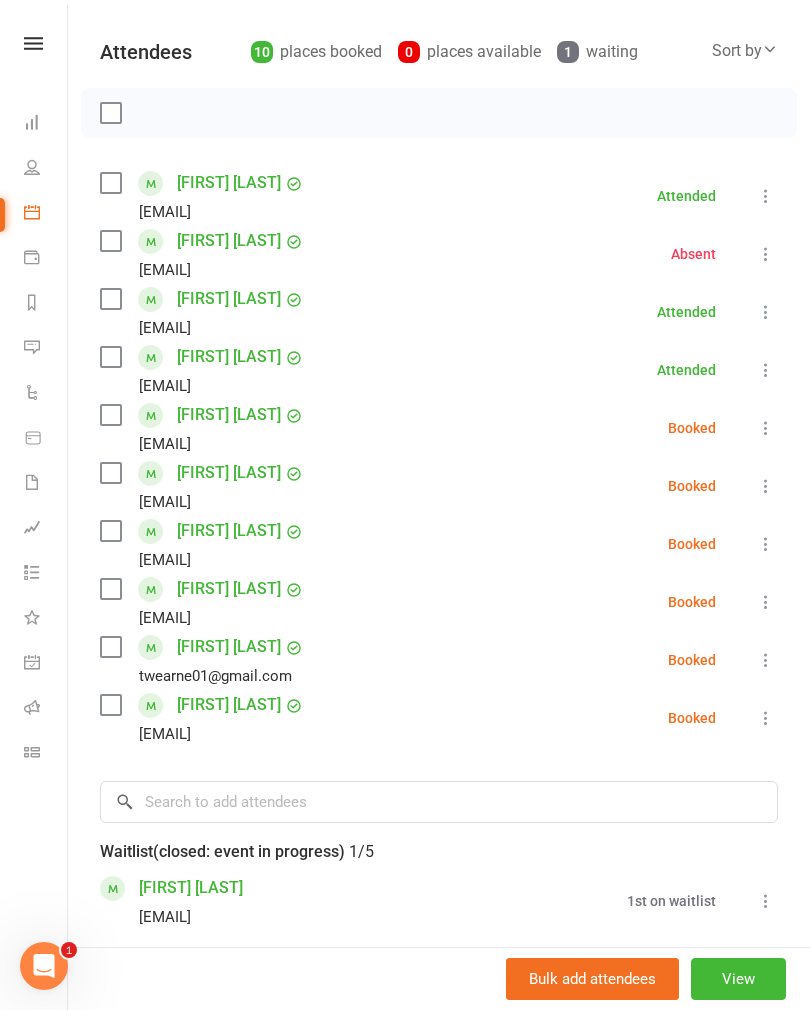 click at bounding box center (766, 428) 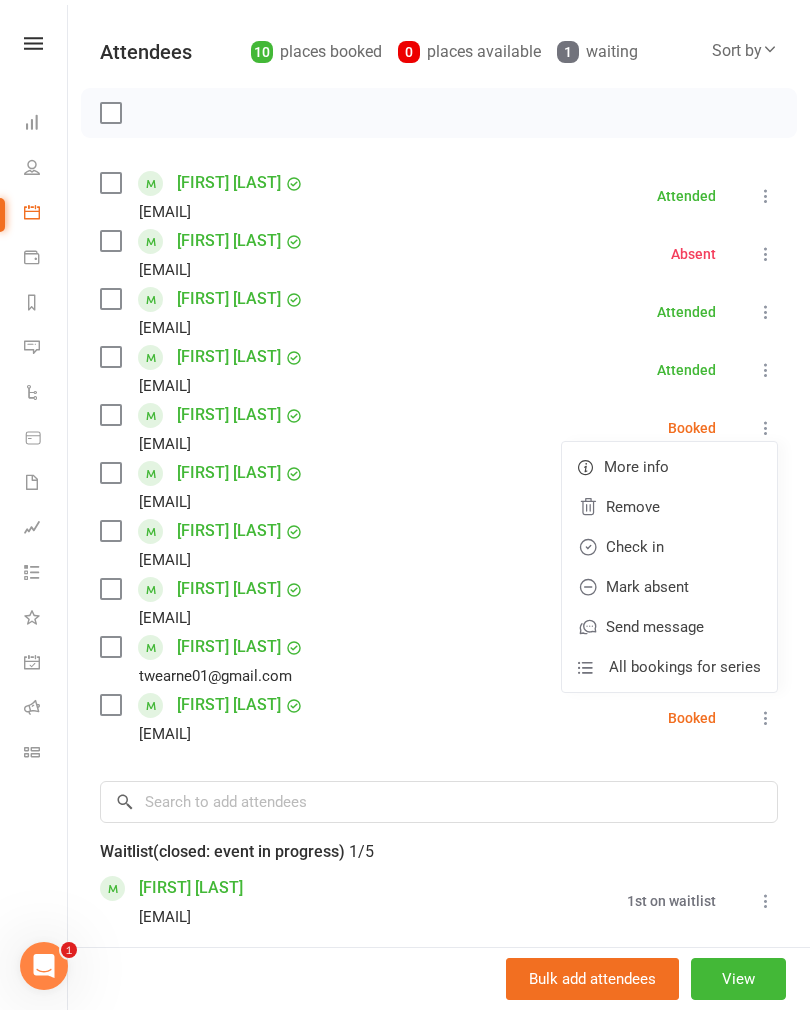click on "Check in" at bounding box center (669, 547) 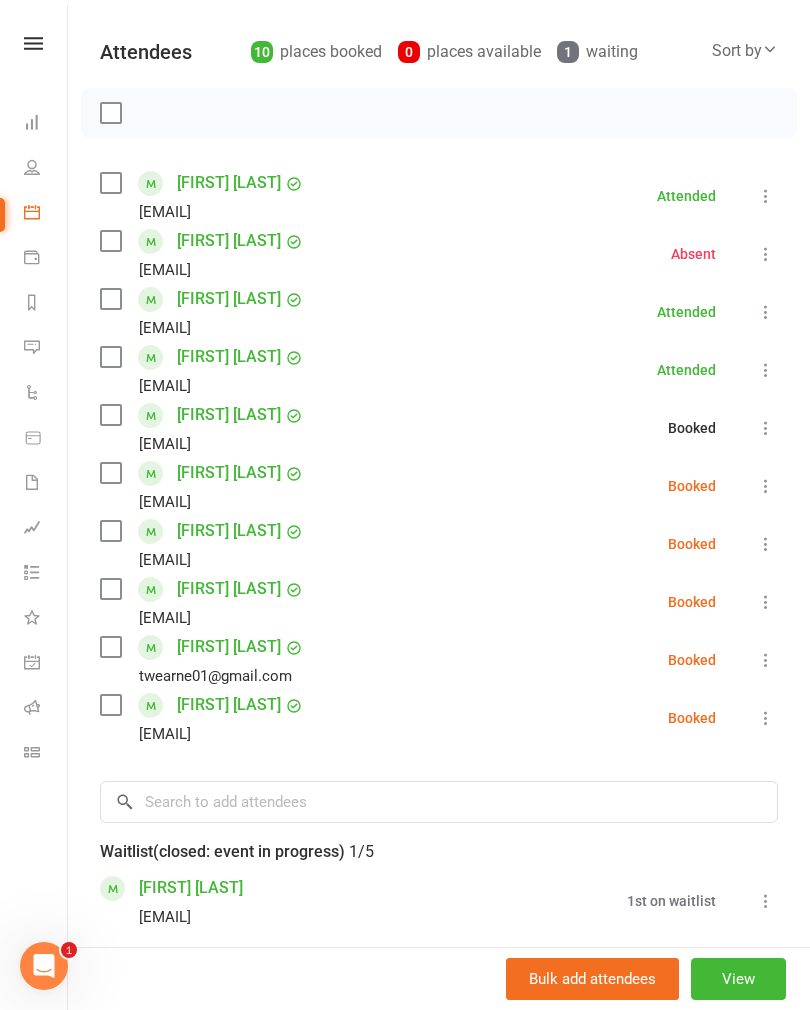 click at bounding box center [766, 486] 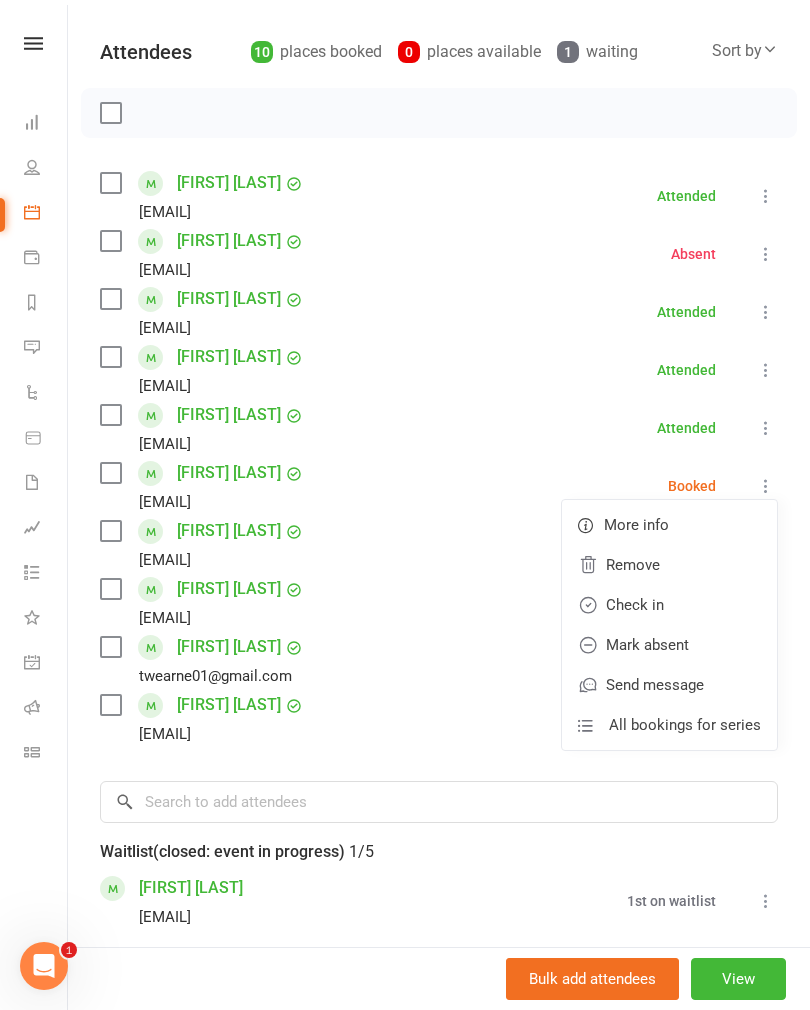 click on "Check in" at bounding box center (669, 605) 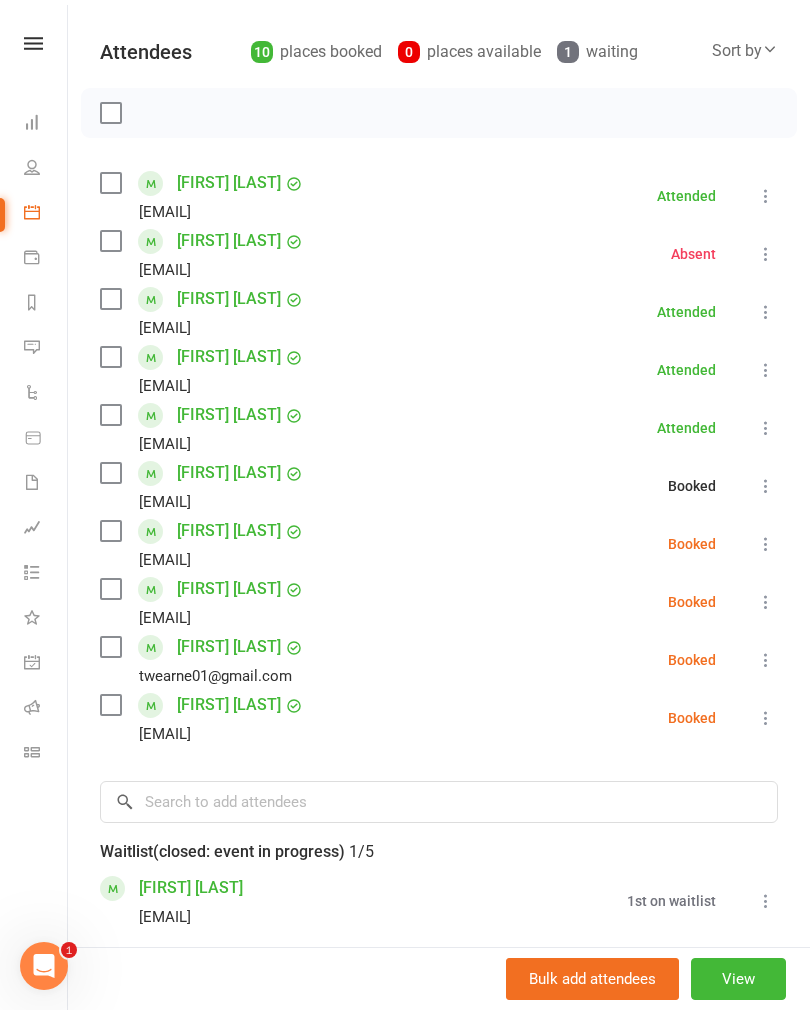 click at bounding box center (766, 544) 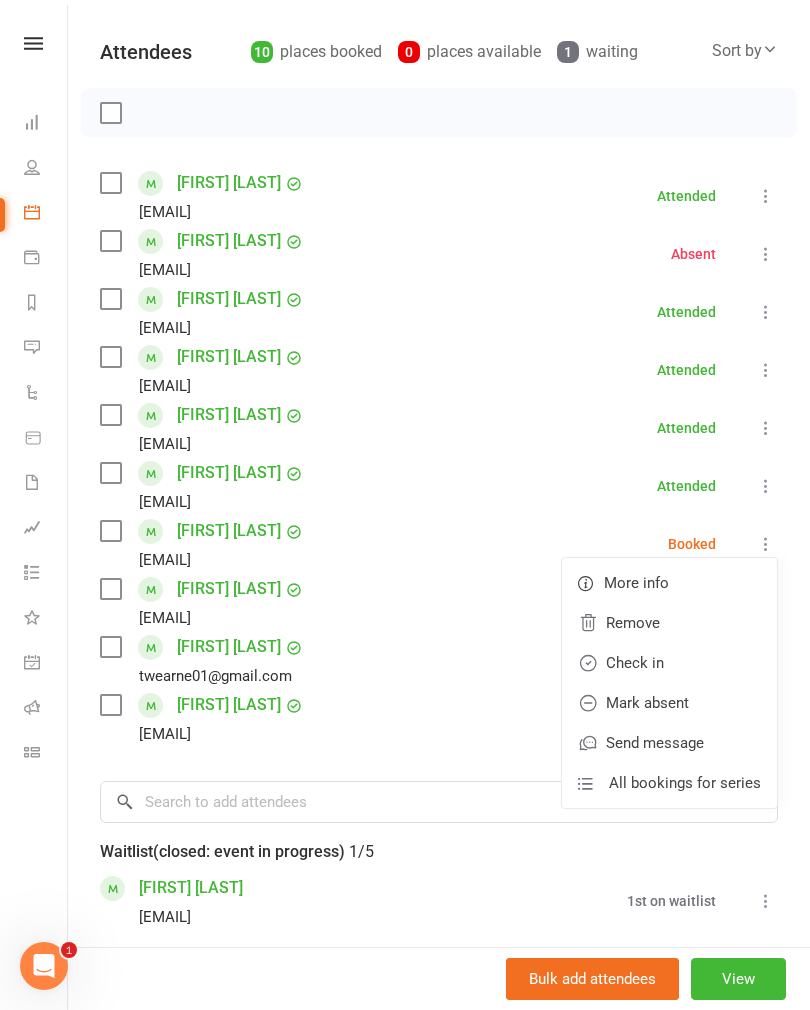 click on "[FIRST] [LAST]  [EMAIL] Booked More info  Remove  Check in  Mark absent  Send message  All bookings for series" at bounding box center [439, 544] 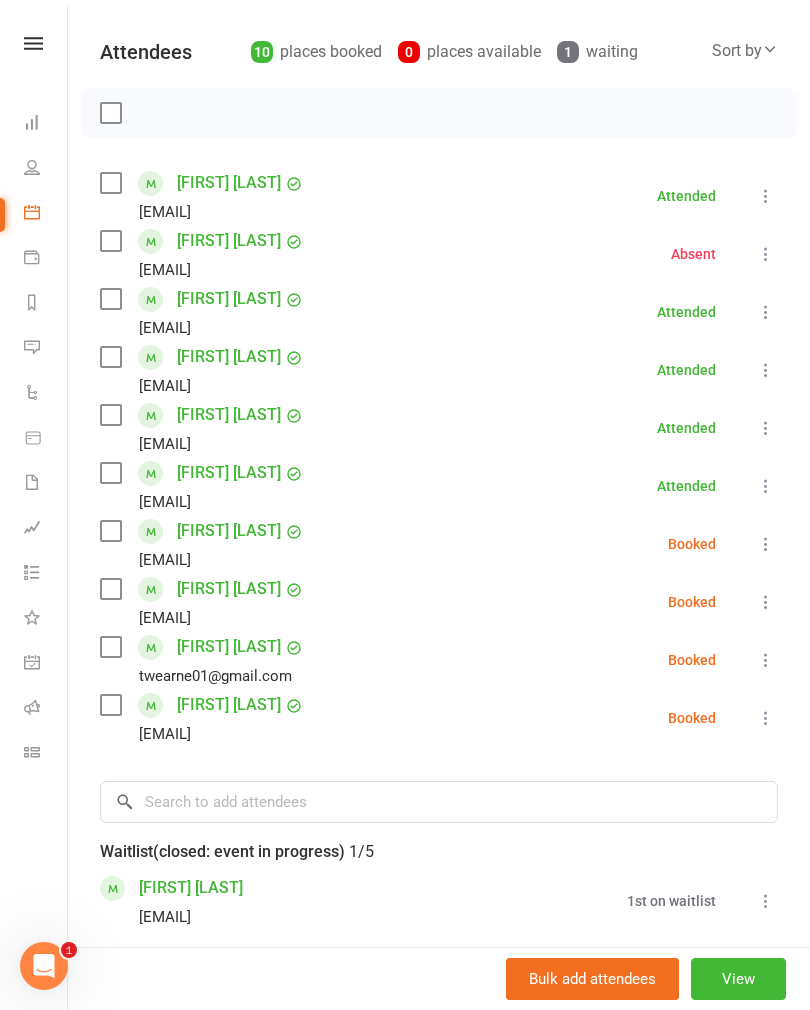 click at bounding box center (766, 602) 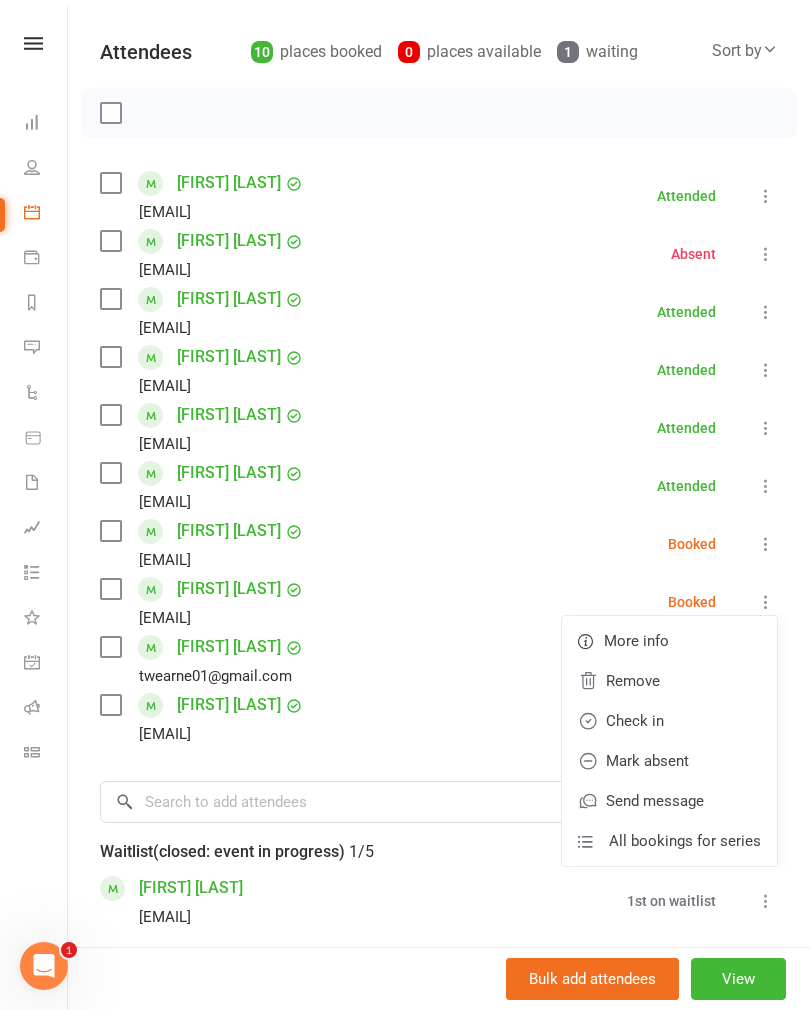 click on "Check in" at bounding box center [669, 721] 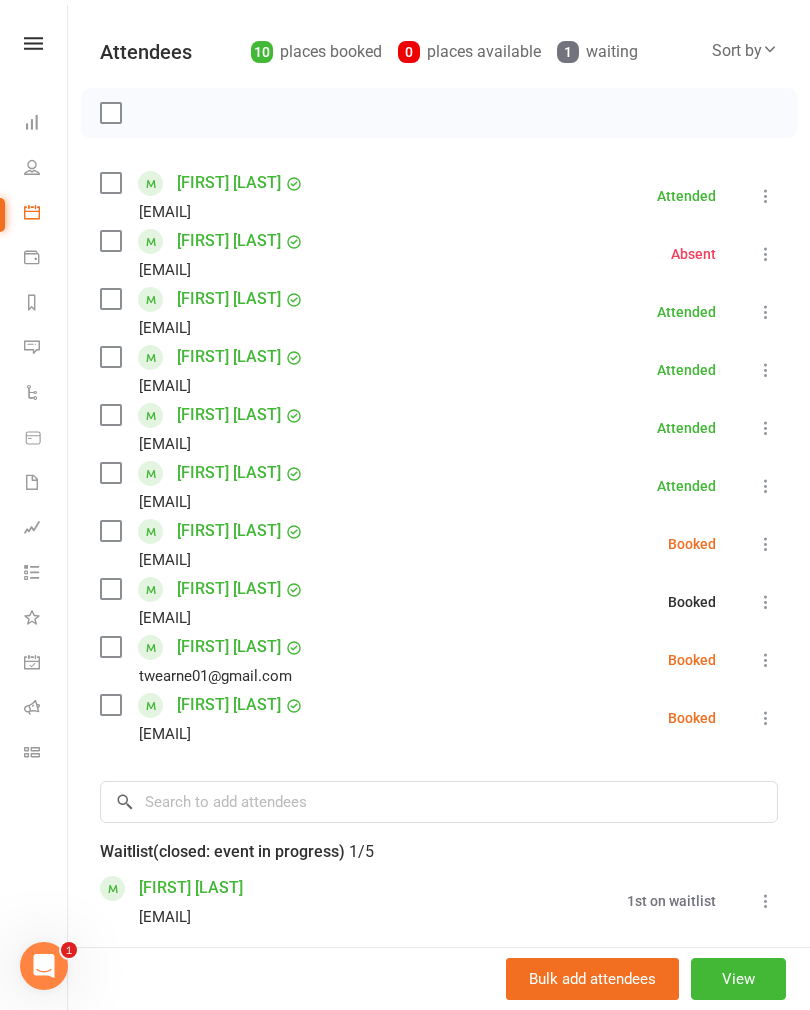 click at bounding box center [766, 660] 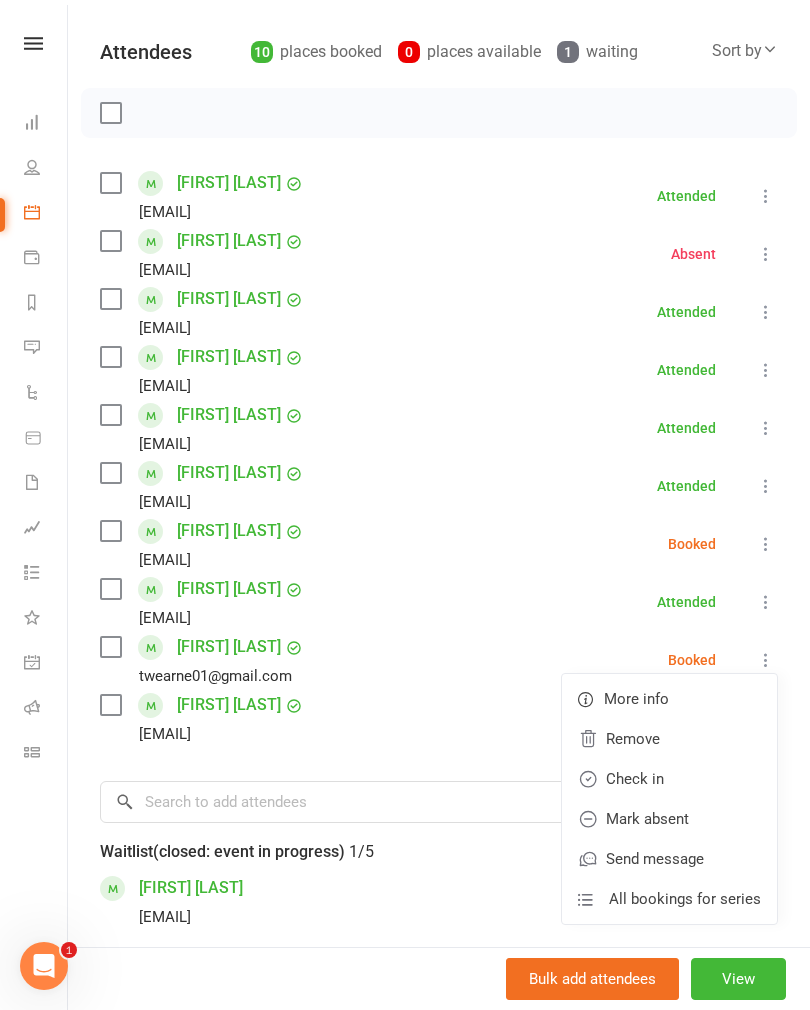click on "Check in" at bounding box center (669, 779) 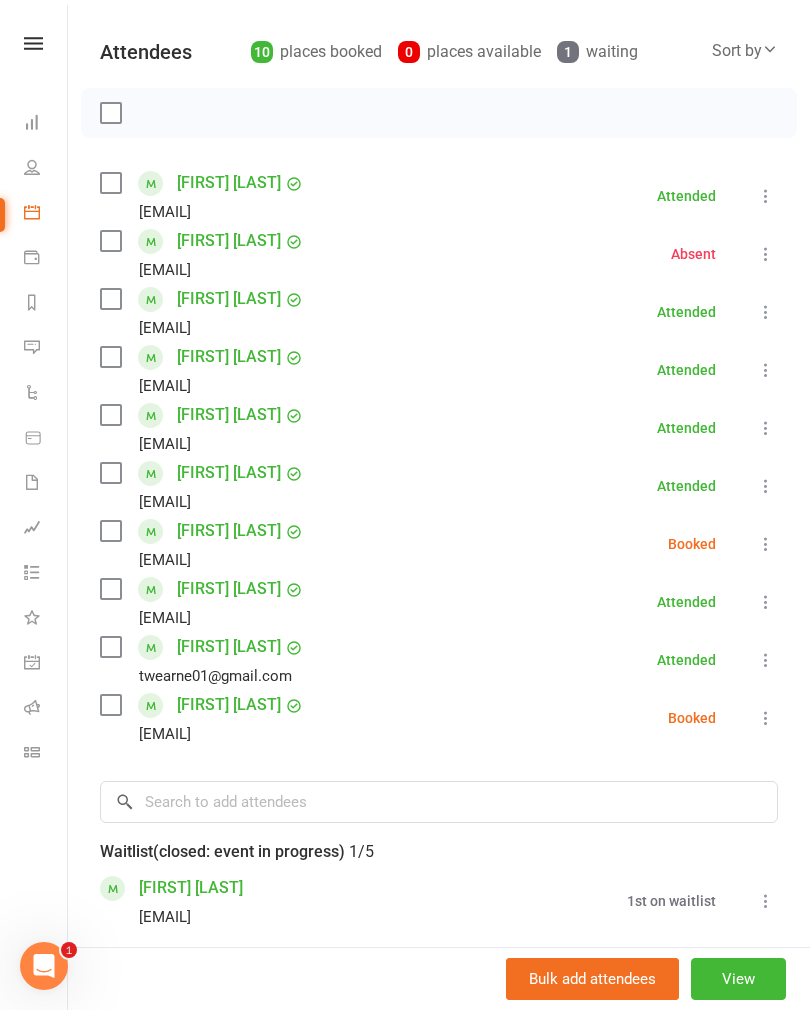 click at bounding box center [766, 718] 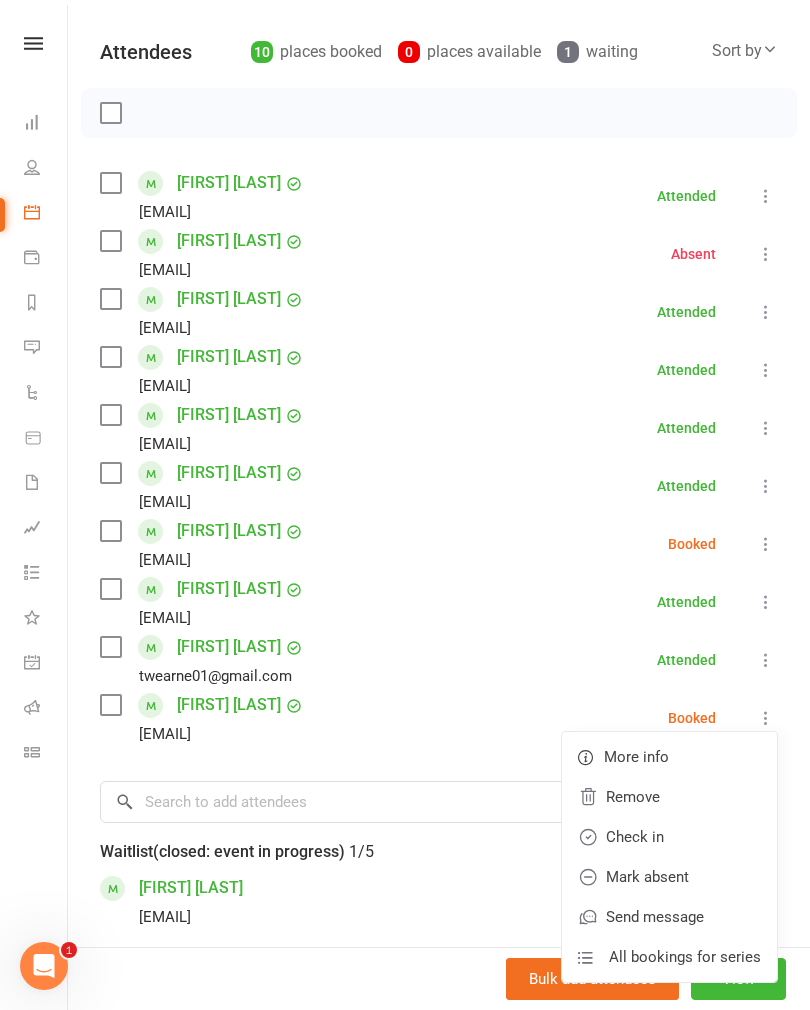 click on "Check in" at bounding box center (669, 837) 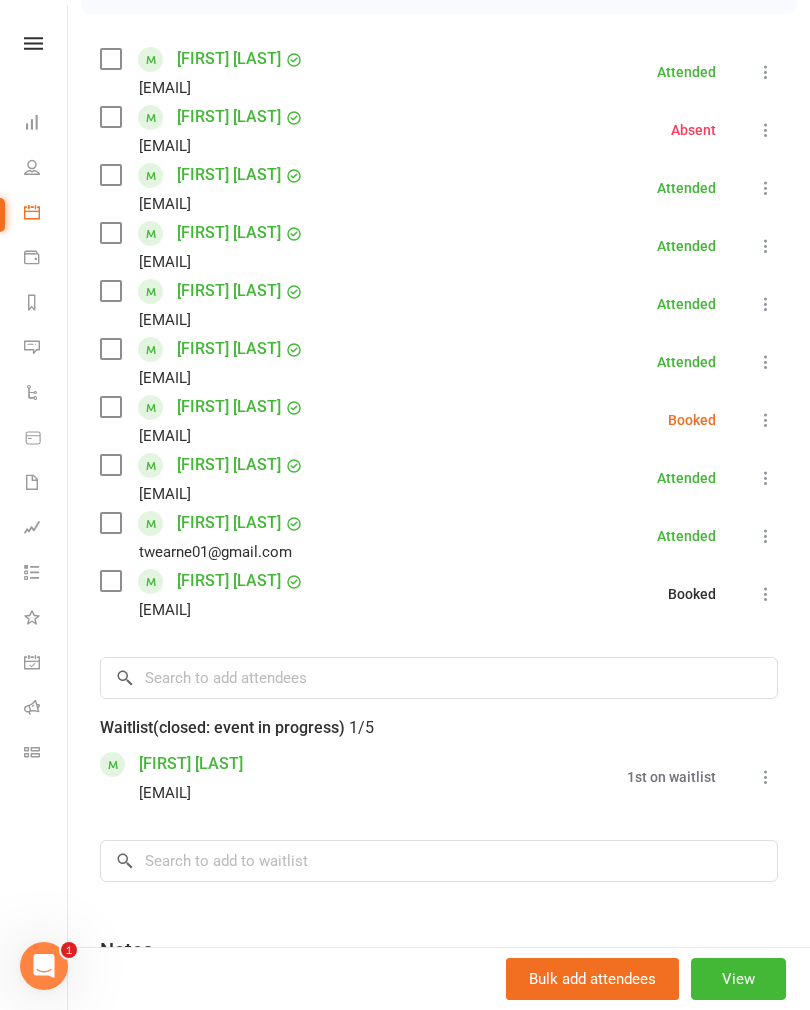 scroll, scrollTop: 361, scrollLeft: 0, axis: vertical 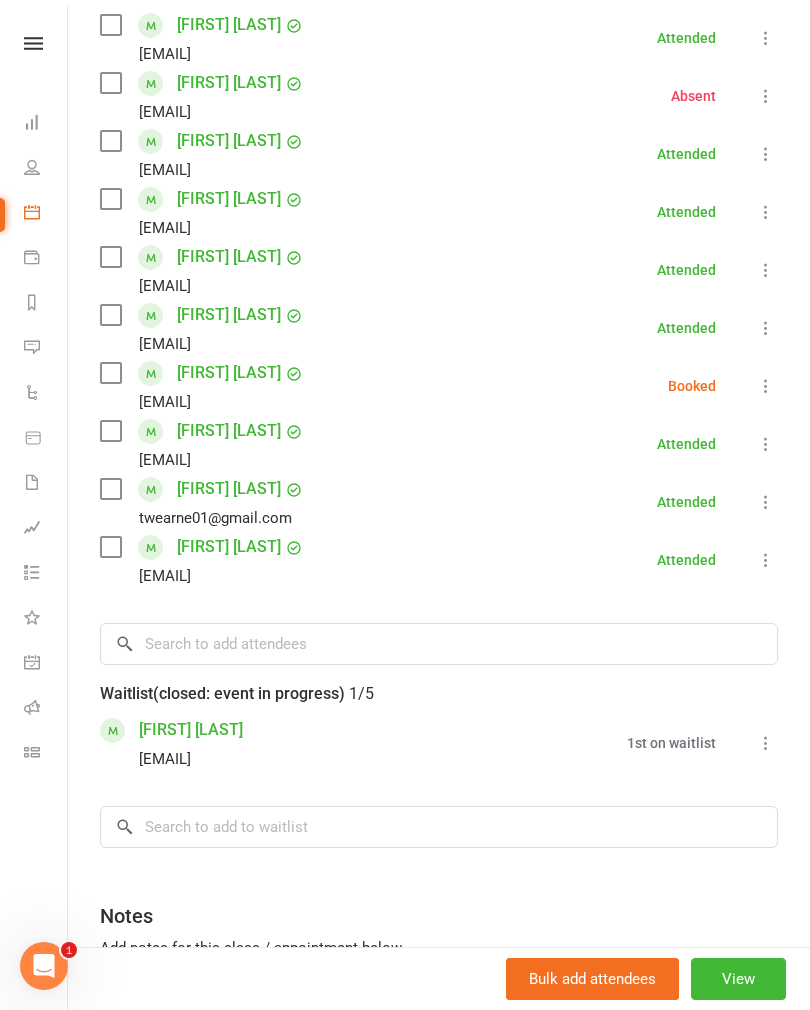 click at bounding box center [766, 743] 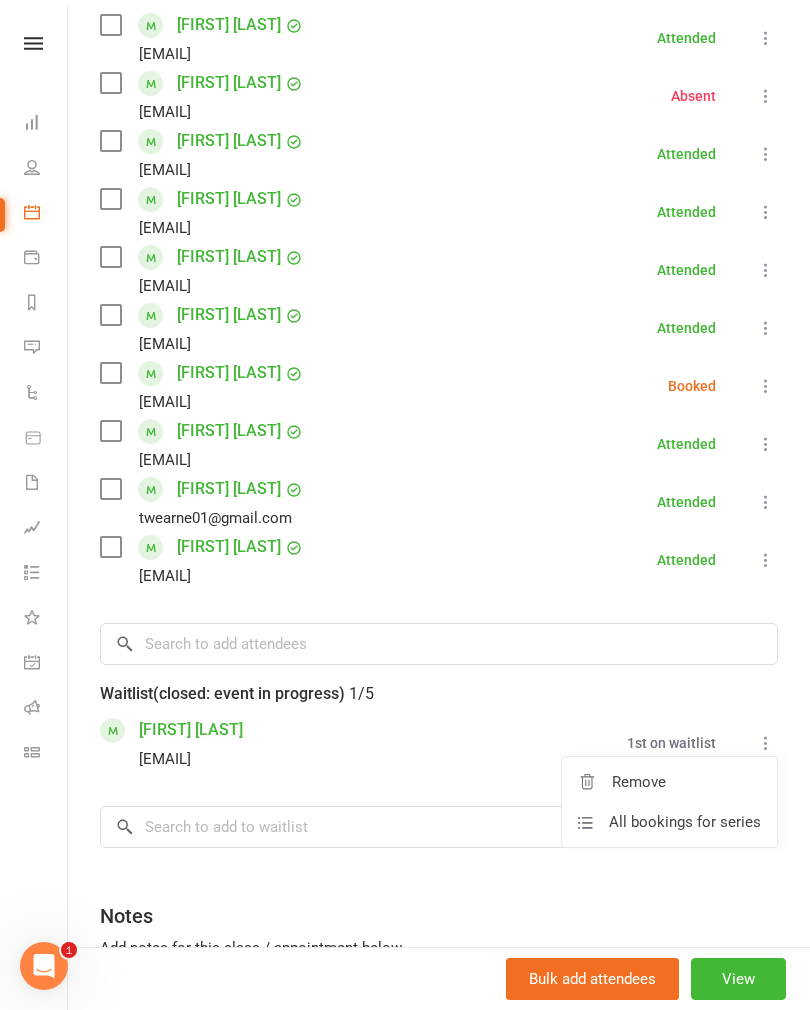 click on "[EMAIL]" at bounding box center (165, 759) 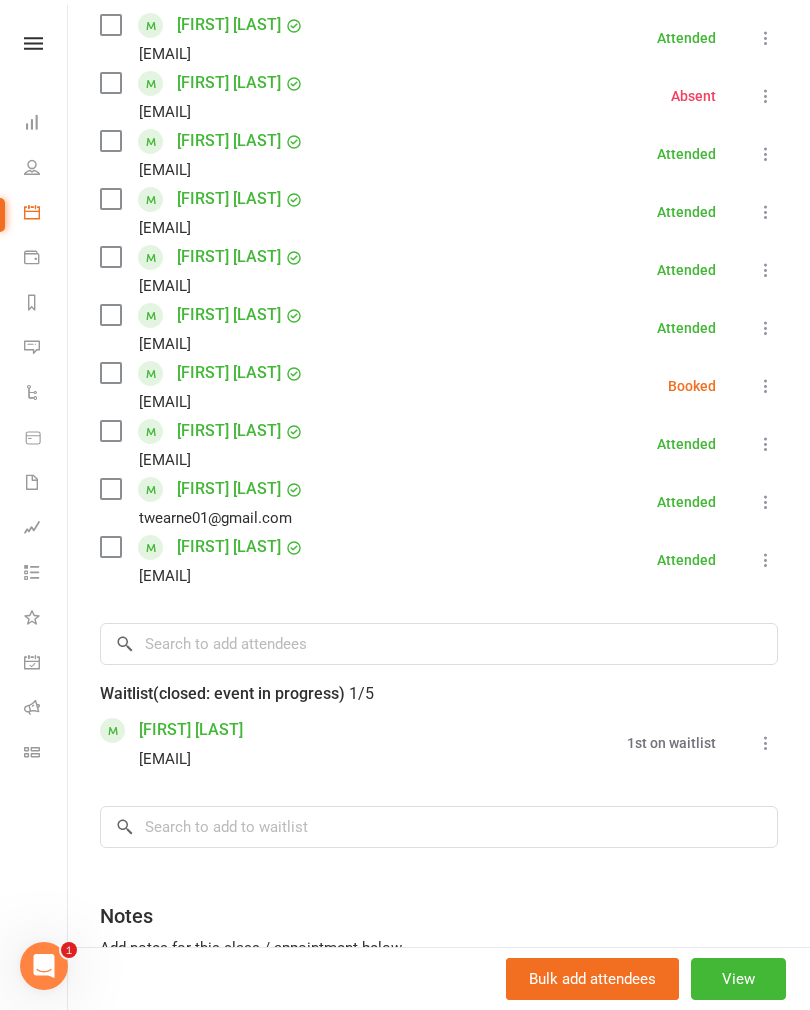 click at bounding box center [766, 96] 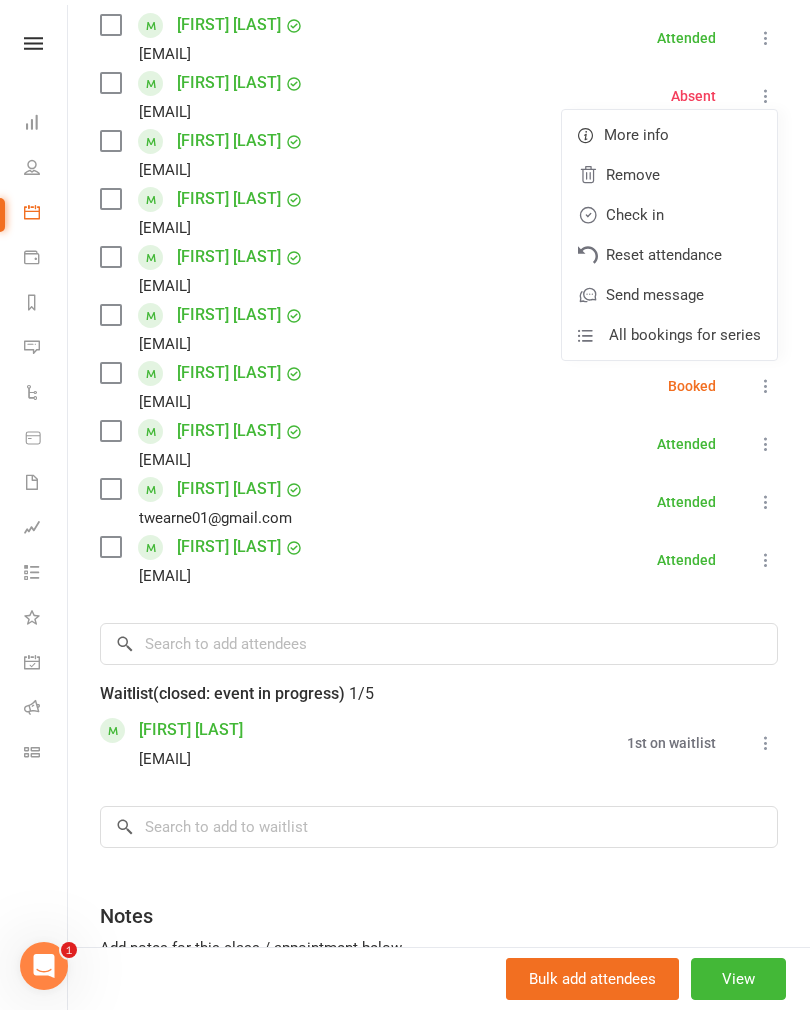 click on "Remove" at bounding box center [669, 175] 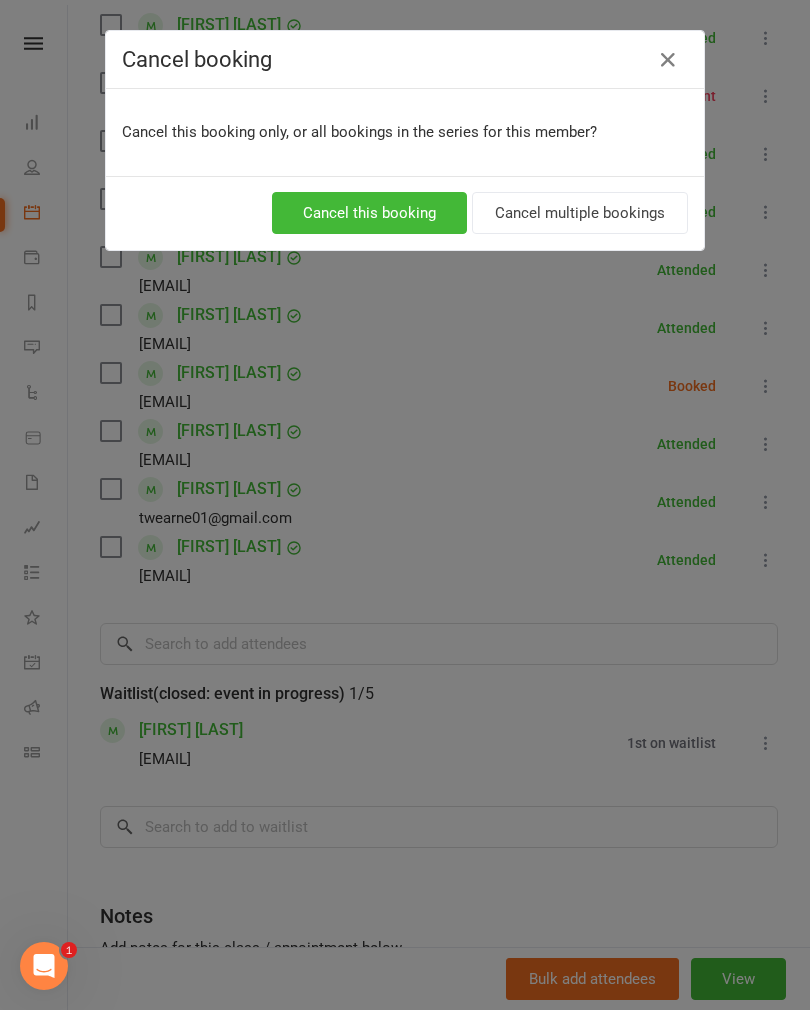 click on "Cancel this booking" at bounding box center (369, 213) 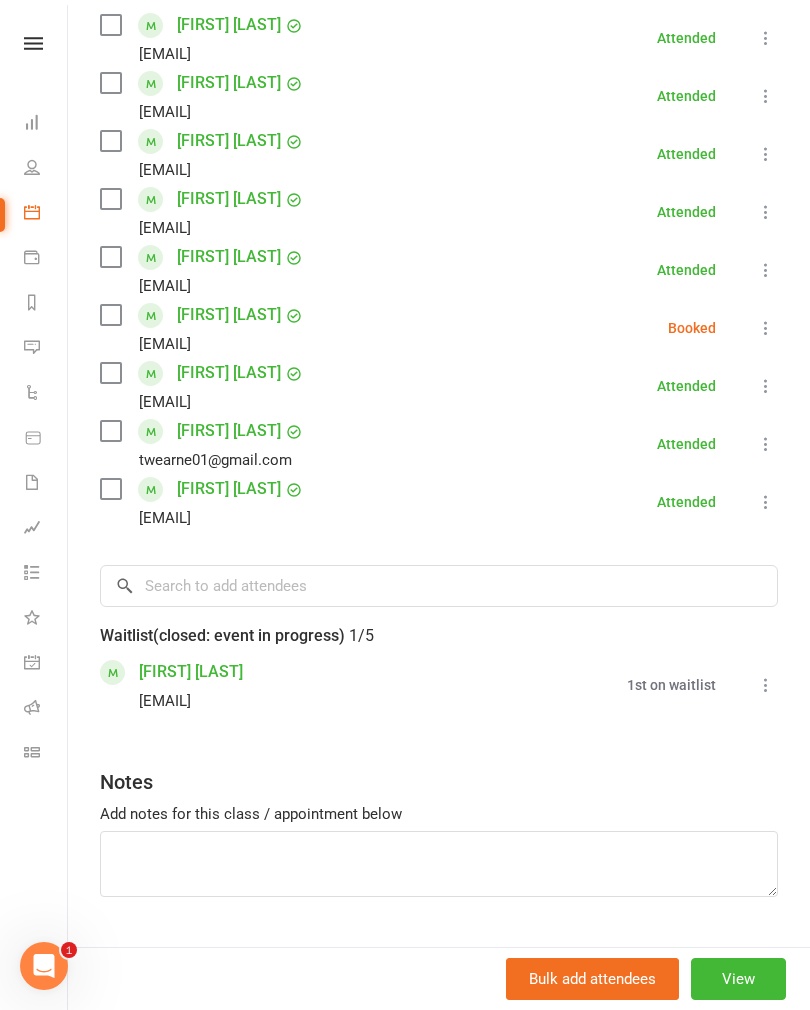 click at bounding box center (766, 685) 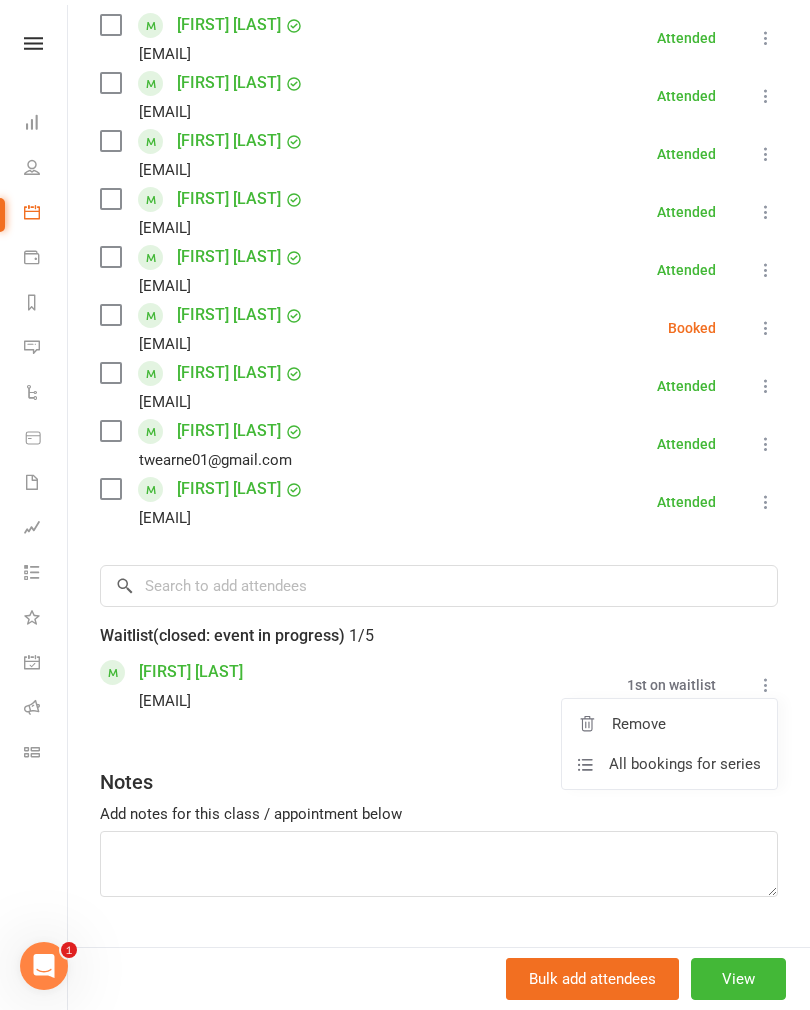 click on "[FIRST] [LAST]" at bounding box center (191, 672) 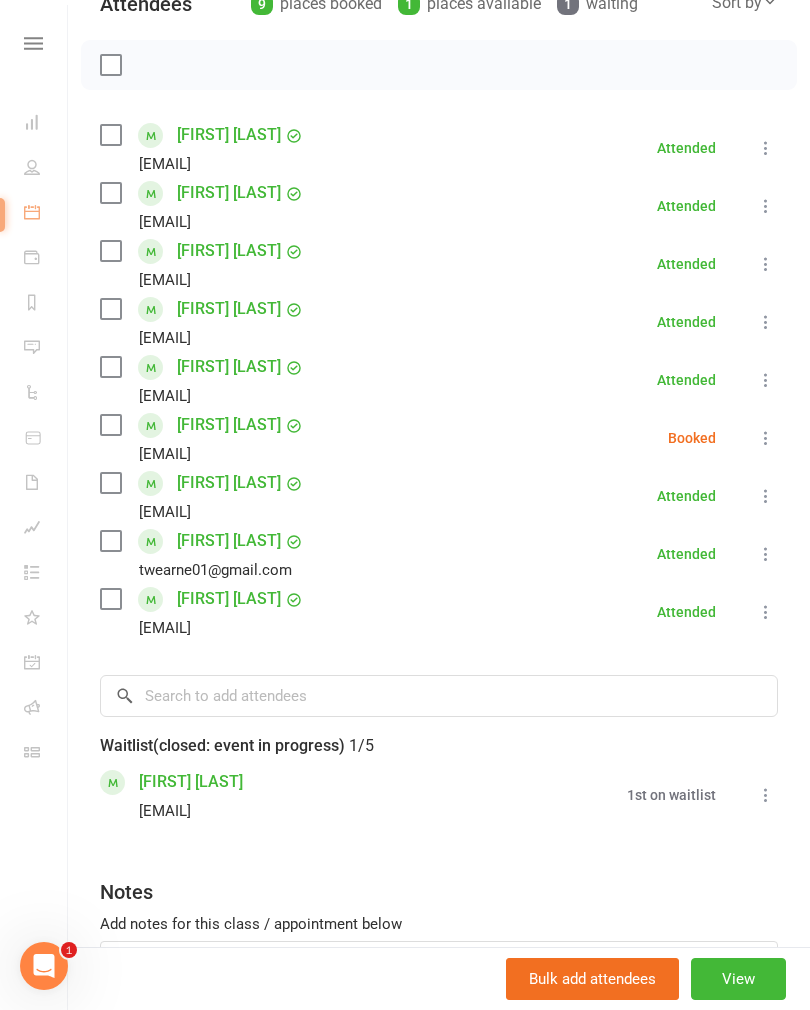 scroll, scrollTop: 166, scrollLeft: 0, axis: vertical 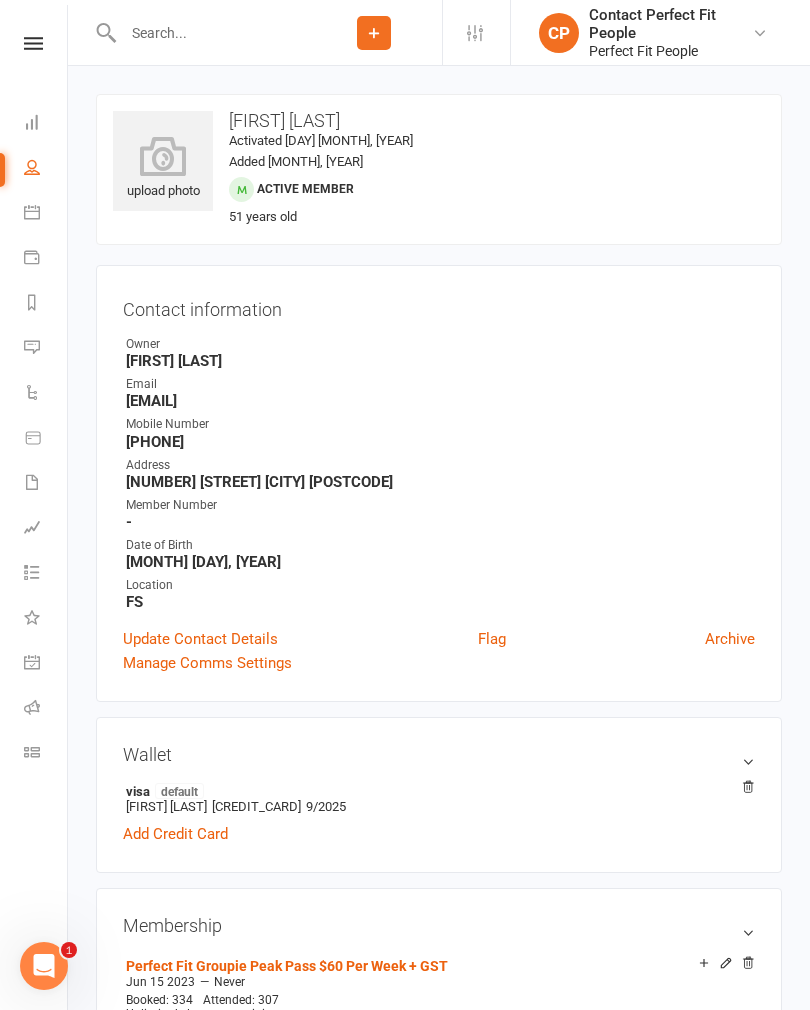 click on "Clubworx" at bounding box center (33, 69) 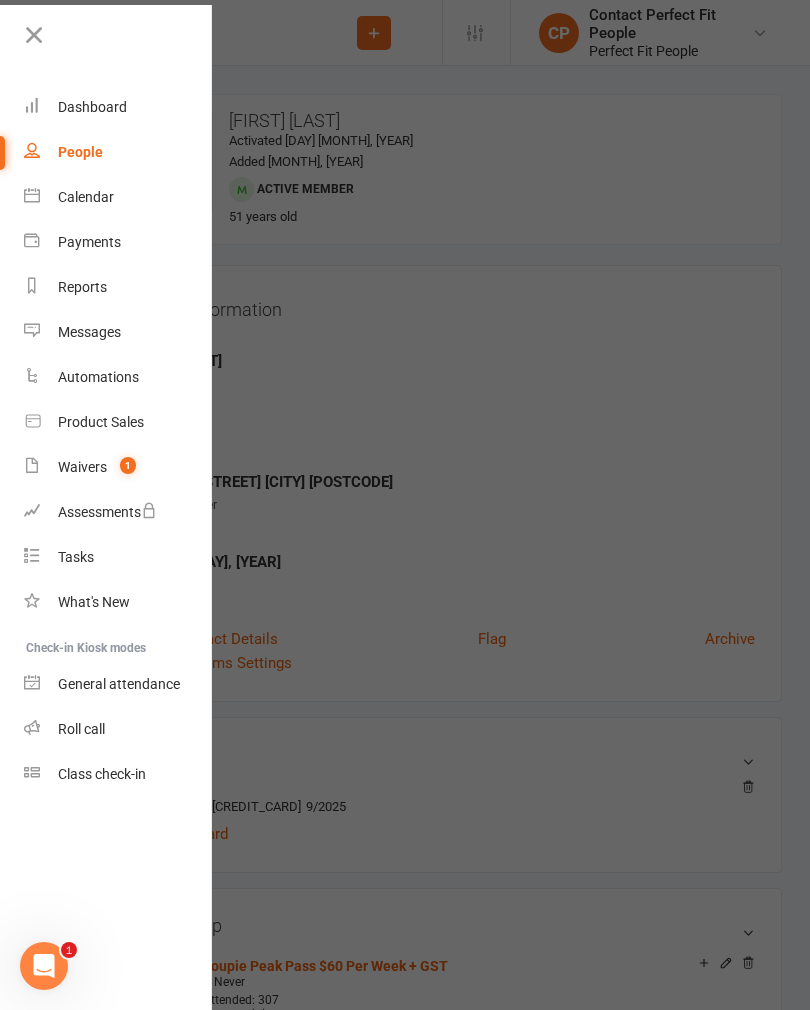 click on "Calendar" at bounding box center [86, 197] 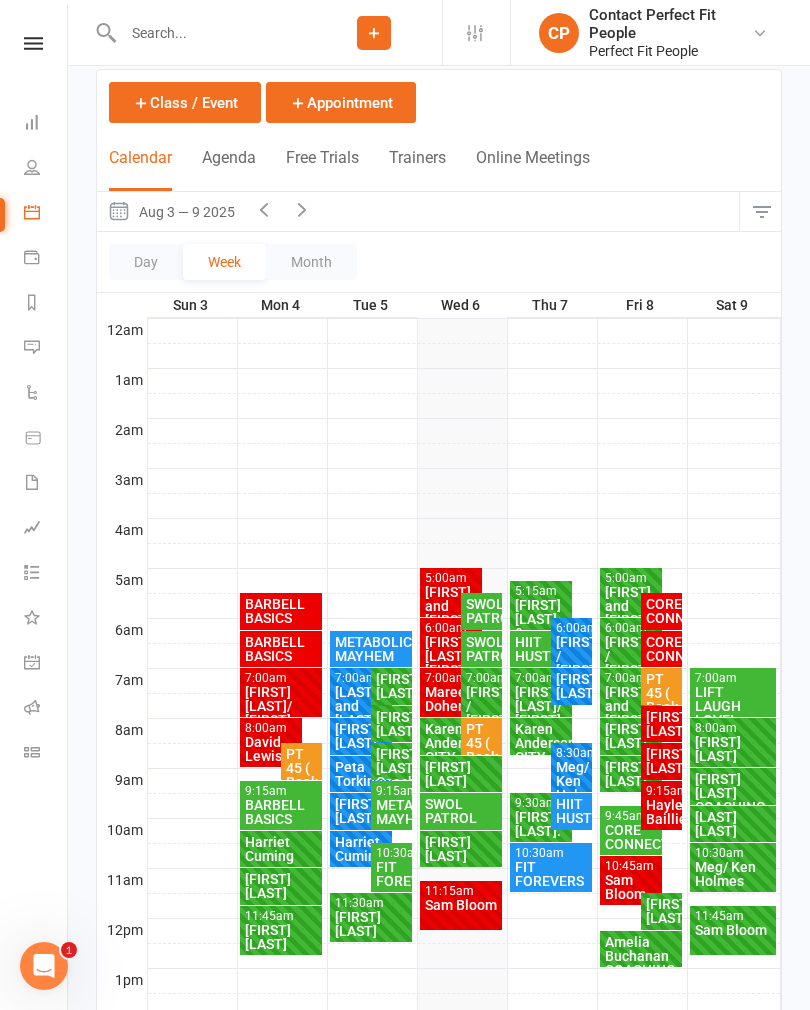 scroll, scrollTop: 102, scrollLeft: 0, axis: vertical 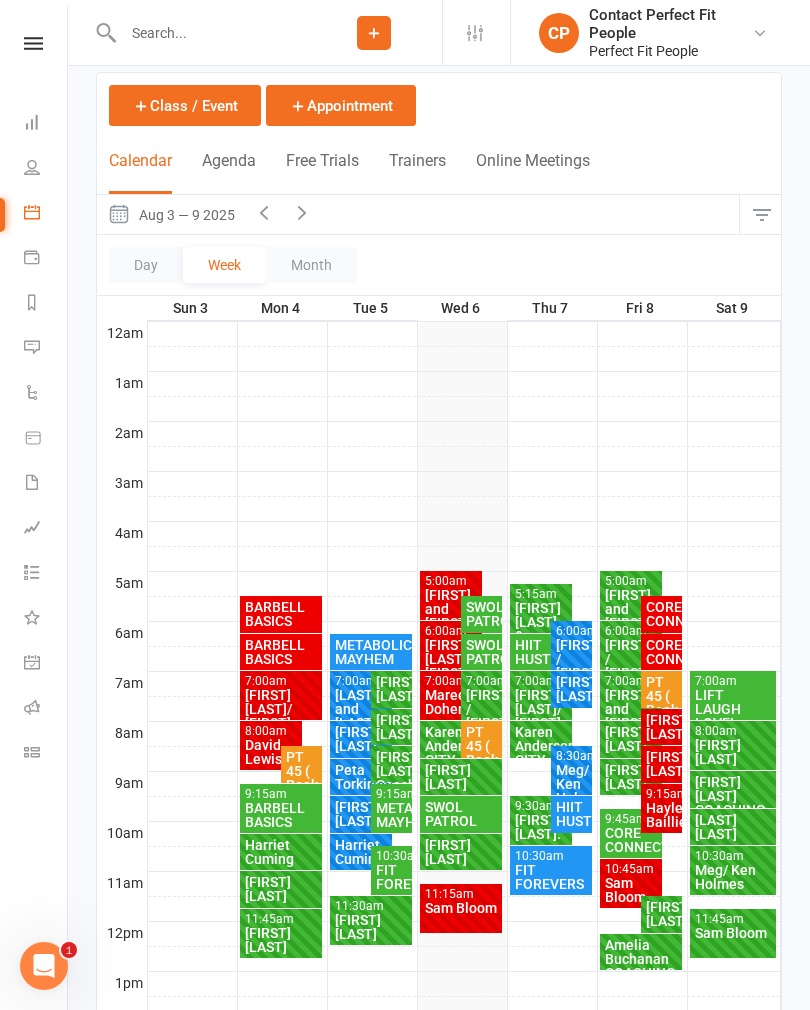 click on "SWOL PATROL" at bounding box center (481, 652) 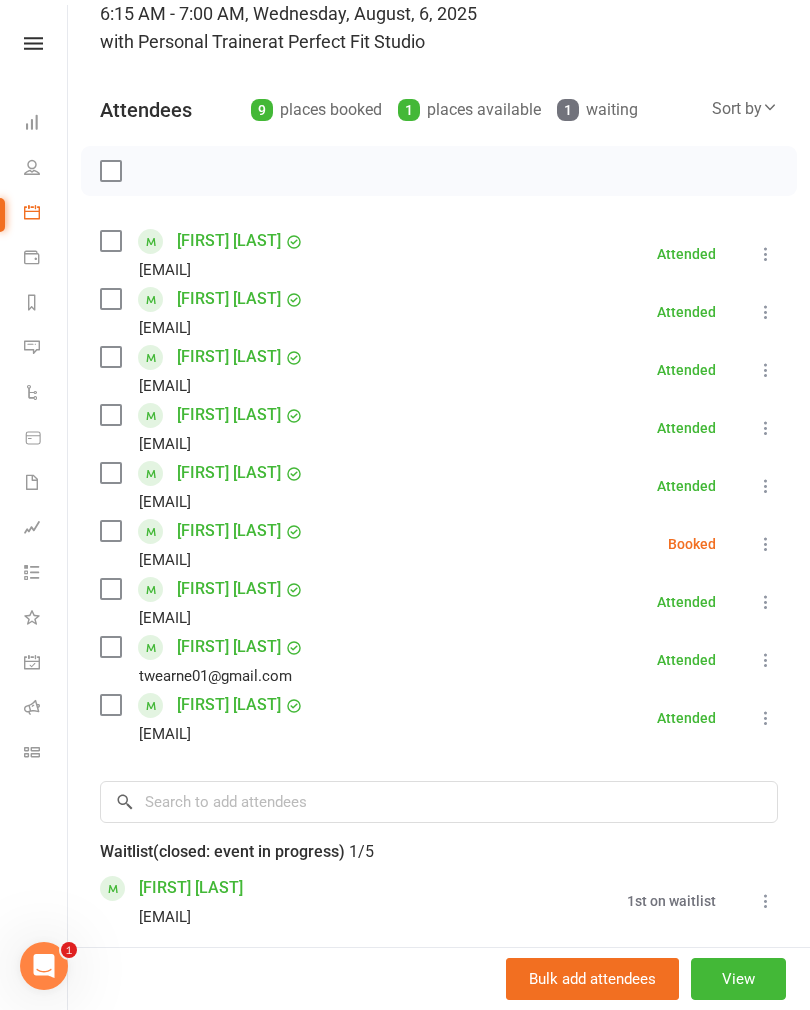 scroll, scrollTop: 146, scrollLeft: 0, axis: vertical 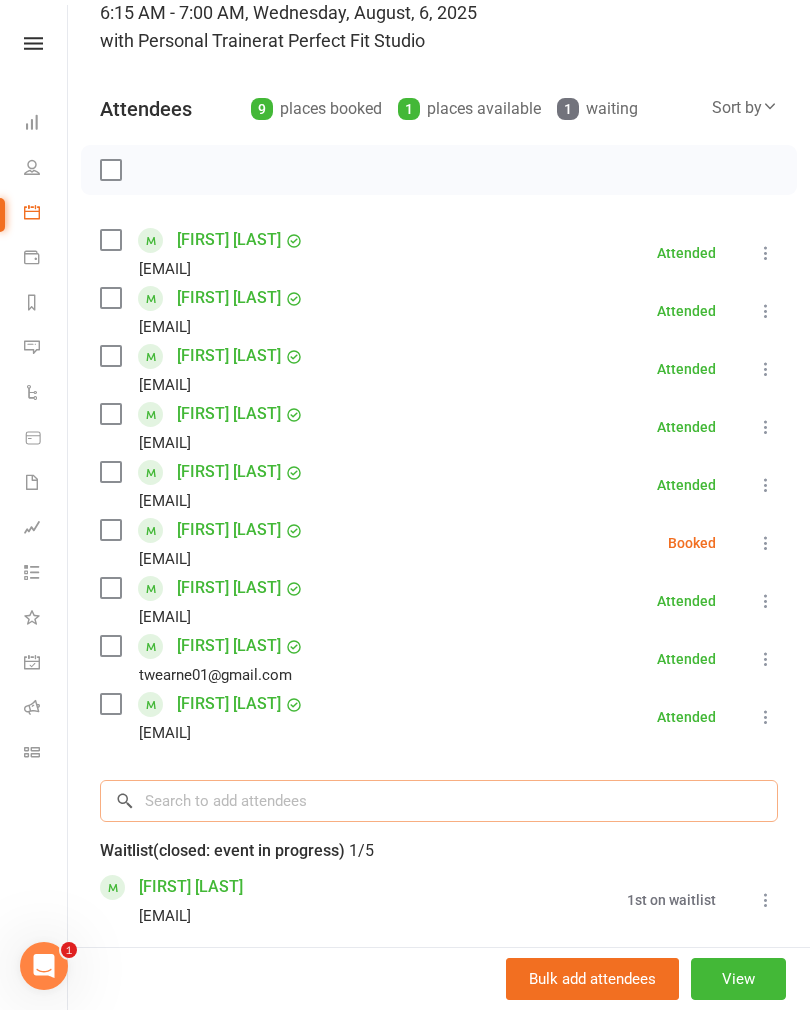 click at bounding box center [439, 801] 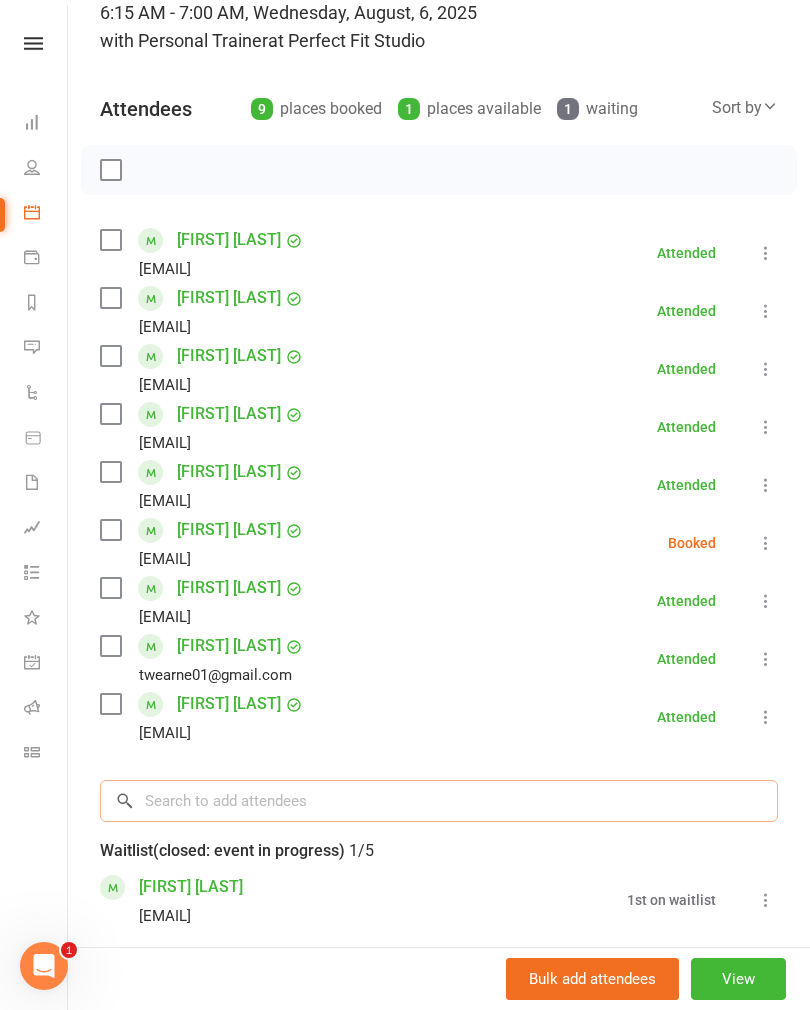 scroll, scrollTop: 223, scrollLeft: 0, axis: vertical 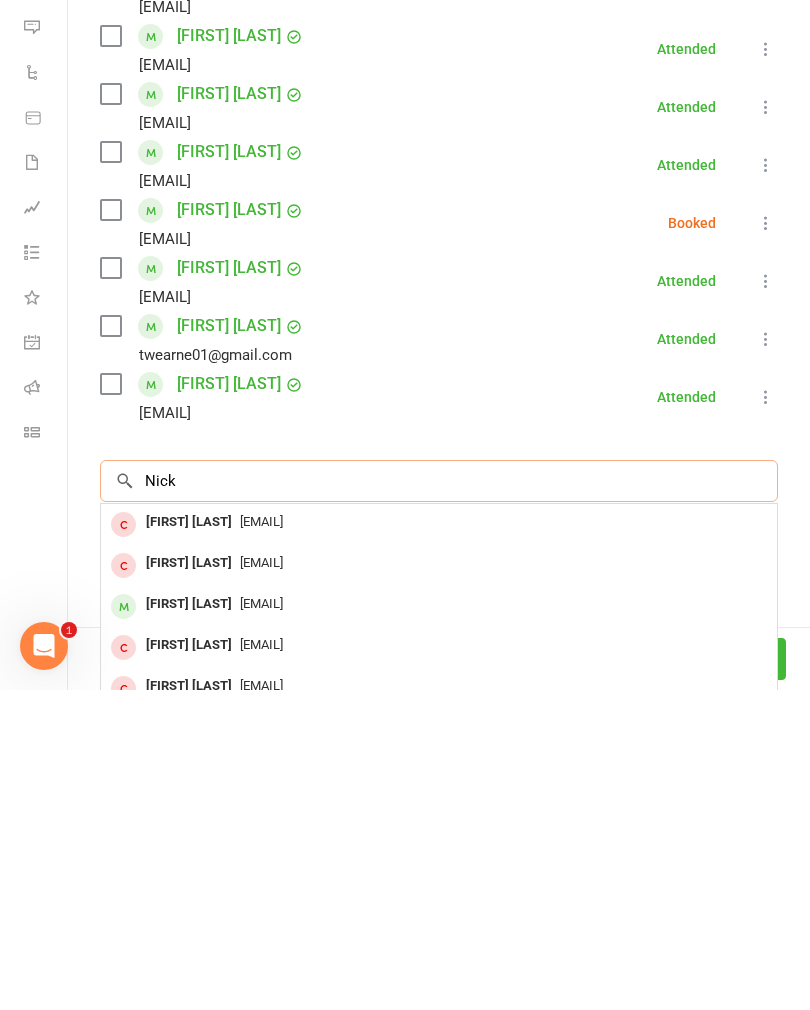 type on "Nick" 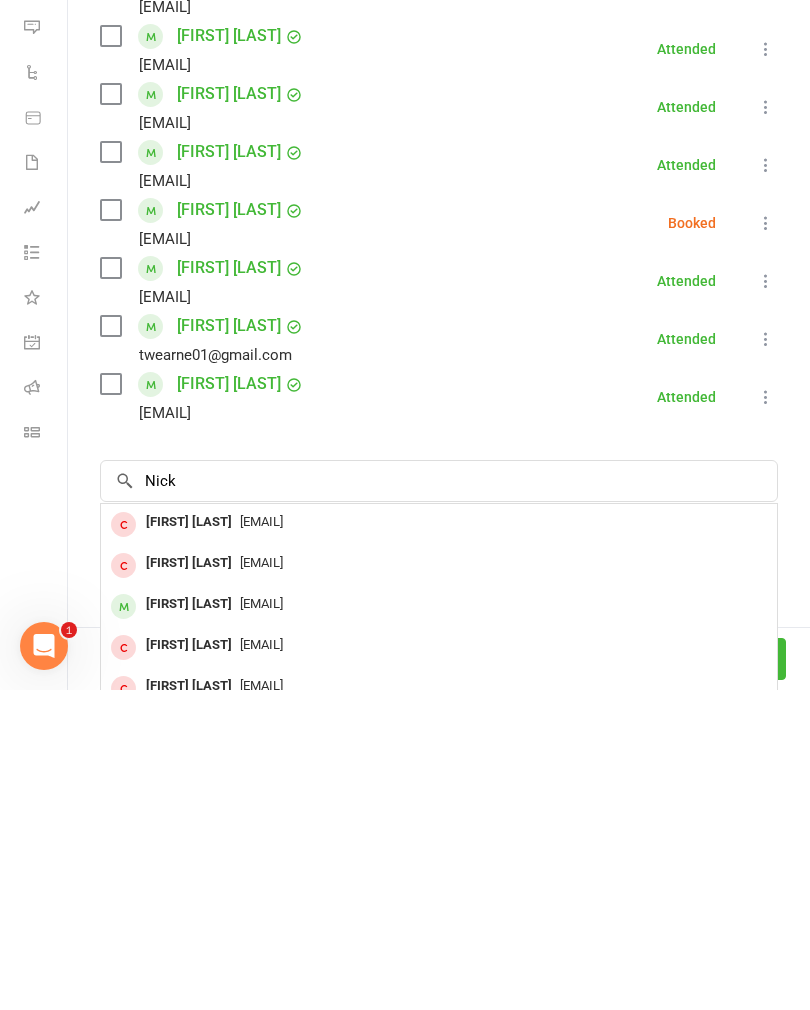 click on "[FIRST] [LAST]" at bounding box center [189, 924] 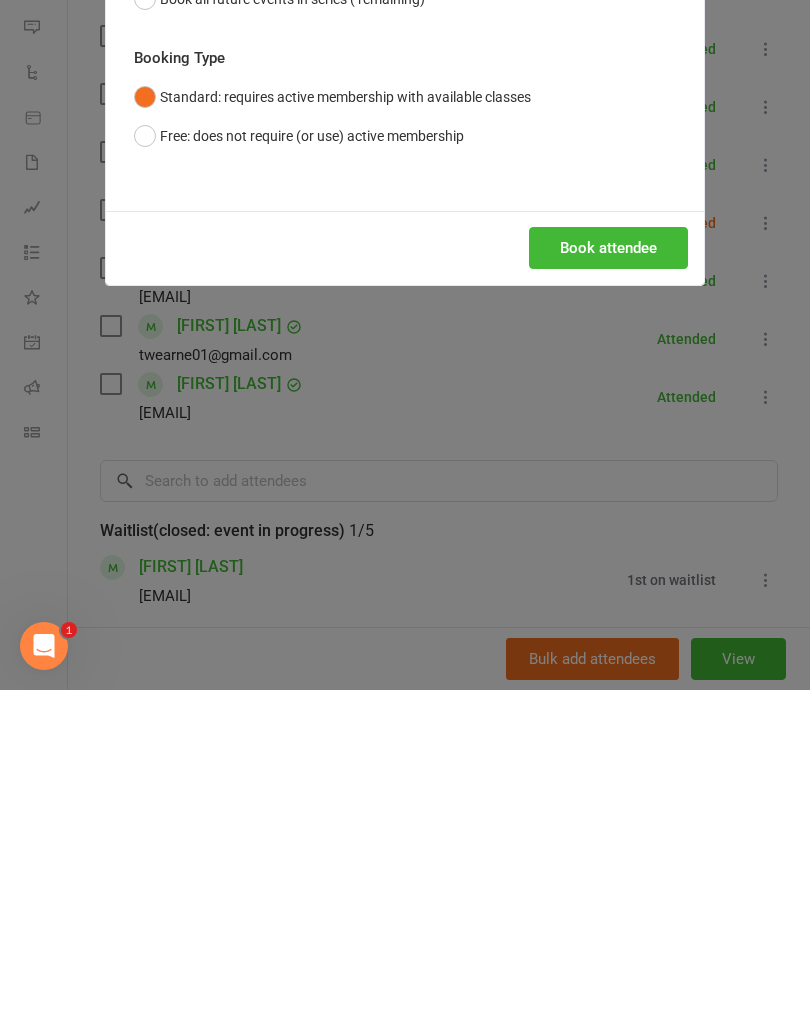 scroll, scrollTop: 543, scrollLeft: 0, axis: vertical 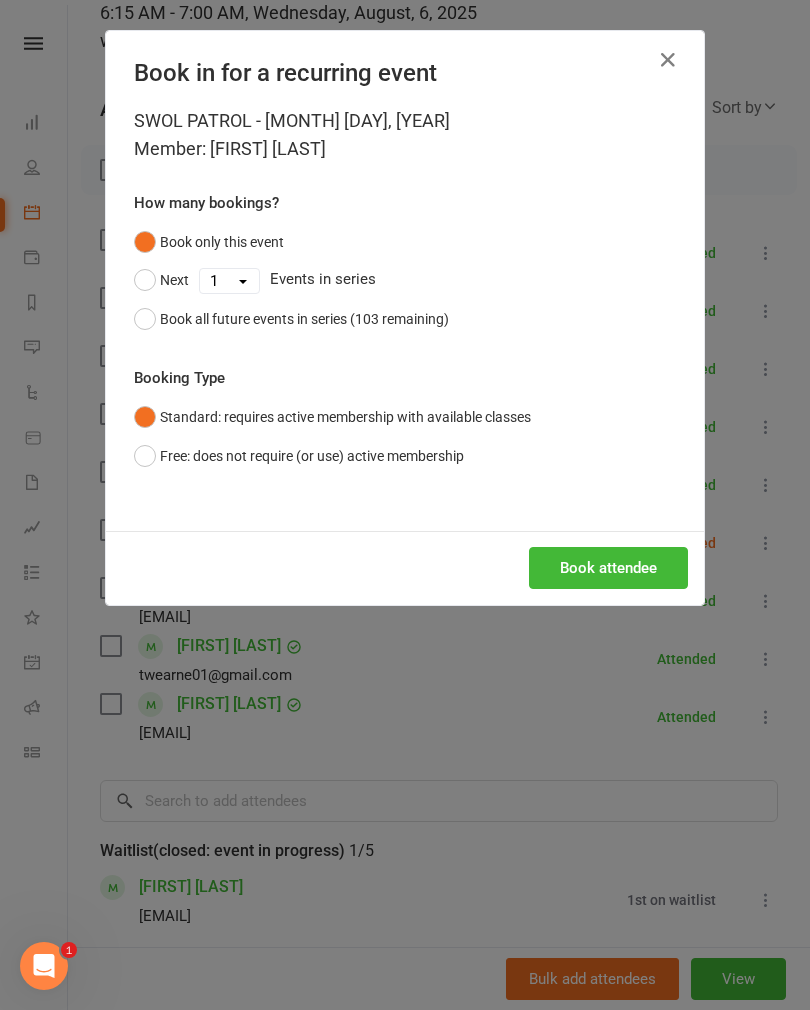 click on "Book attendee" at bounding box center [608, 568] 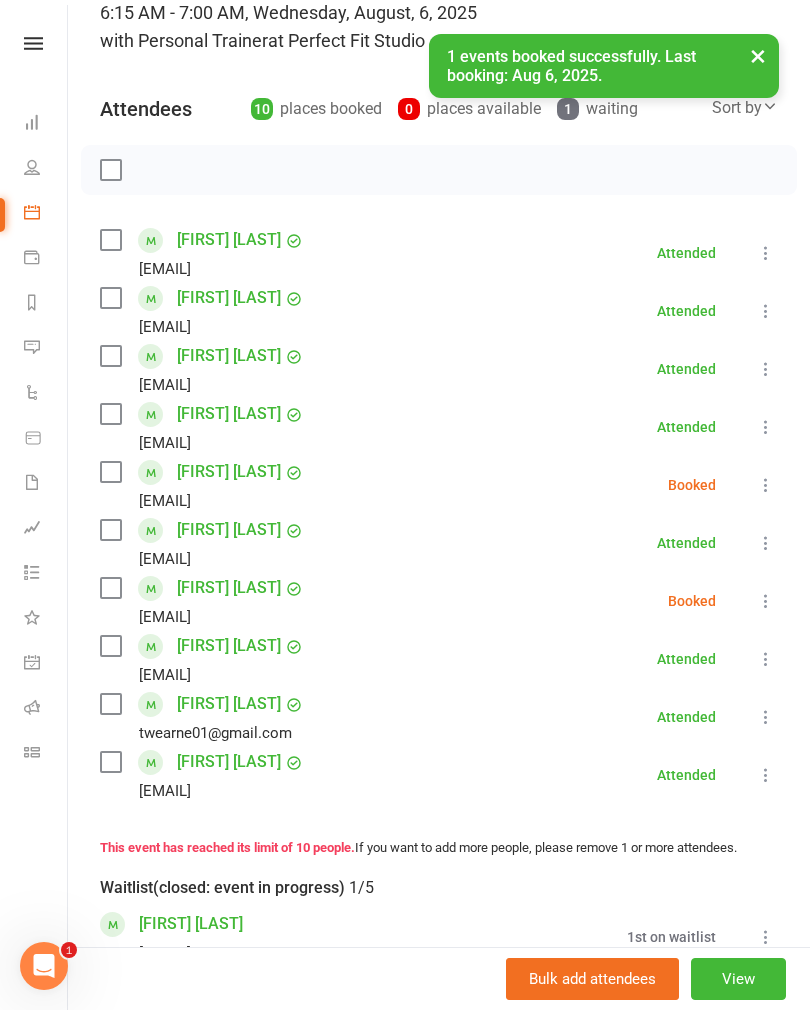 click at bounding box center [766, 775] 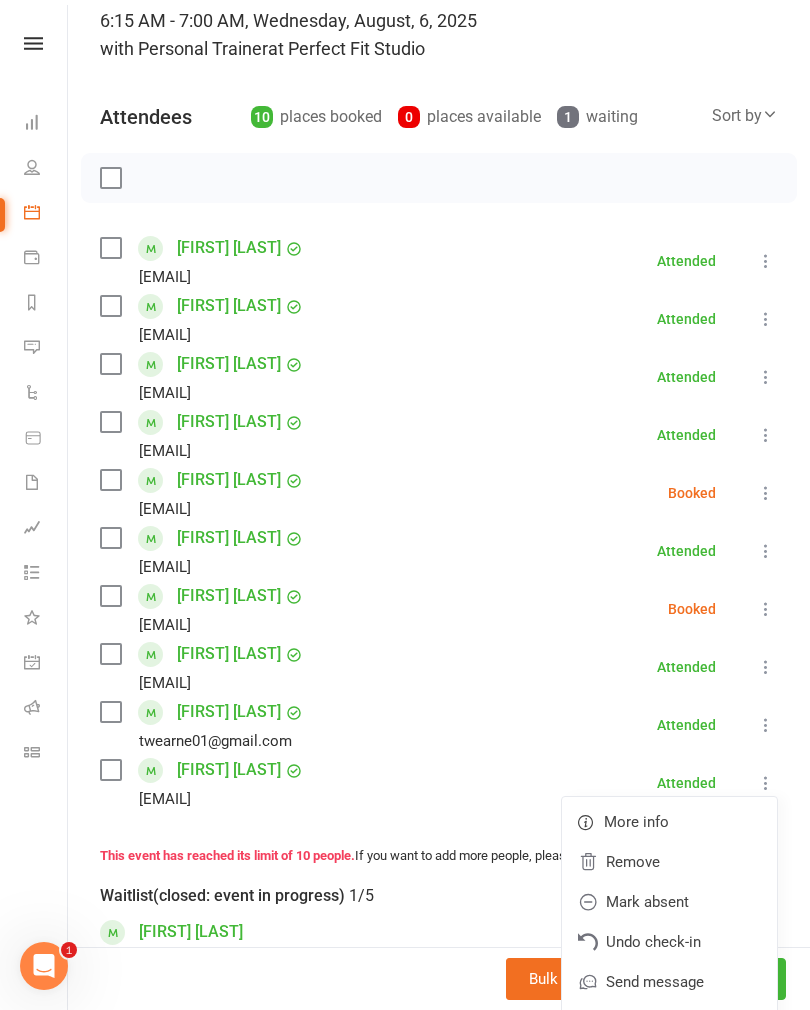 scroll, scrollTop: 141, scrollLeft: 0, axis: vertical 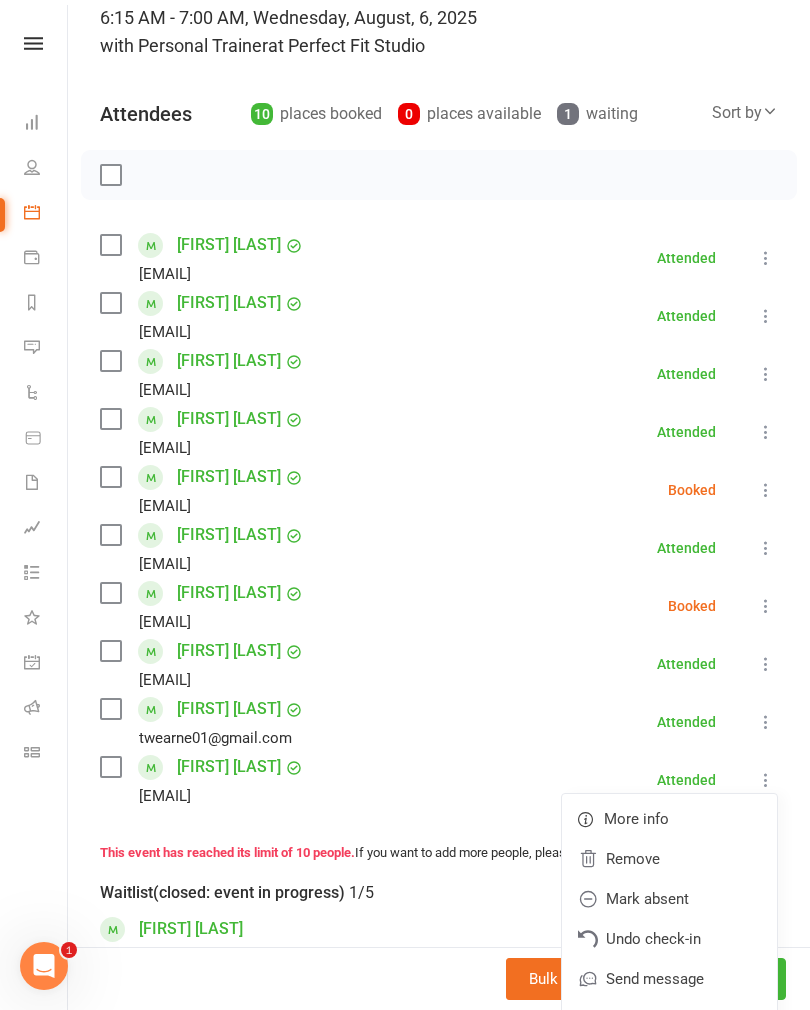 click at bounding box center [766, 490] 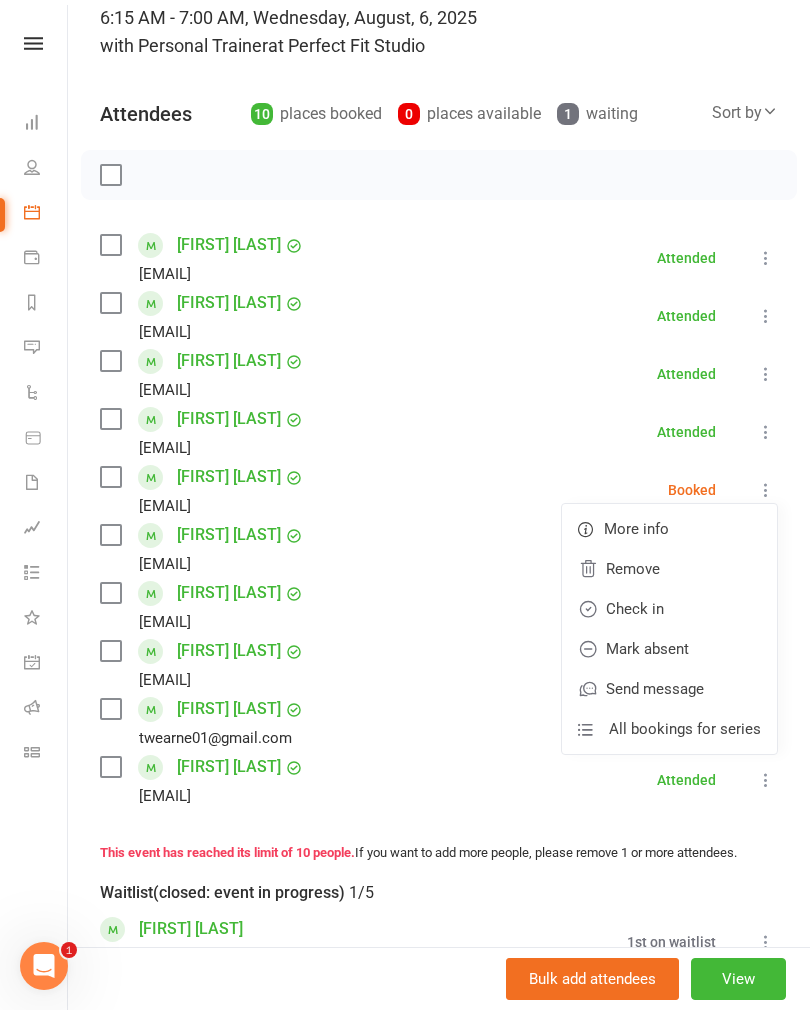 click on "Check in" at bounding box center [669, 609] 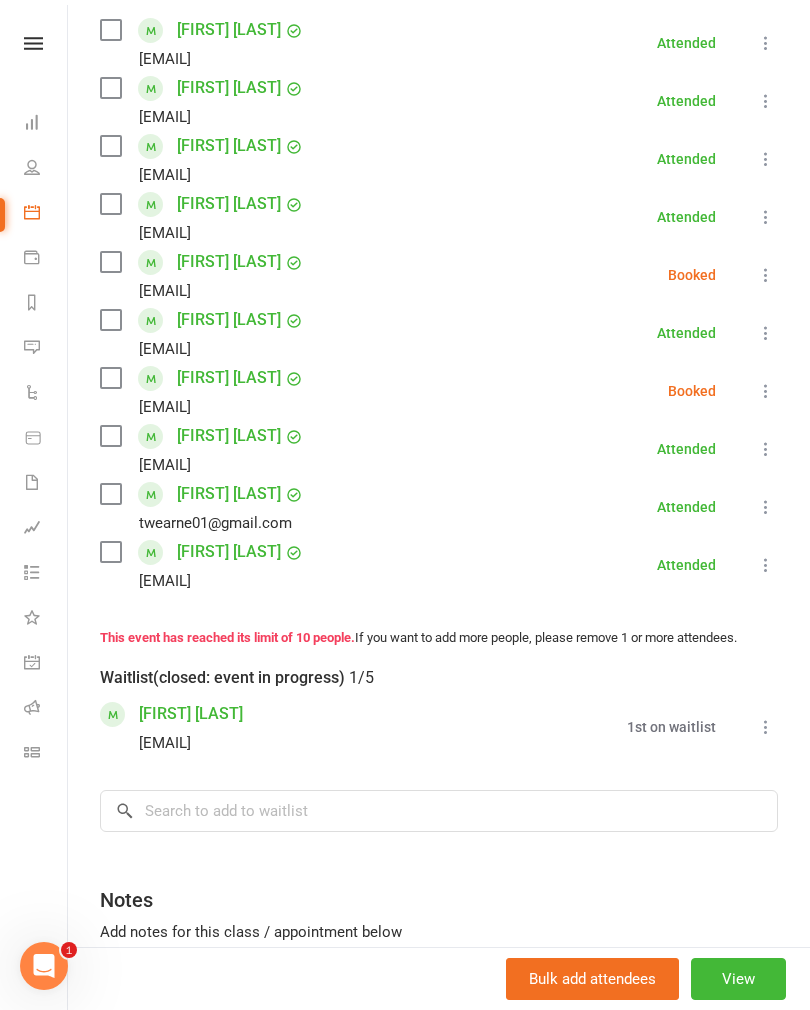 scroll, scrollTop: 366, scrollLeft: 0, axis: vertical 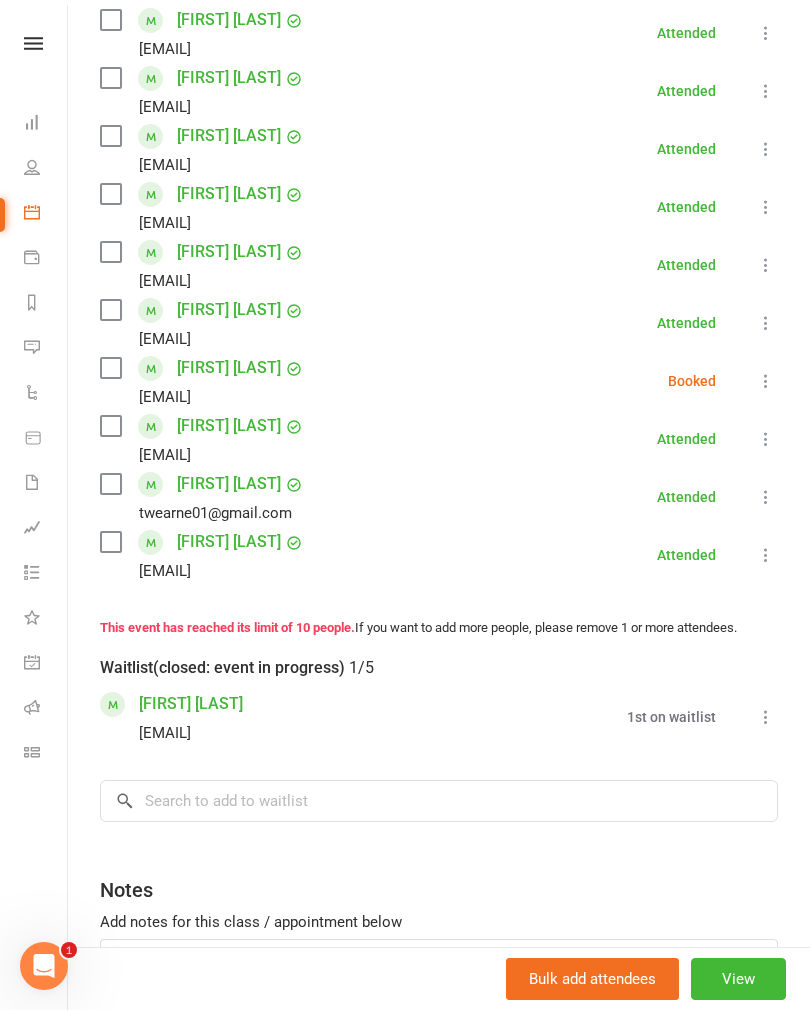 click on "Class kiosk mode  Roll call  6:15 AM - 7:00 AM, [MONTH], [DAY], [YEAR] with Personal Trainer  at  Perfect Fit Studio  Attendees  10  places booked 0  places available 1  waiting Sort by  Last name  First name  Booking created    [FIRST] [LAST]  [EMAIL] Attended More info  Remove  Mark absent  Undo check-in  Send message  All bookings for series    [FIRST] [LAST]  [EMAIL] Attended More info  Remove  Mark absent  Undo check-in  Send message  All bookings for series    [FIRST] [LAST]  [EMAIL] Attended More info  Remove  Mark absent  Undo check-in  Send message  All bookings for series    [FIRST] [LAST]  [EMAIL] Attended More info  Remove  Mark absent  Undo check-in  Send message  All bookings for series    [FIRST] [LAST]  [EMAIL] Attended More info  Remove  Mark absent  Undo check-in  Send message  All bookings for series    [FIRST] [LAST]  [EMAIL] Attended More info  Remove  Mark absent  Undo check-in" at bounding box center (439, 411) 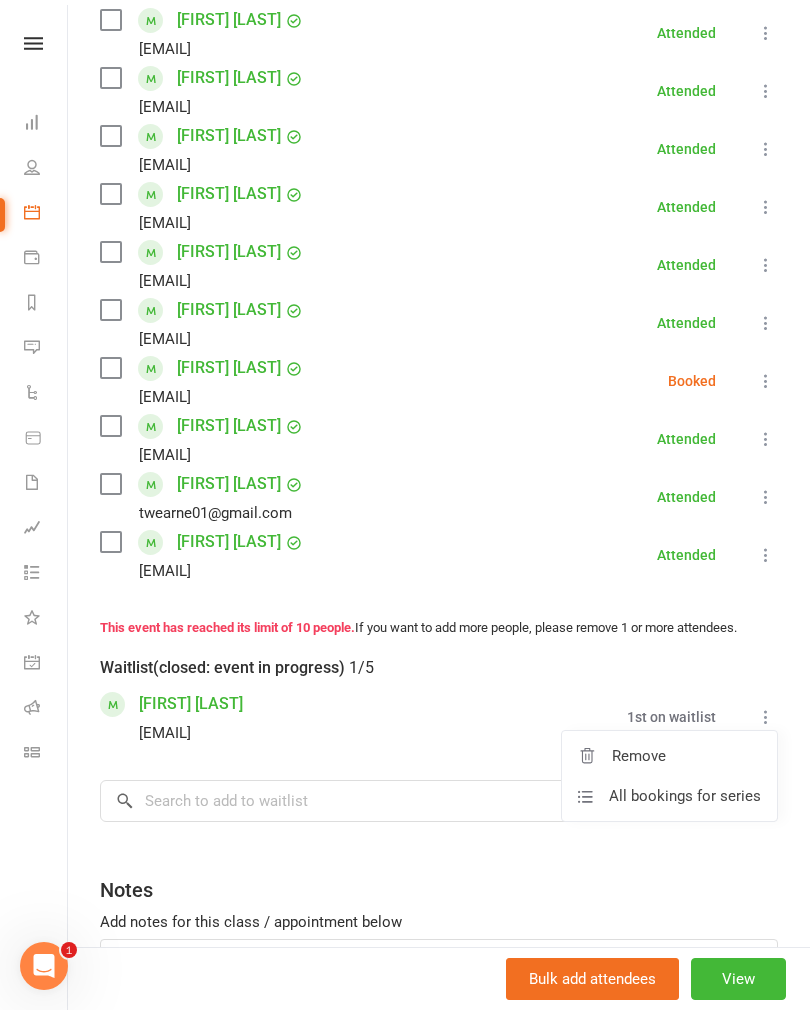 click on "Remove" at bounding box center [639, 756] 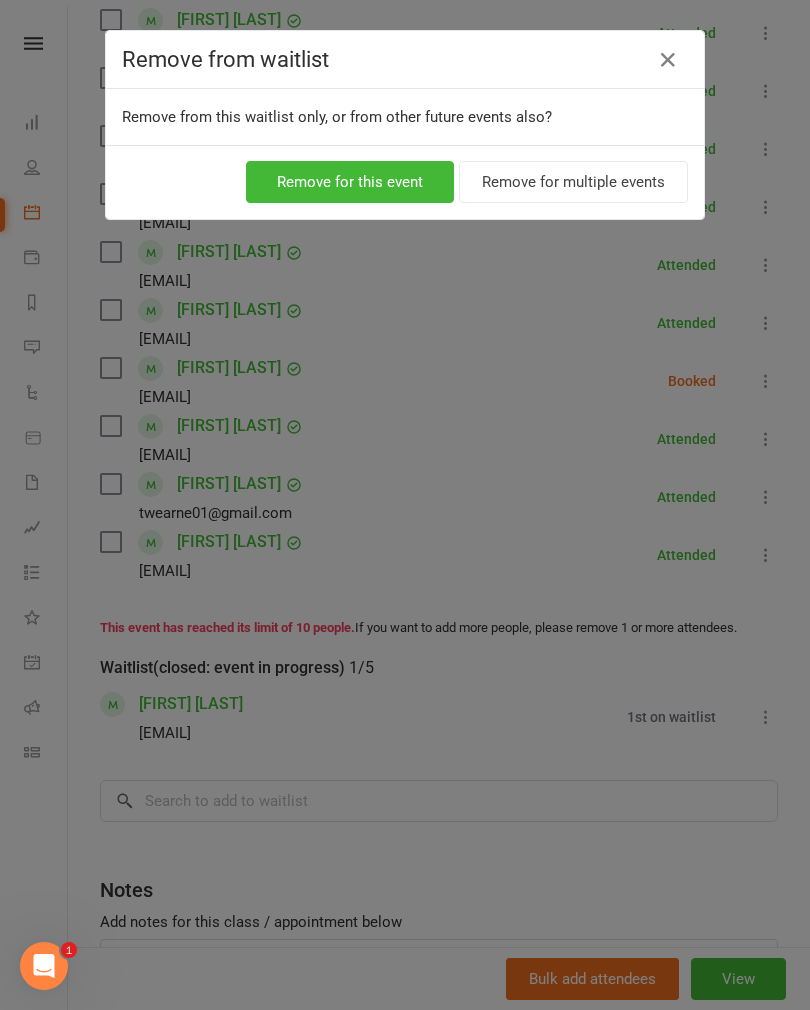 click on "Remove for this event" at bounding box center [350, 182] 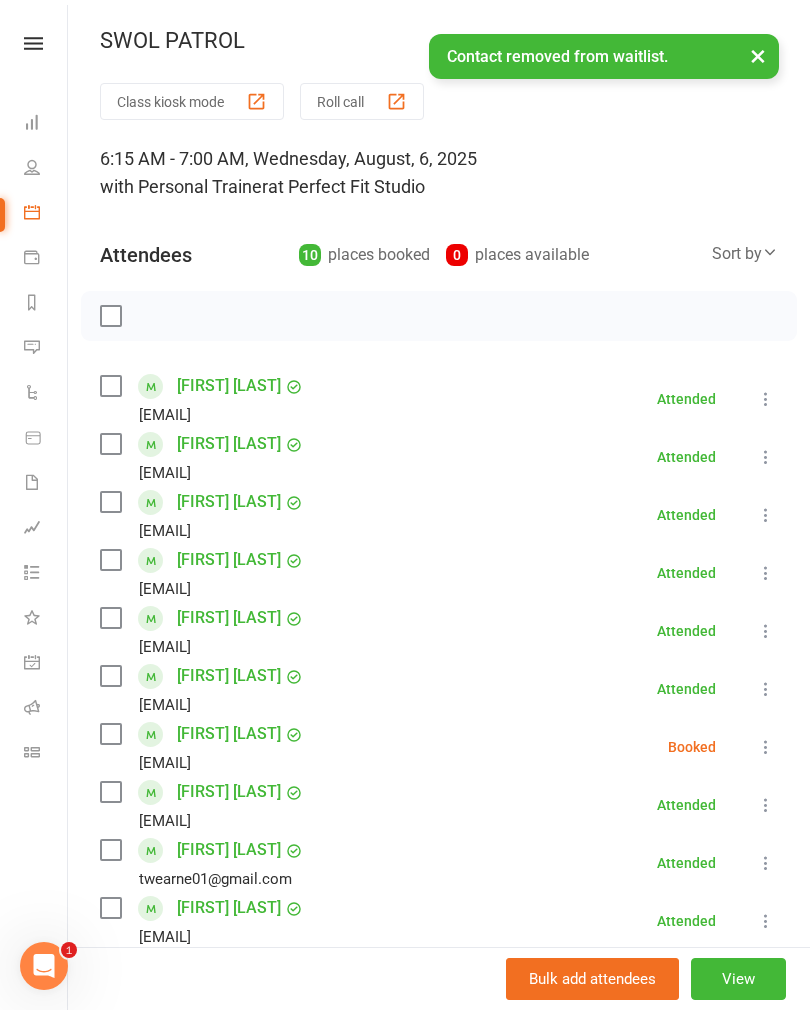 scroll, scrollTop: 0, scrollLeft: 0, axis: both 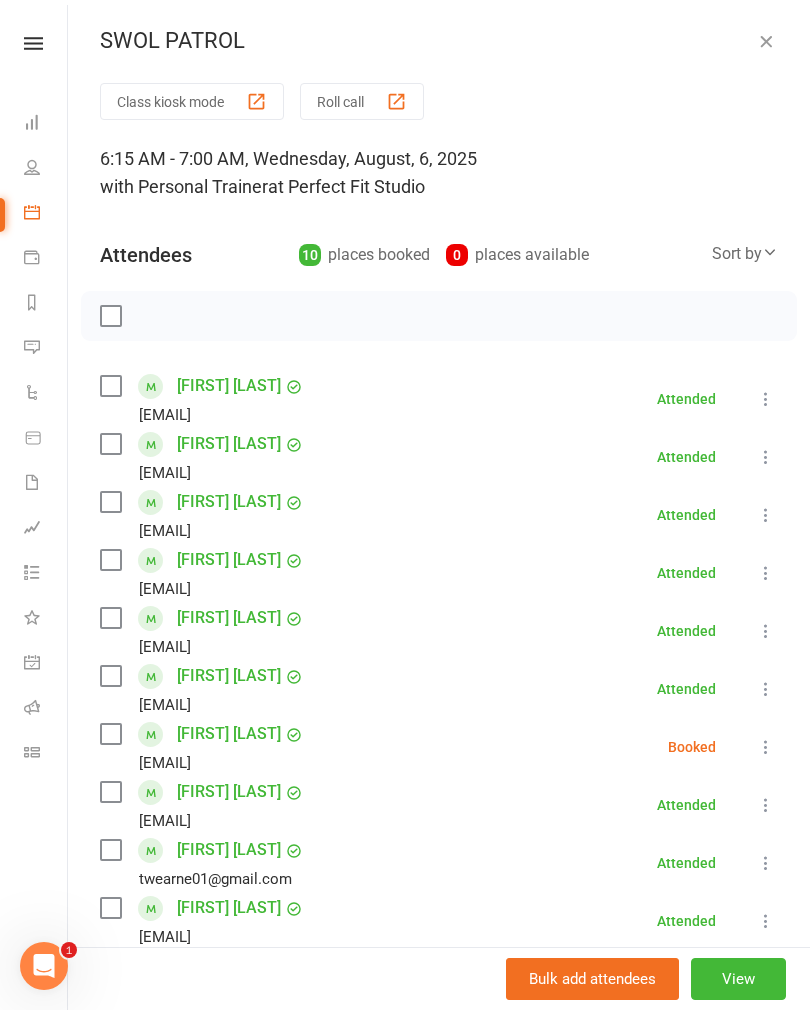 click at bounding box center [766, 41] 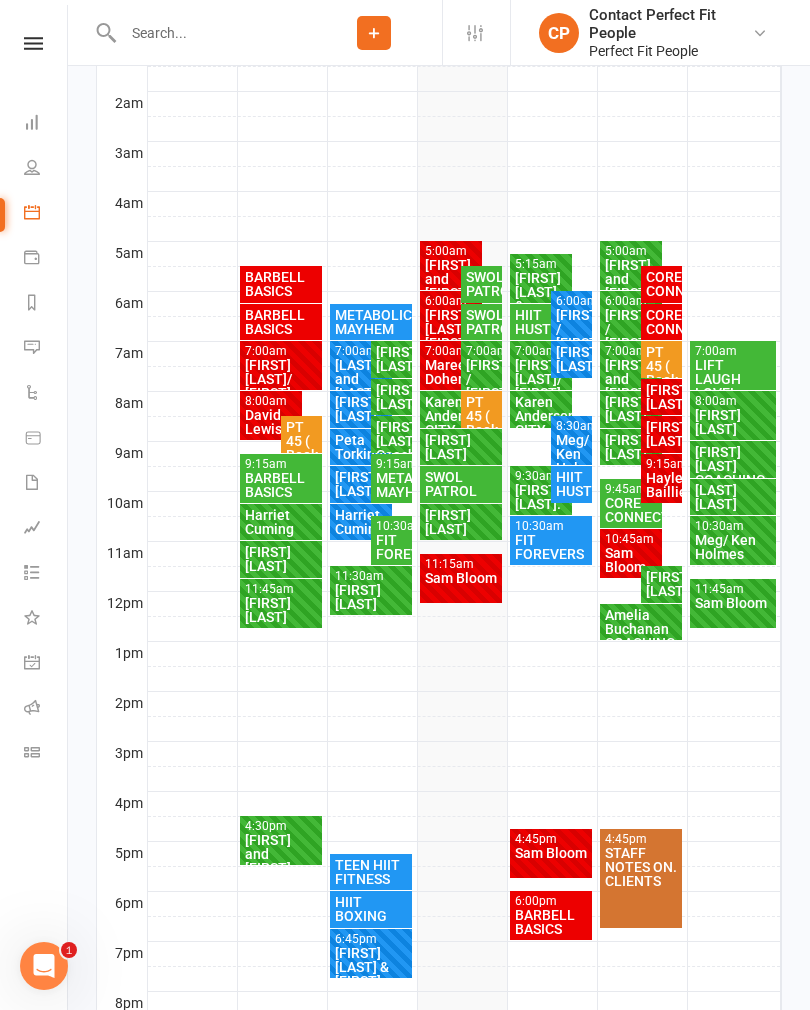scroll, scrollTop: 431, scrollLeft: 0, axis: vertical 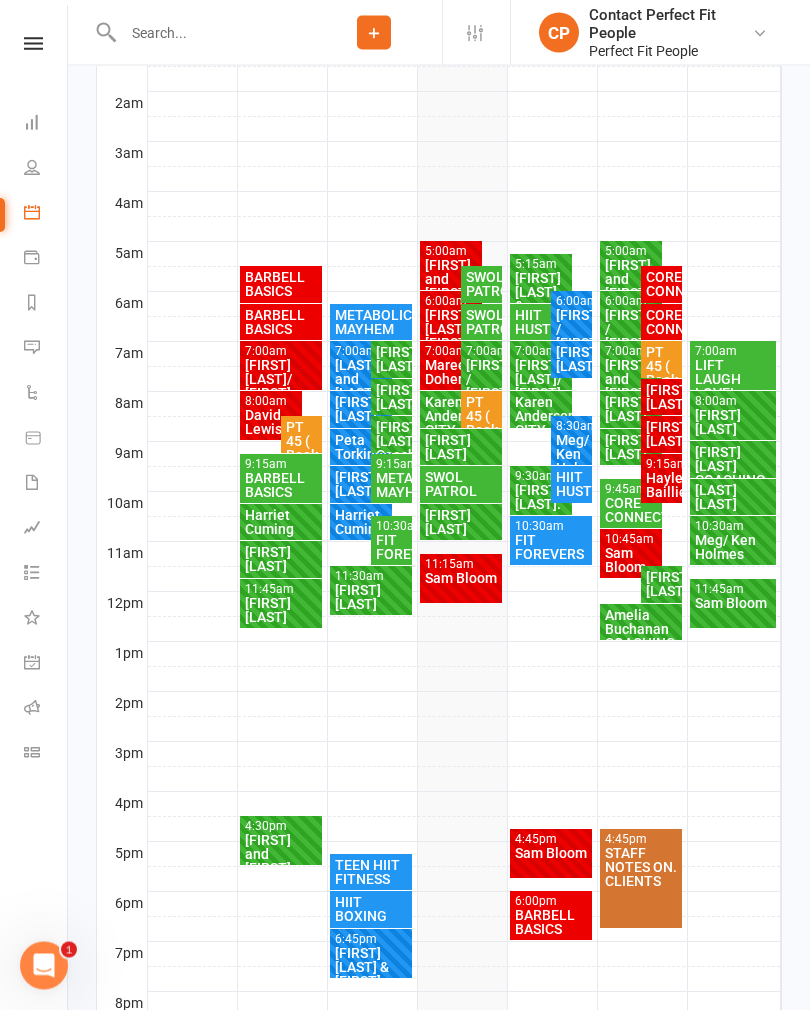 click on "[FIRST] [LAST] / [FIRST] [LAST]" at bounding box center [451, 337] 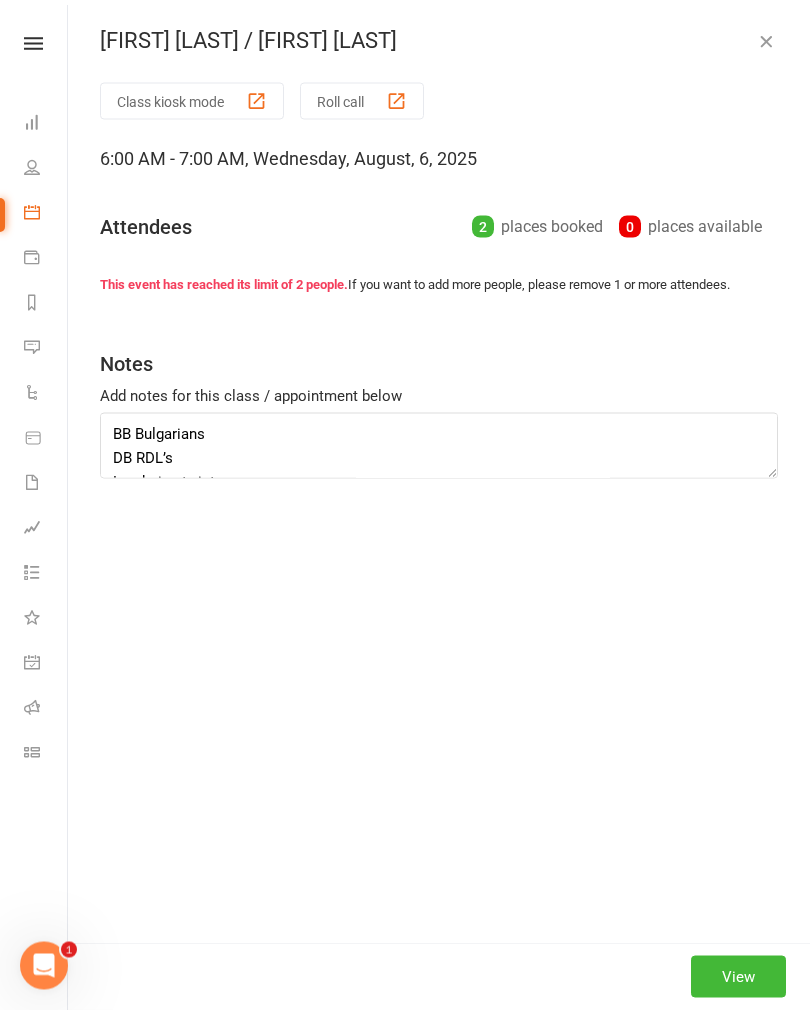 scroll, scrollTop: 432, scrollLeft: 0, axis: vertical 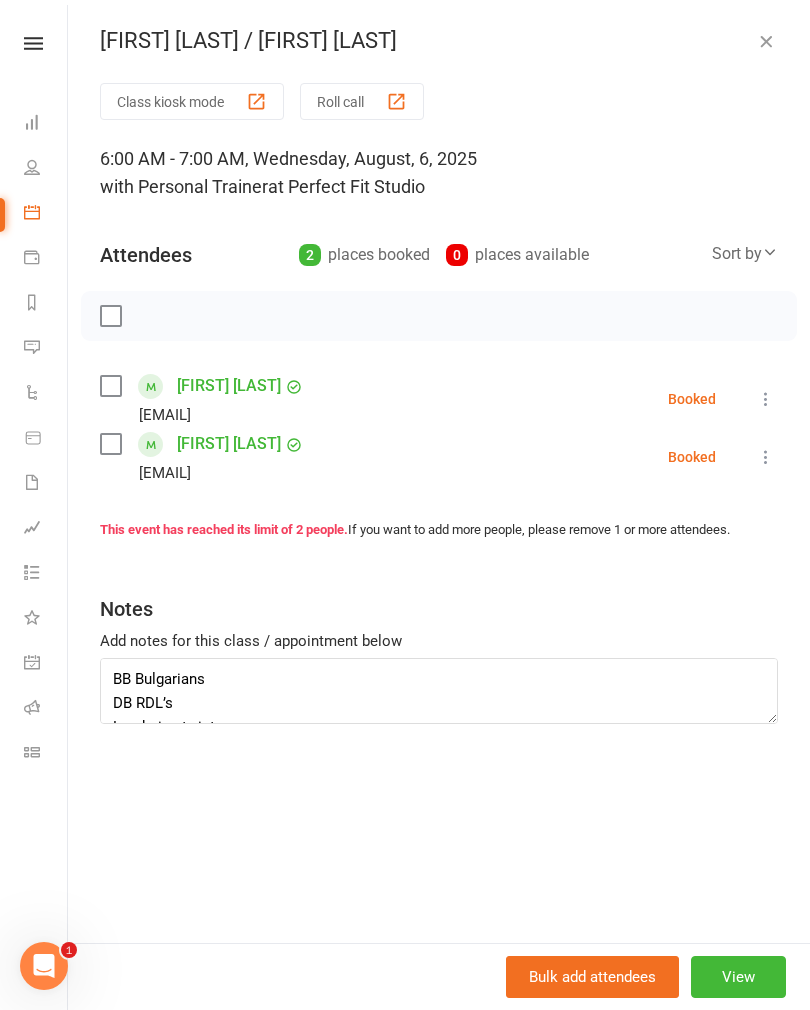 click at bounding box center (110, 316) 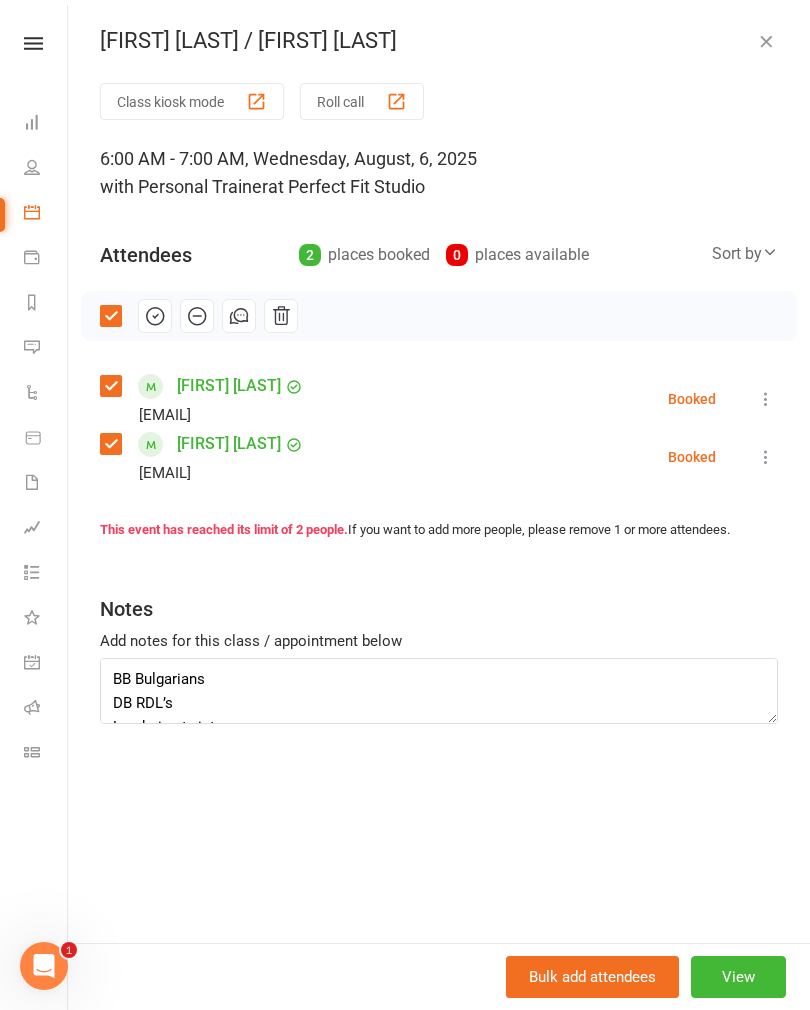 click at bounding box center [155, 316] 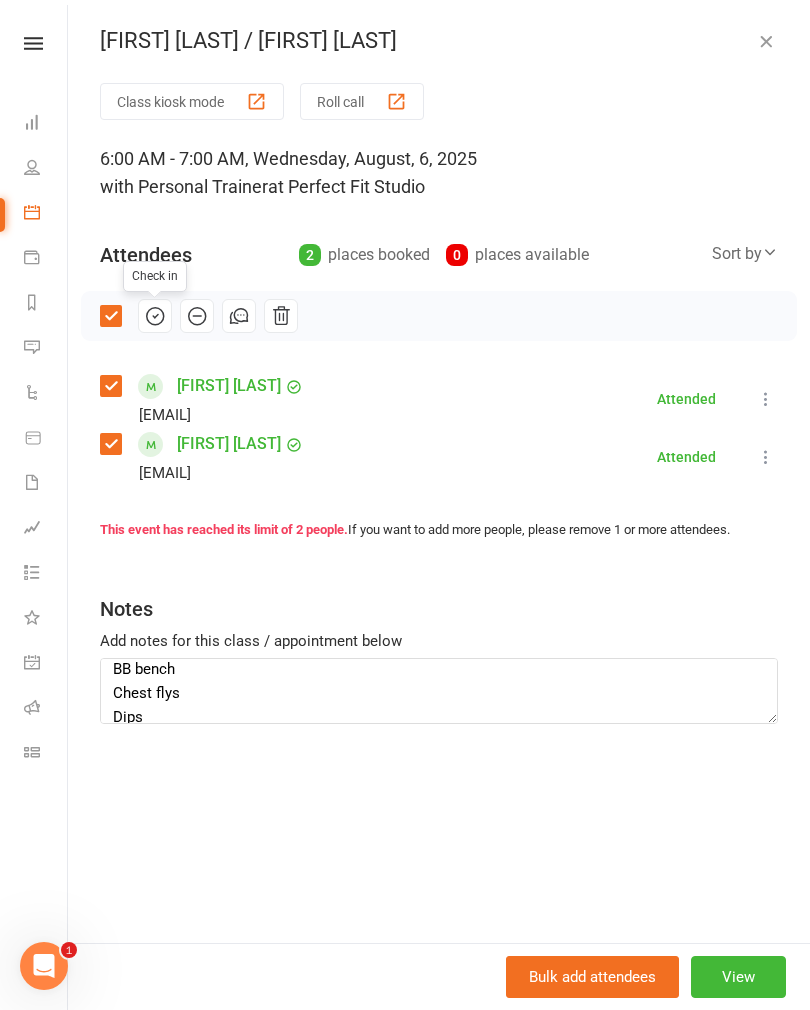 scroll, scrollTop: 107, scrollLeft: 0, axis: vertical 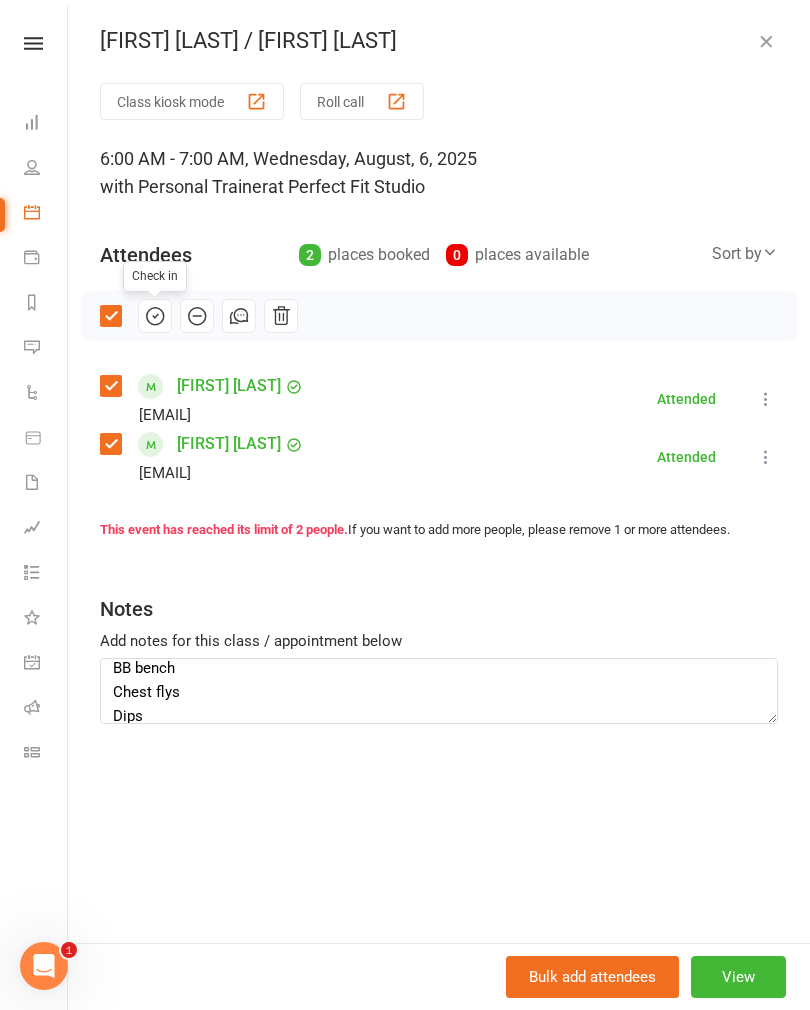 click on "Bulk add attendees  View" at bounding box center (439, 976) 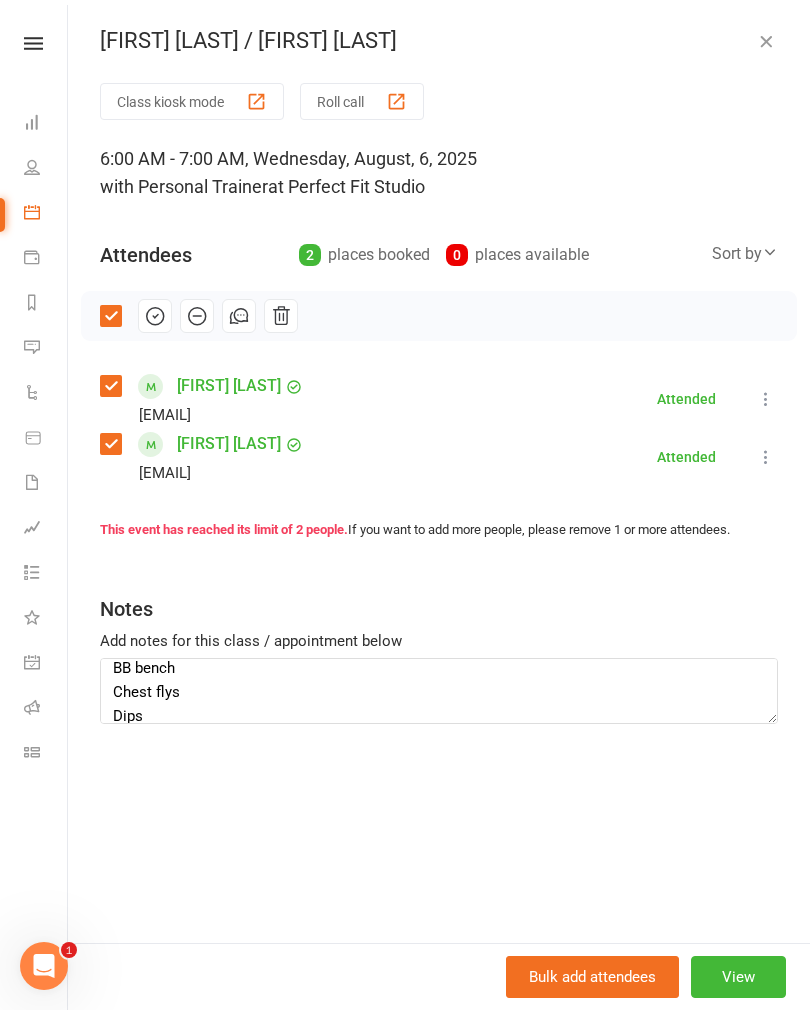 scroll, scrollTop: 688, scrollLeft: 0, axis: vertical 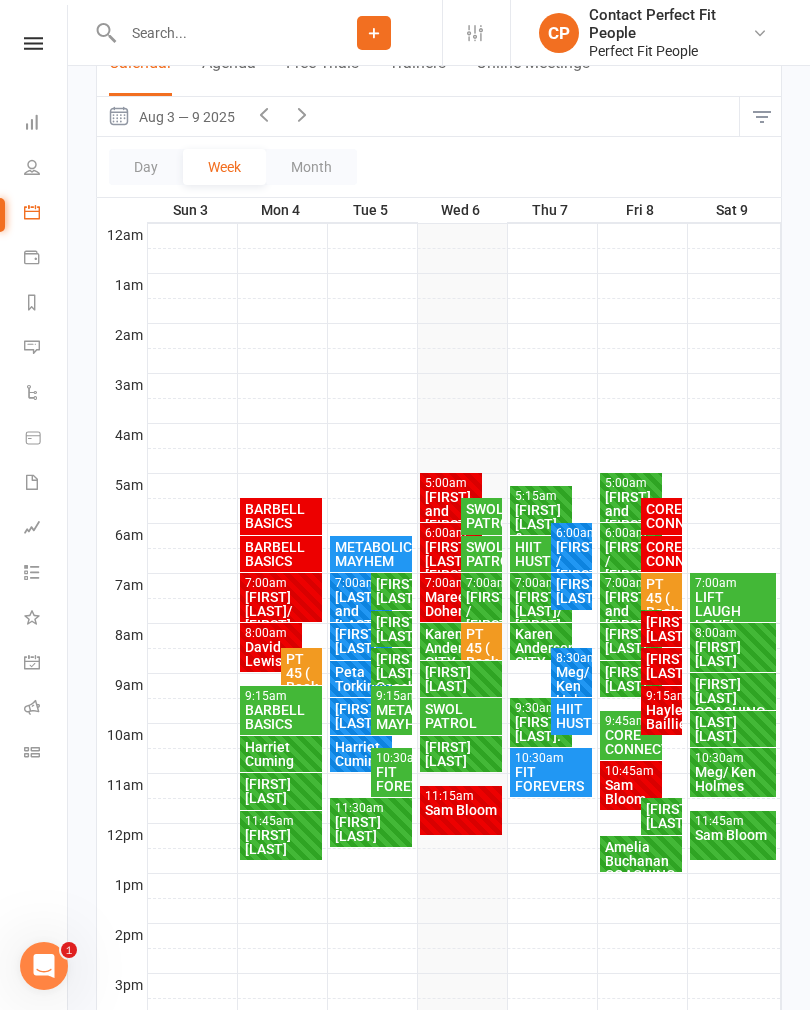 click at bounding box center [264, 114] 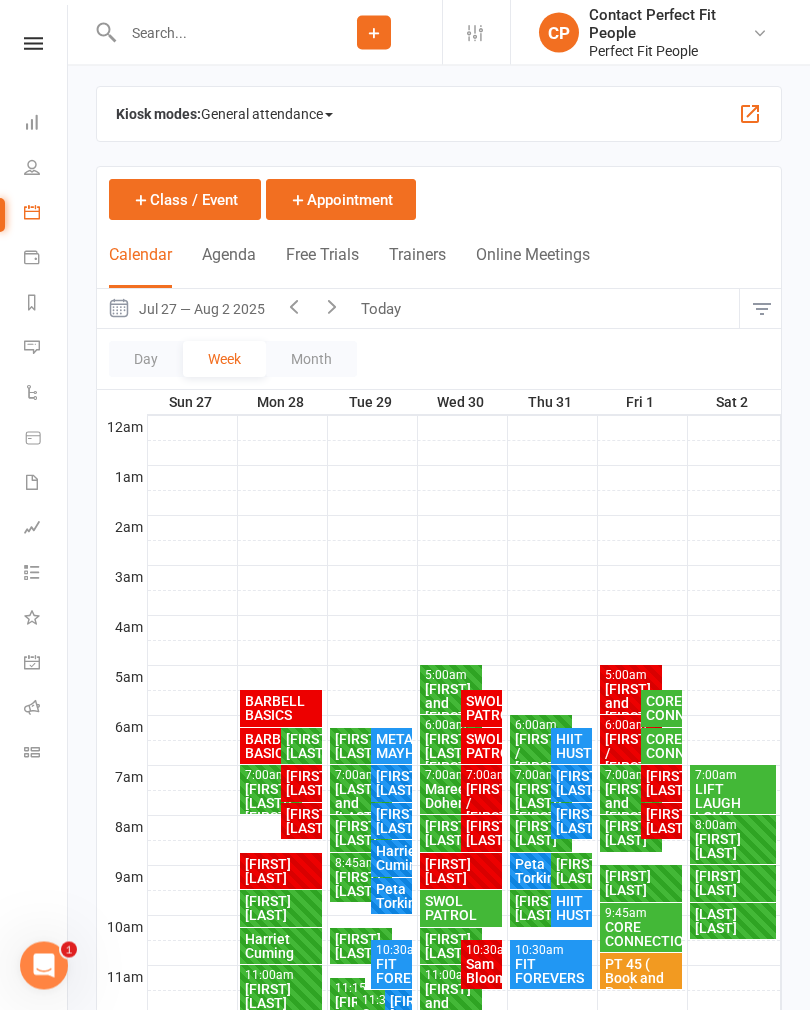 scroll, scrollTop: 6, scrollLeft: 0, axis: vertical 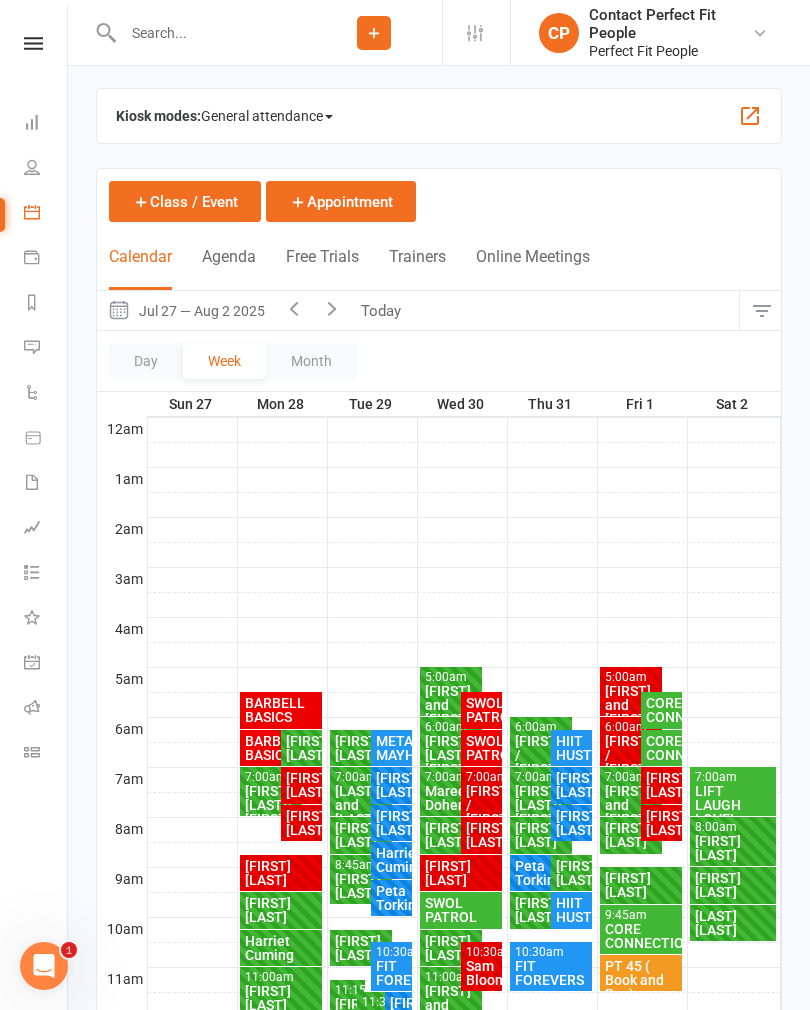 click on "Today" at bounding box center (383, 310) 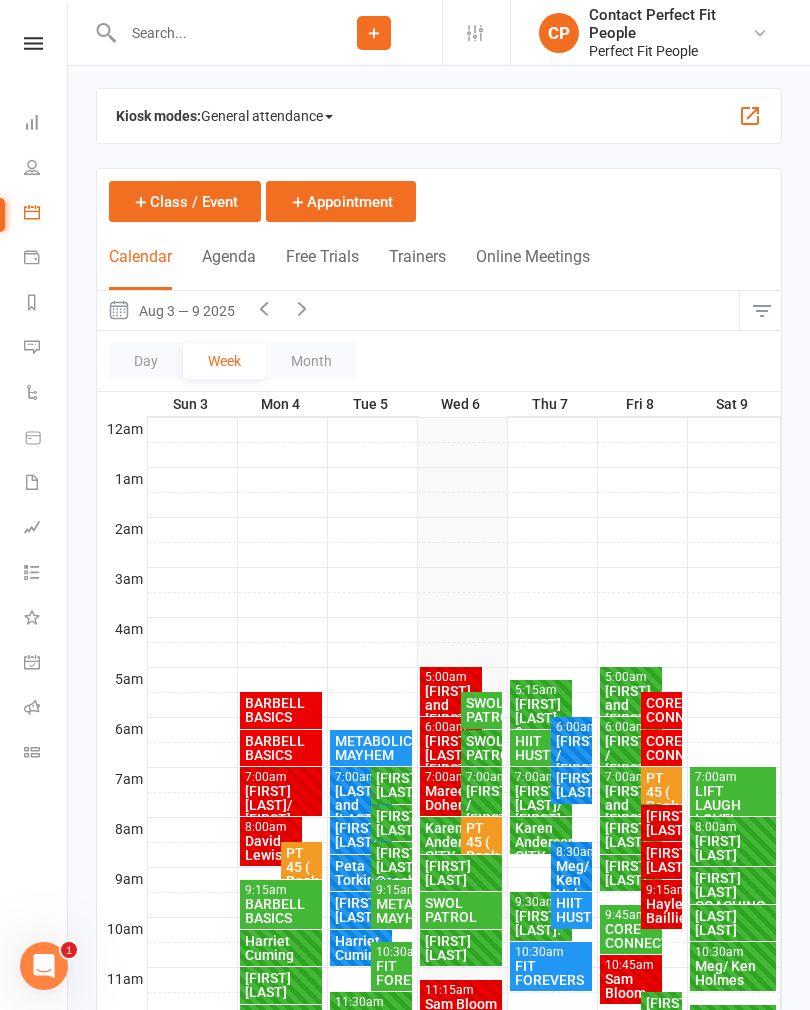 click at bounding box center [264, 308] 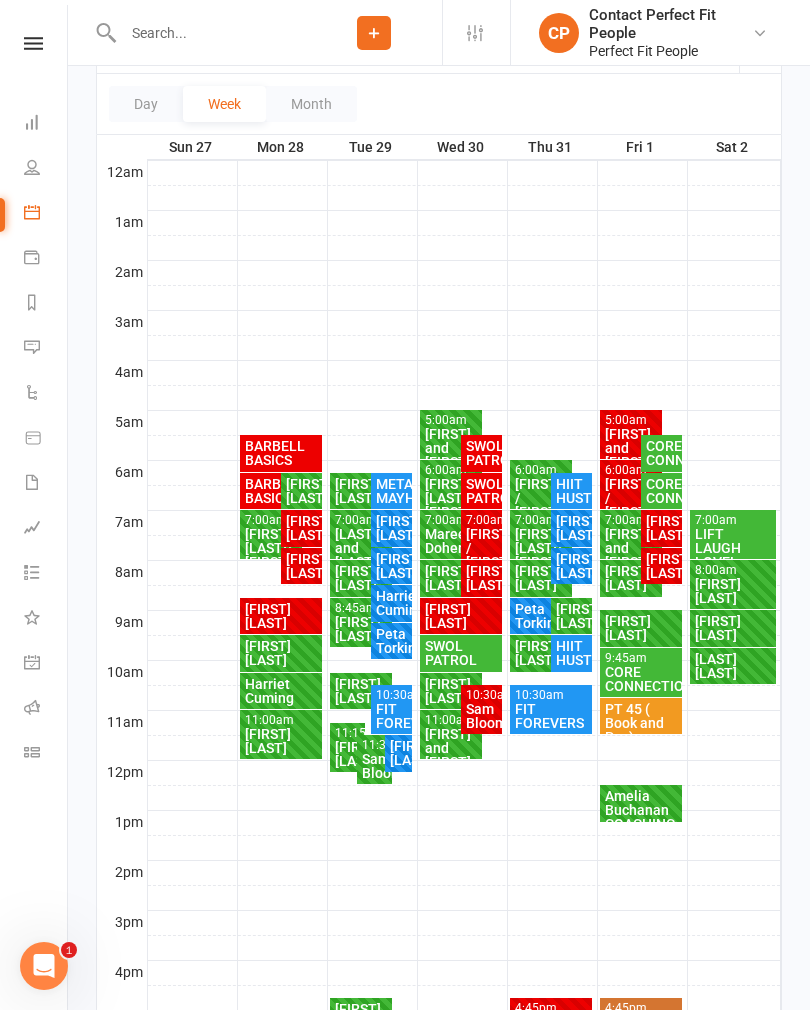 scroll, scrollTop: 0, scrollLeft: 0, axis: both 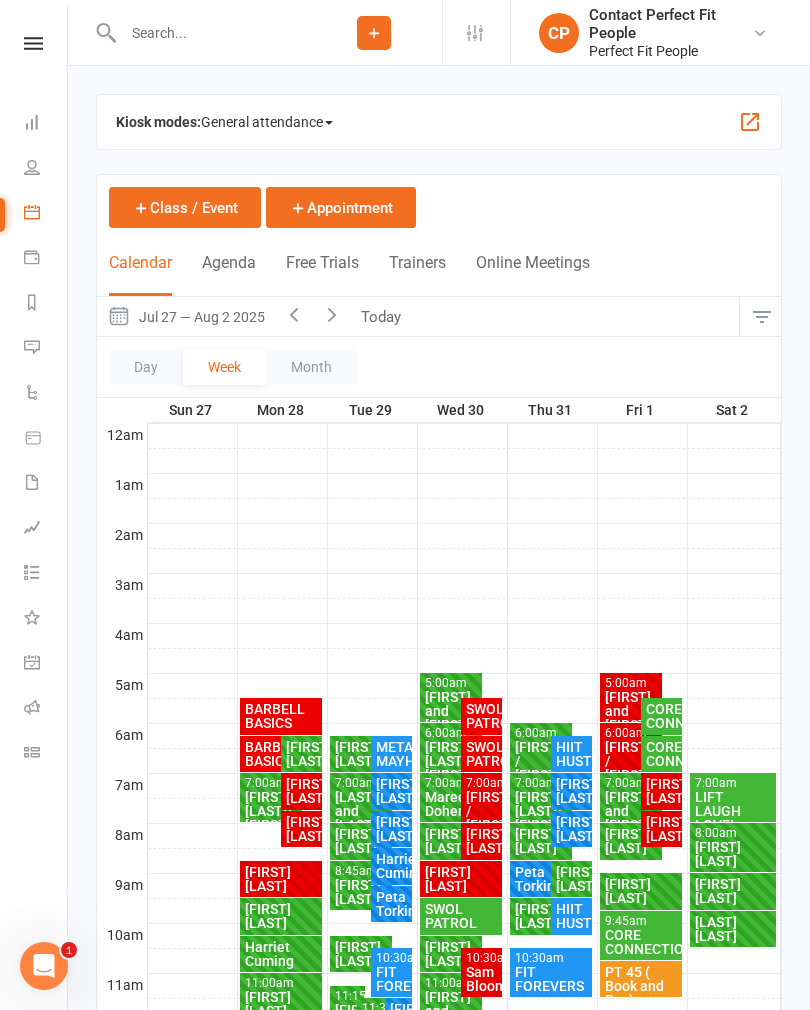 click at bounding box center (332, 314) 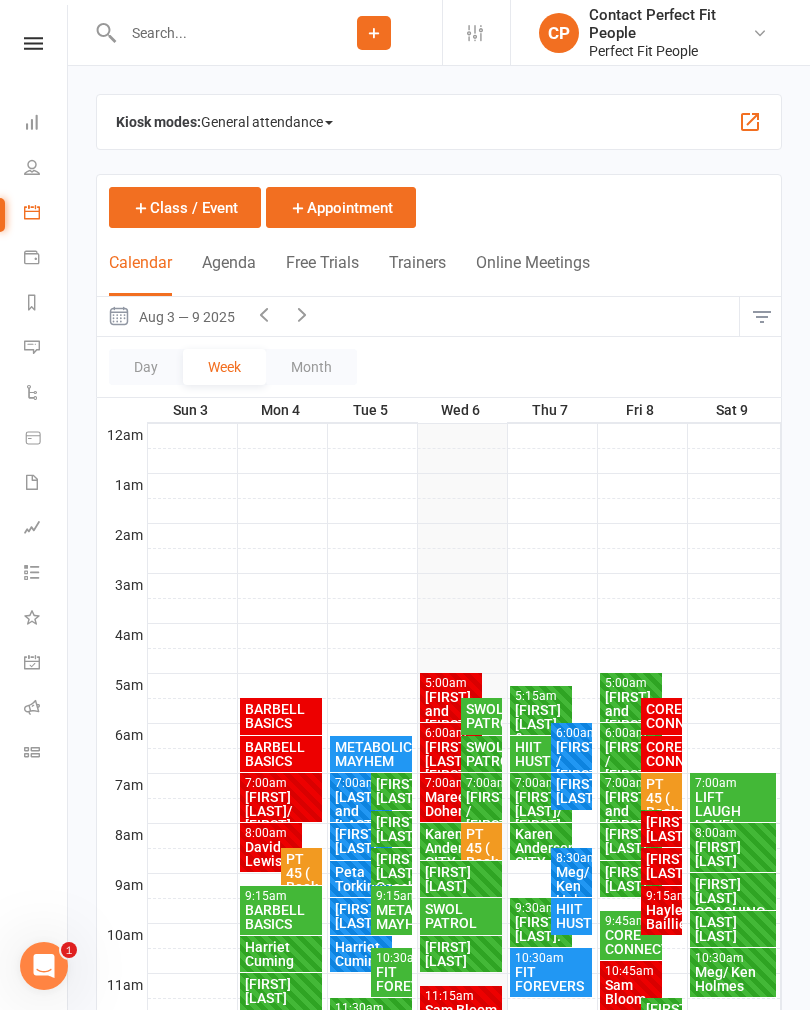 click on "Karen Anderson CITY GYM" at bounding box center [451, 855] 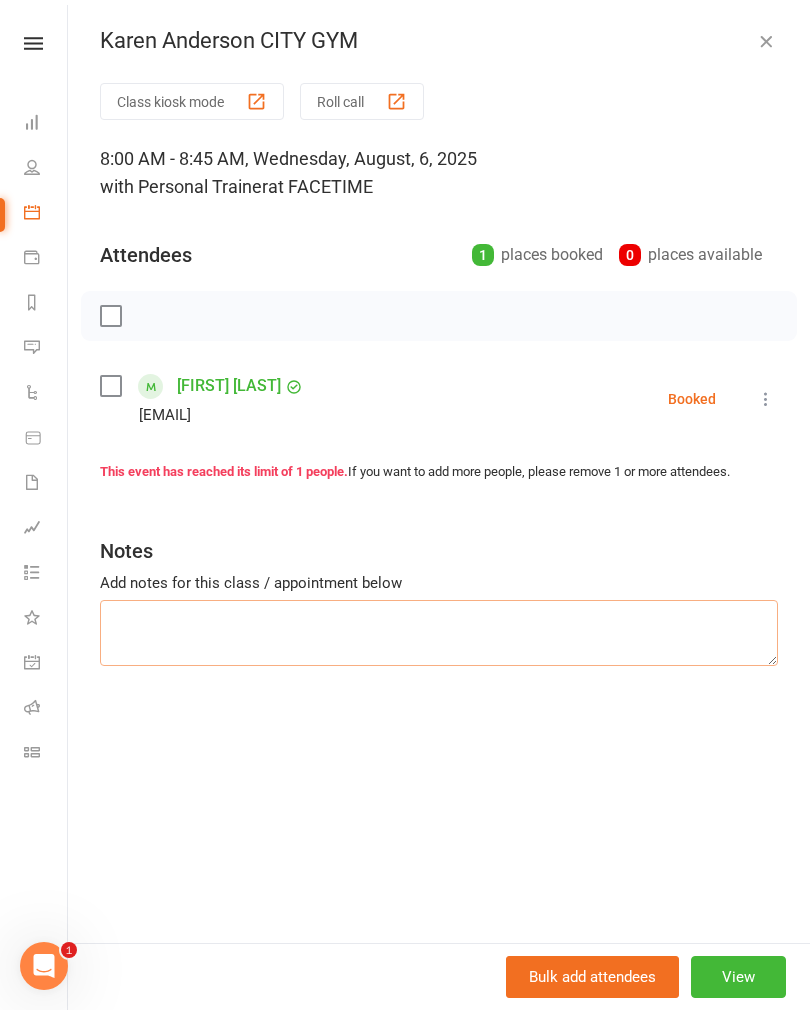 click at bounding box center (439, 633) 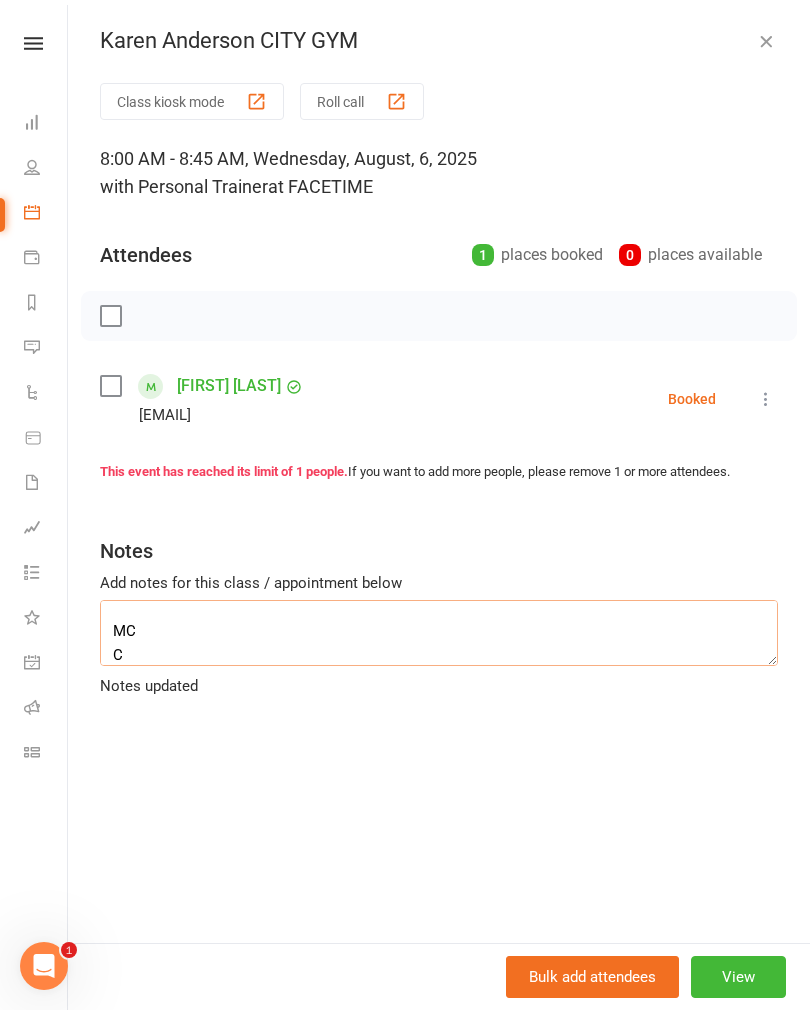 scroll, scrollTop: 182, scrollLeft: 0, axis: vertical 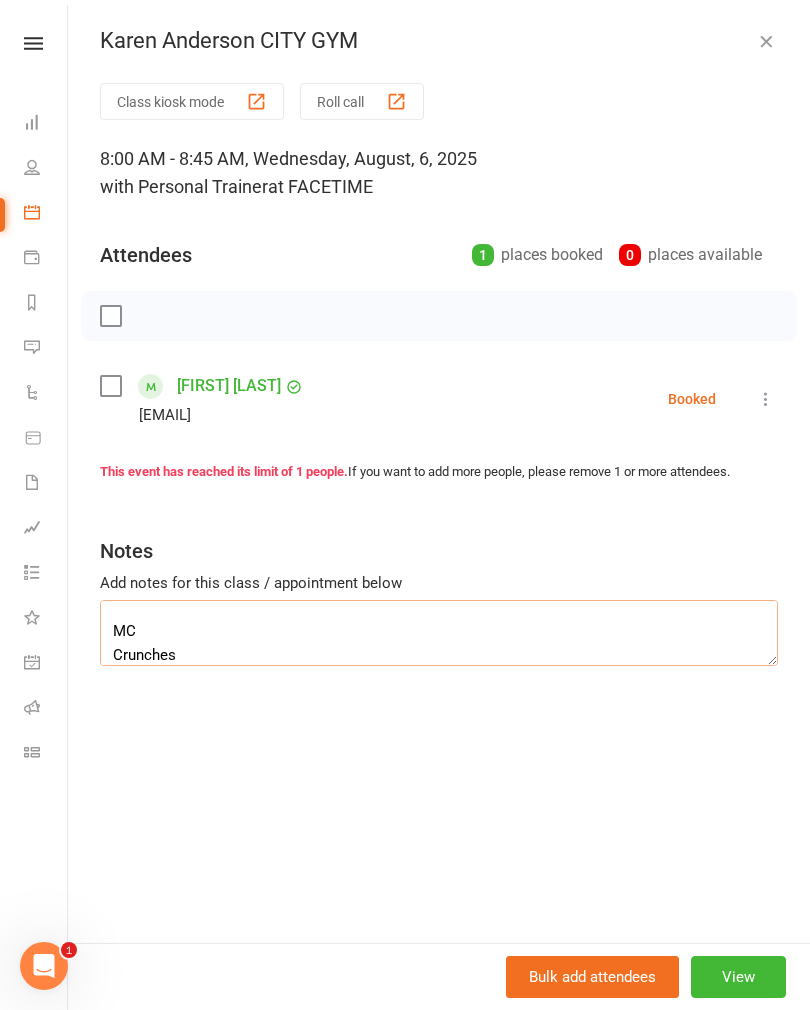 click on "DB rear lunges
Bicep curls
5 push ups
Seated twist
Squat sumo pulse
Plank rows
MC
Crunches" at bounding box center [439, 633] 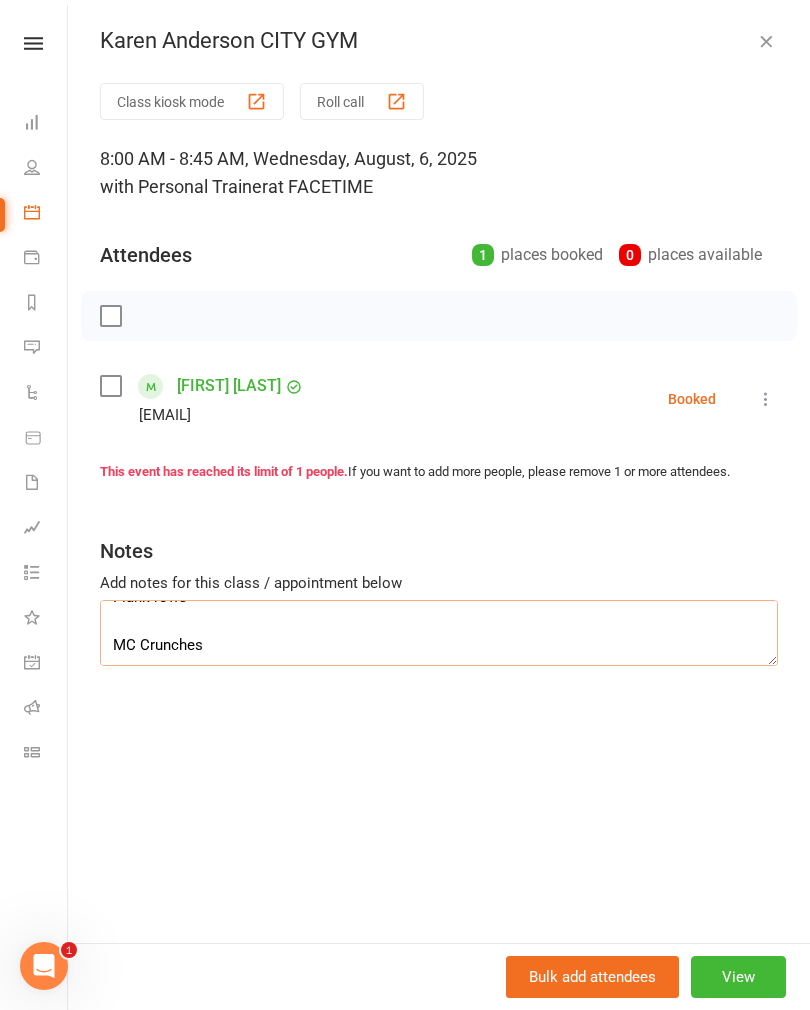 scroll, scrollTop: 168, scrollLeft: 0, axis: vertical 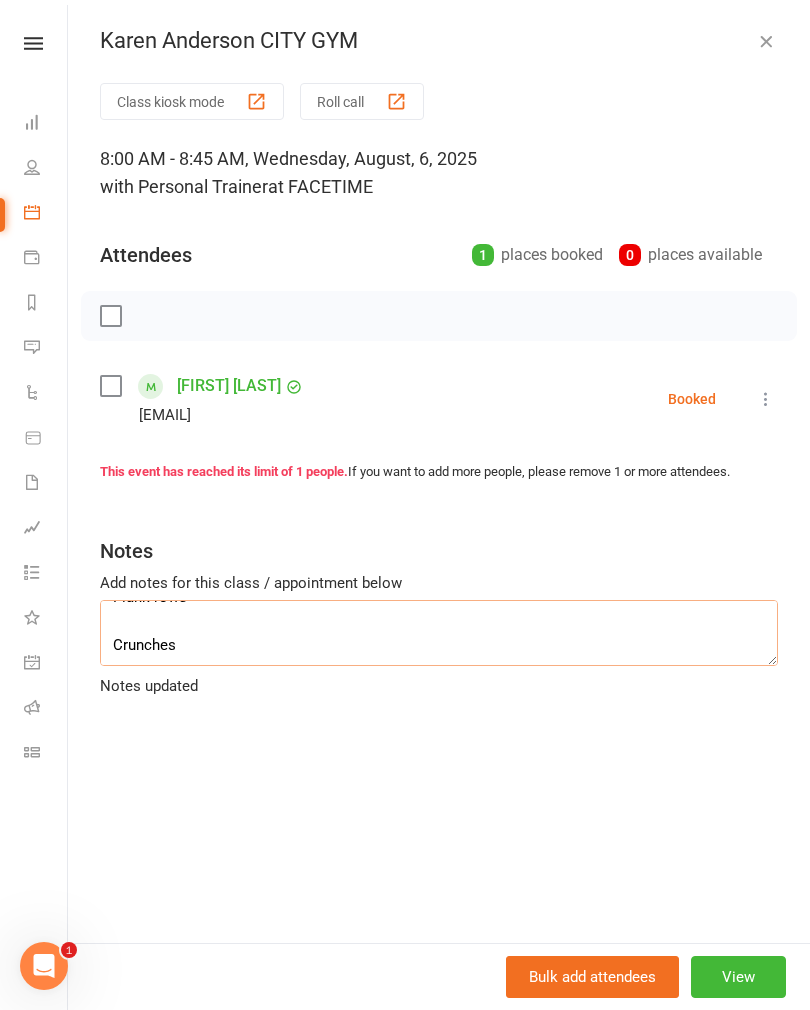 click on "DB rear lunges
Bicep curls
5 push ups
Seated twist
Squat sumo pulse
Plank rows
Crunches" at bounding box center (439, 633) 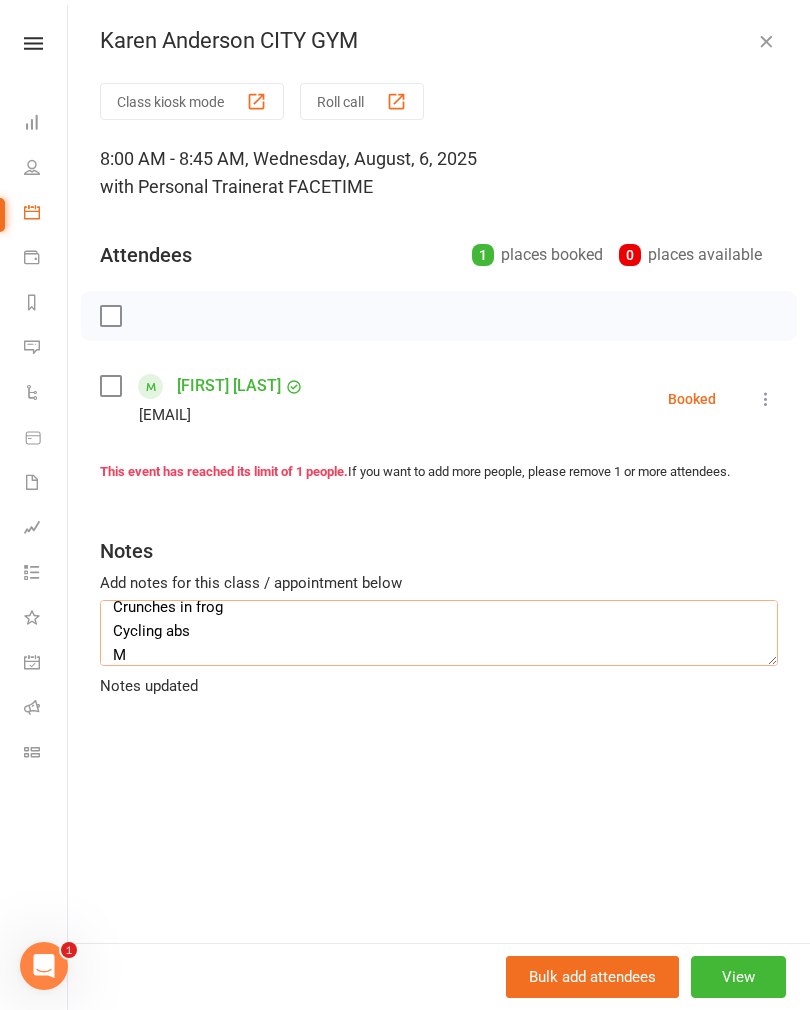 scroll, scrollTop: 206, scrollLeft: 0, axis: vertical 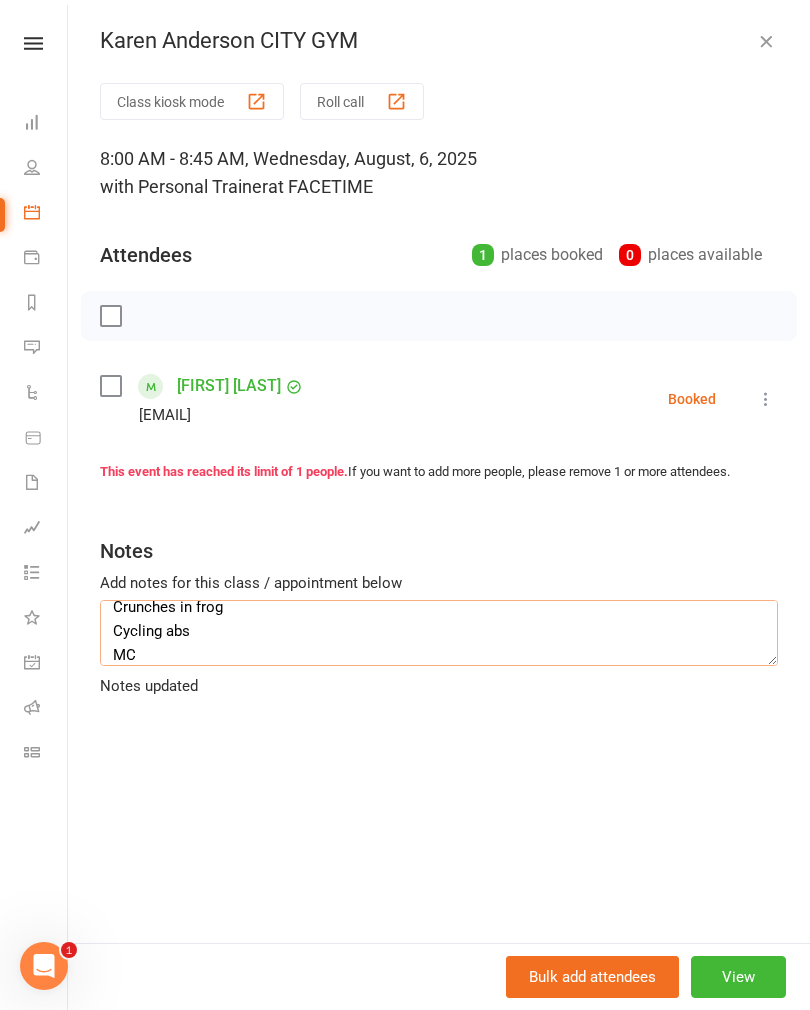 type on "DB rear lunges
Bicep curls
5 push ups
Seated twist
Squat sumo pulse
Plank rows
Crunches in frog
Cycling abs
MC" 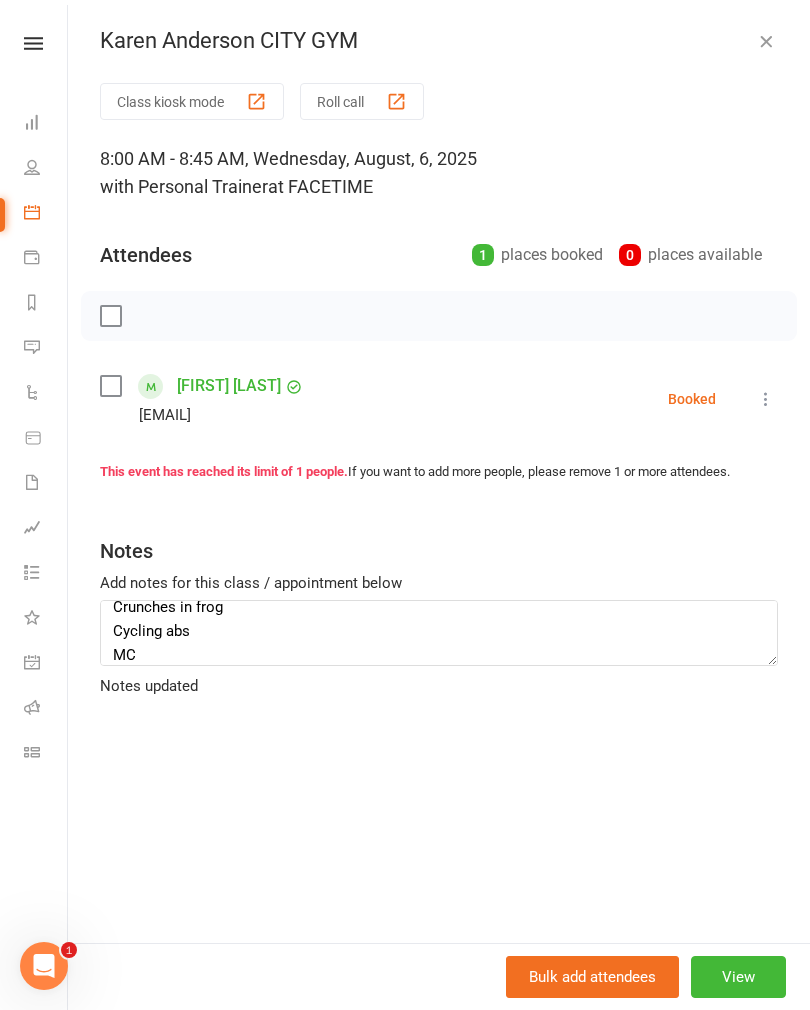 click at bounding box center [766, 41] 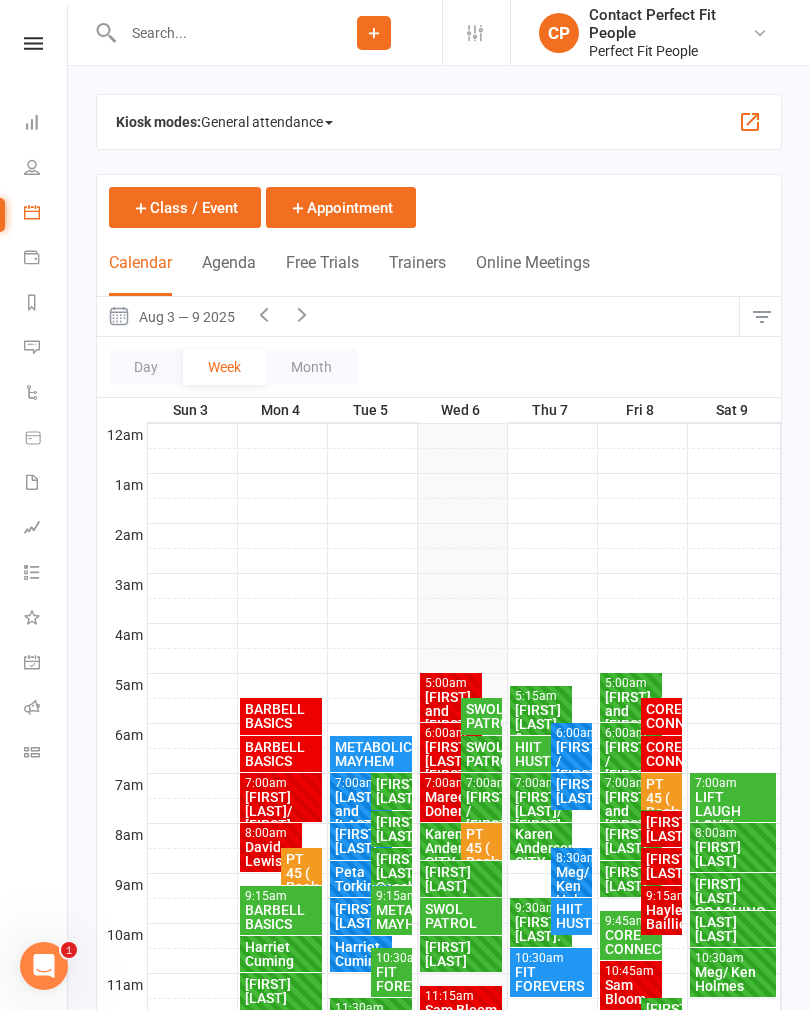 click on "Karen Anderson CITY GYM" at bounding box center [451, 855] 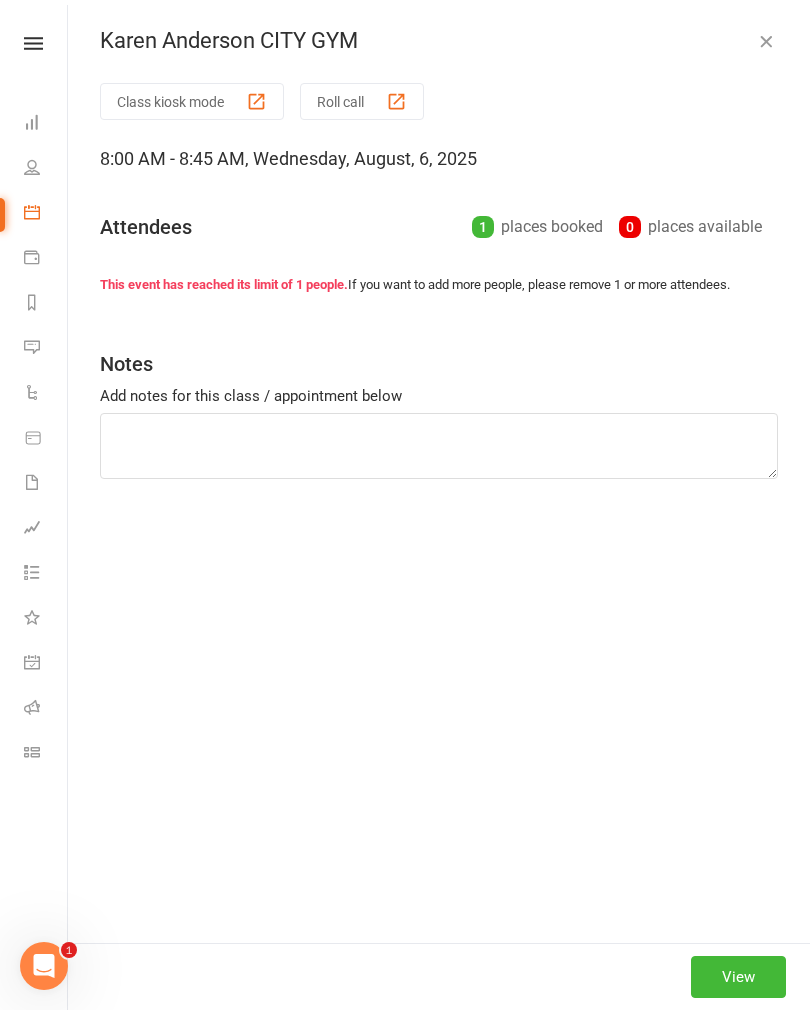 type on "DB rear lunges
Bicep curls
5 push ups
Seated twist
Squat sumo pulse
Plank rows
Crunches in frog
Cycling abs
MC" 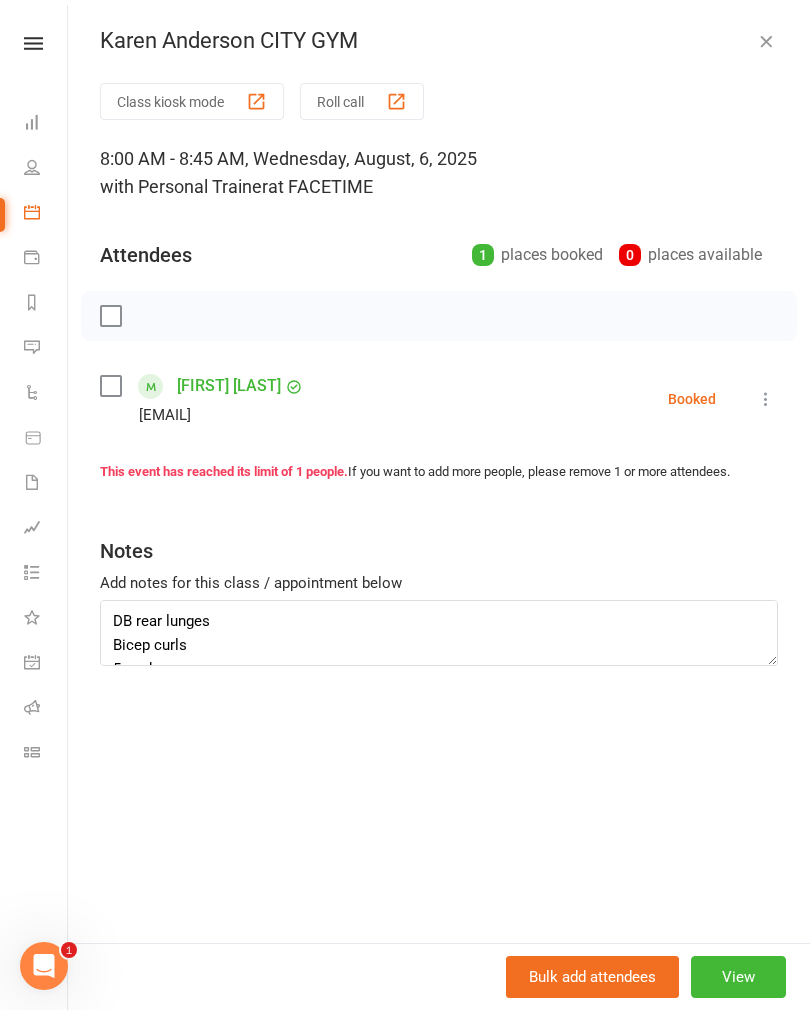click on "View" at bounding box center [738, 977] 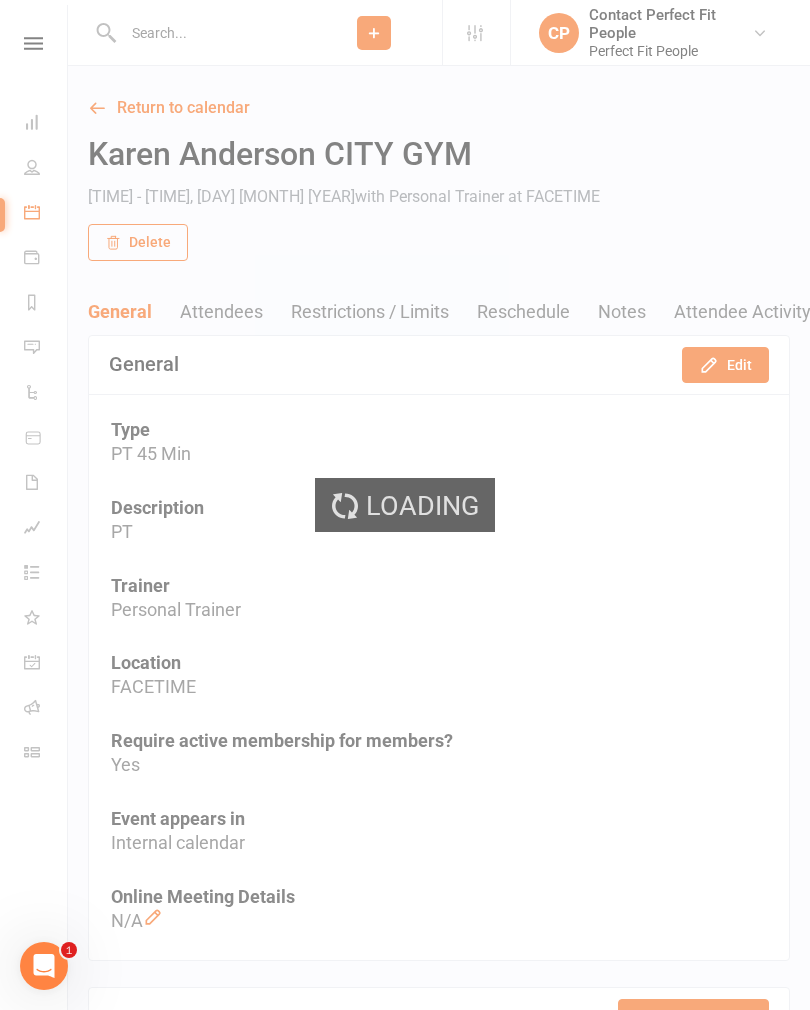 click on "Edit" at bounding box center (725, 365) 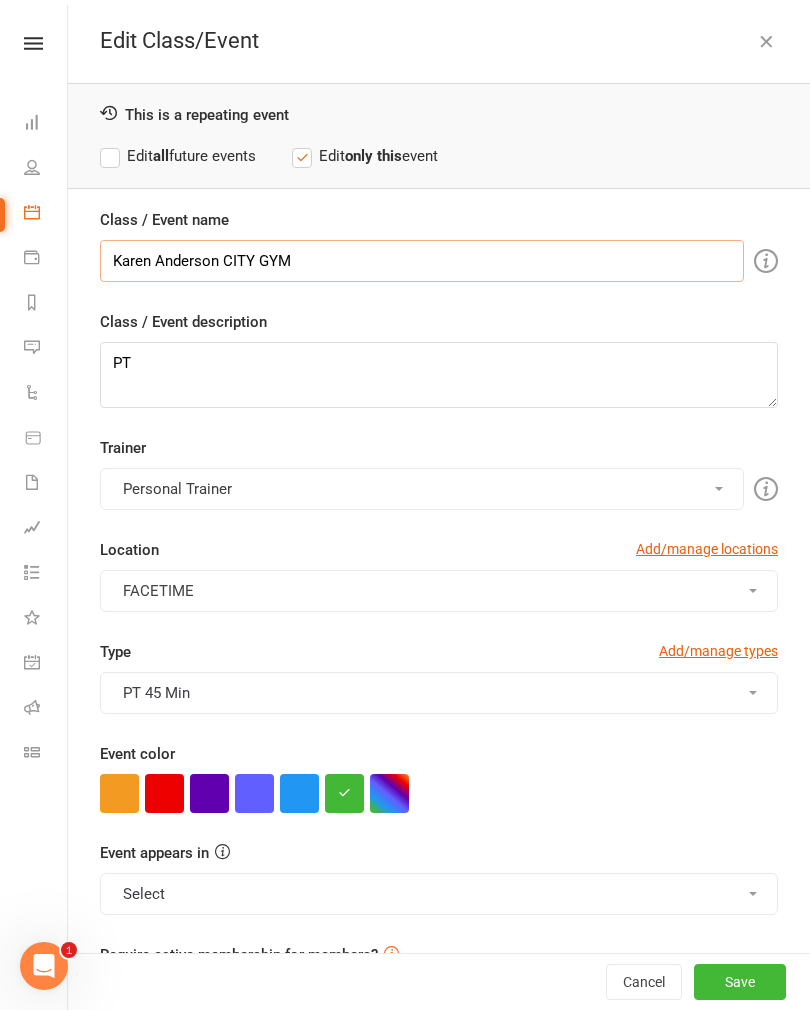click on "Karen Anderson CITY GYM" at bounding box center [422, 261] 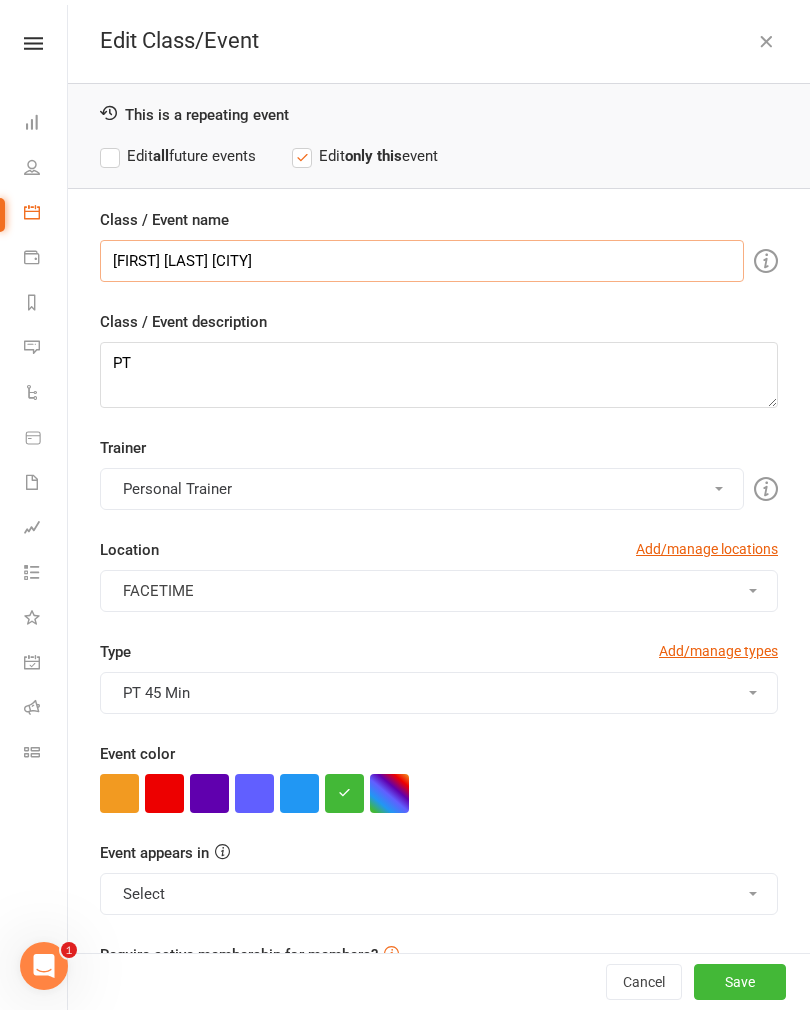 scroll, scrollTop: 0, scrollLeft: 0, axis: both 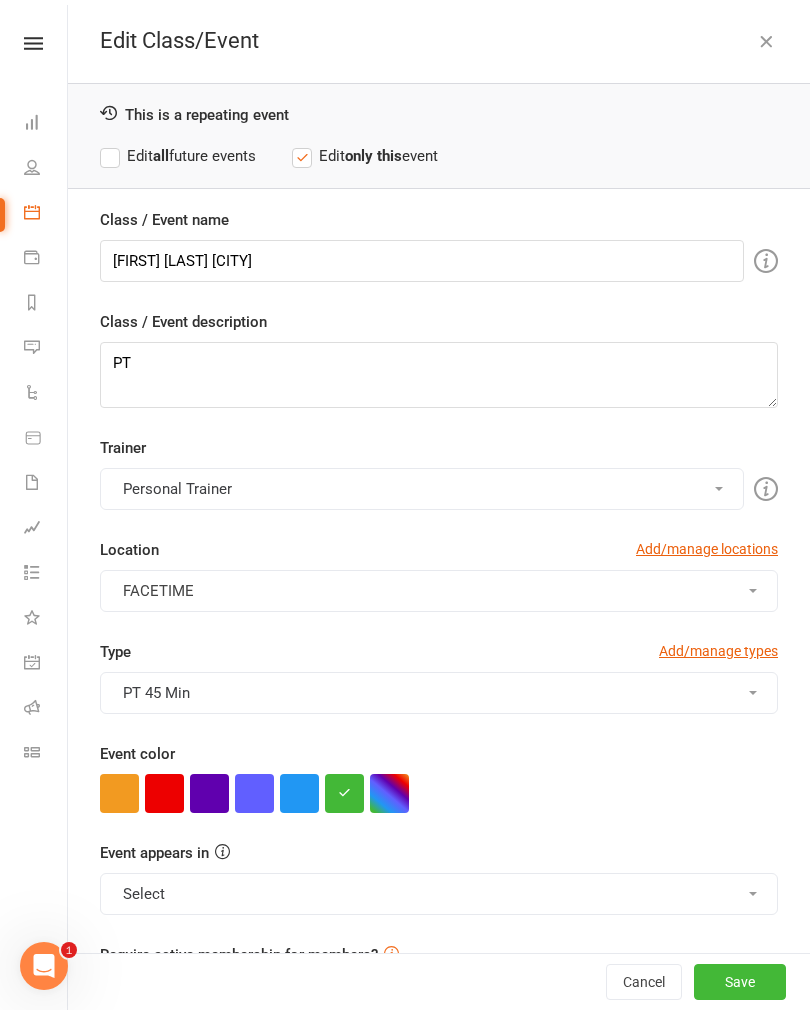 click at bounding box center (766, 41) 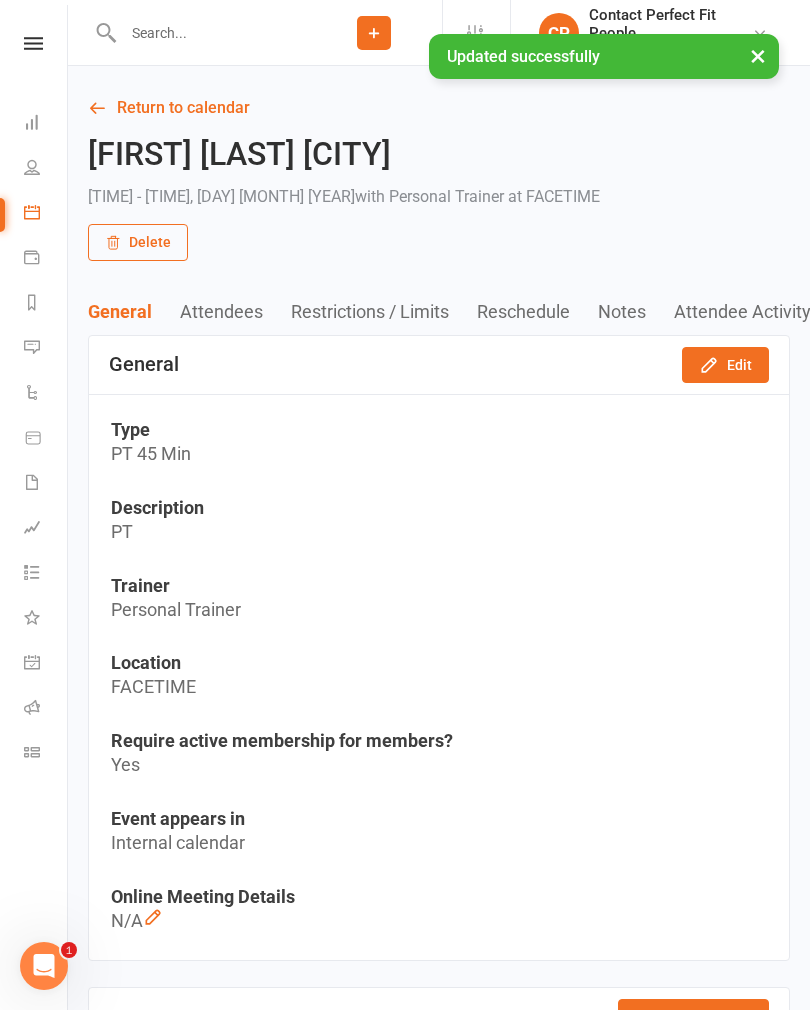 click on "Return to calendar" at bounding box center [439, 108] 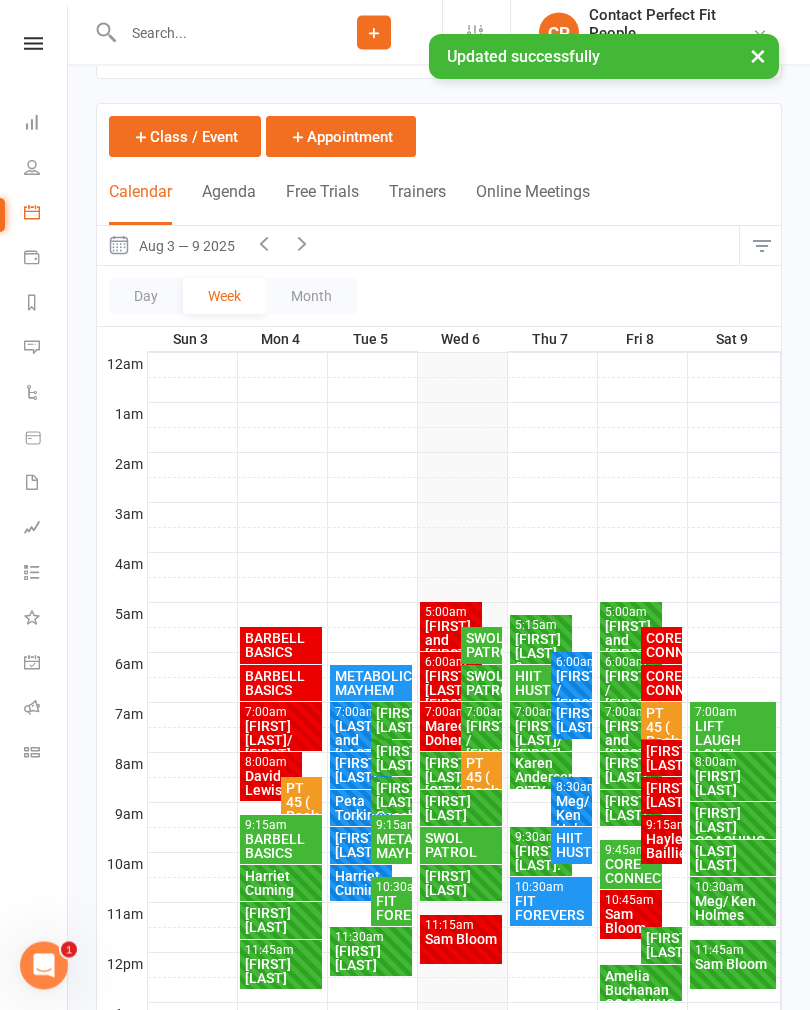 scroll, scrollTop: 77, scrollLeft: 0, axis: vertical 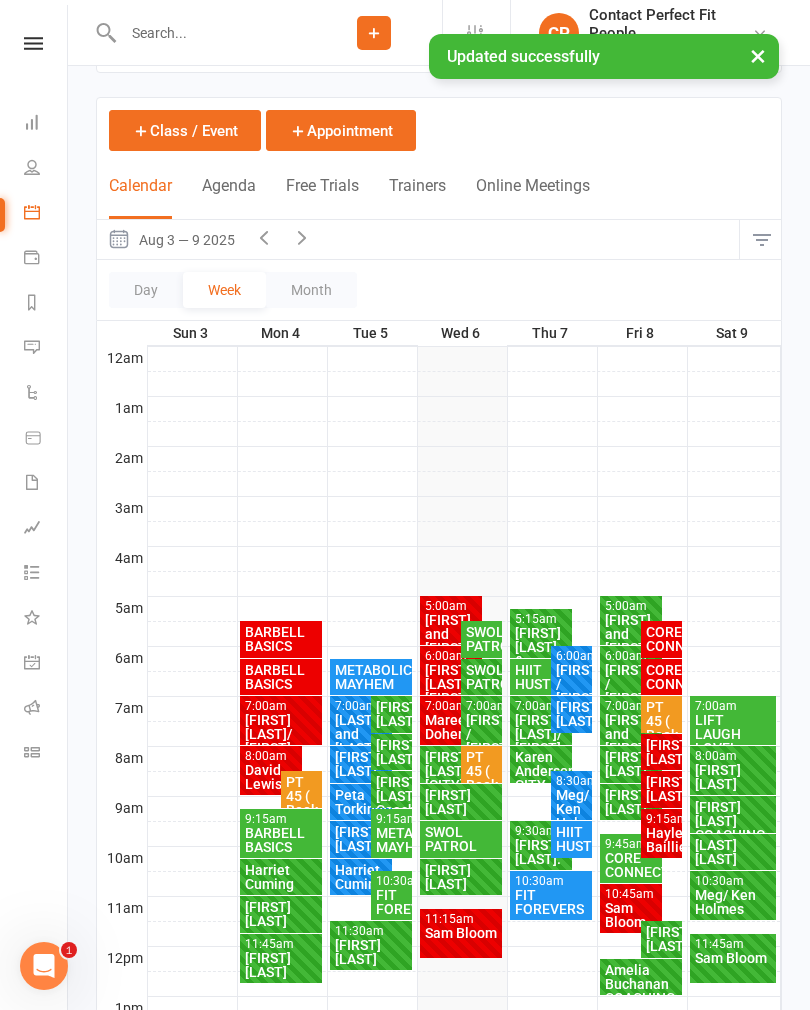 click on "Karen Anderson CITY GYM" at bounding box center [541, 778] 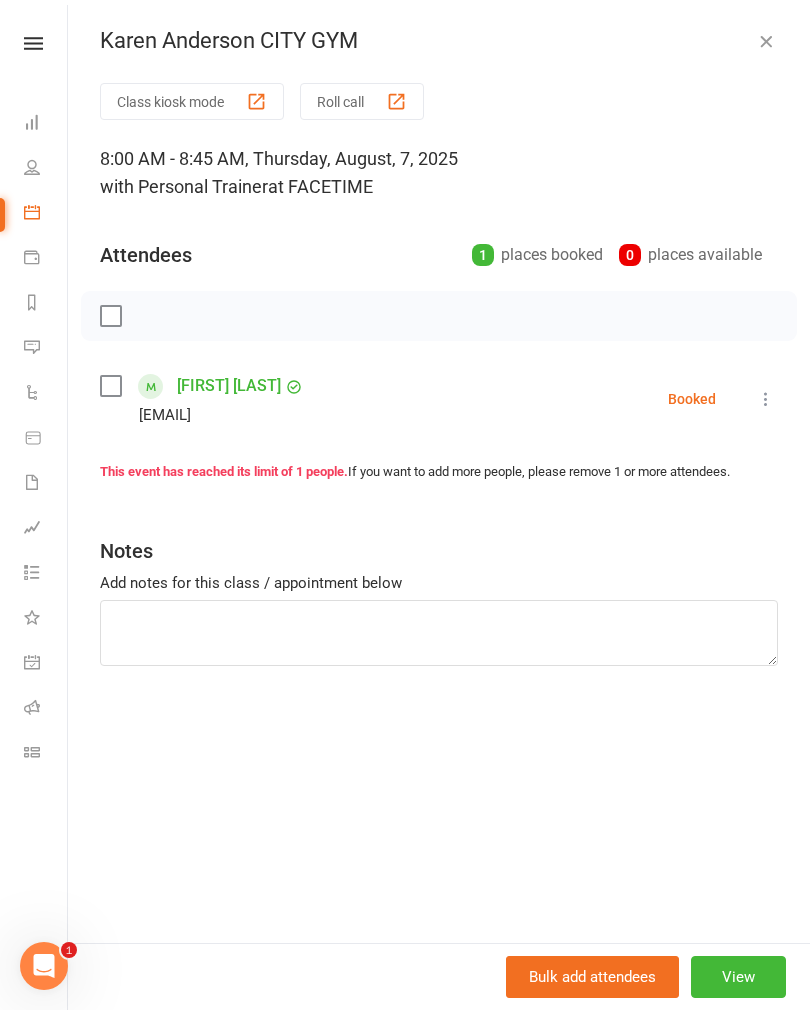 click on "View" at bounding box center (738, 977) 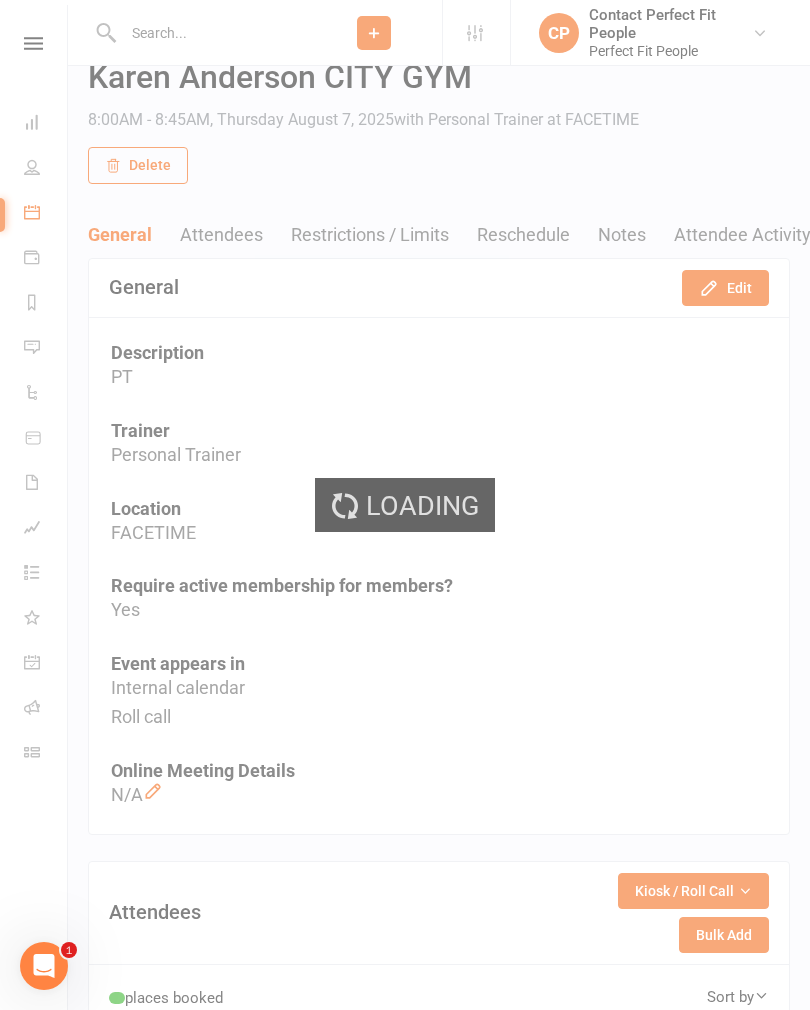 scroll, scrollTop: 0, scrollLeft: 0, axis: both 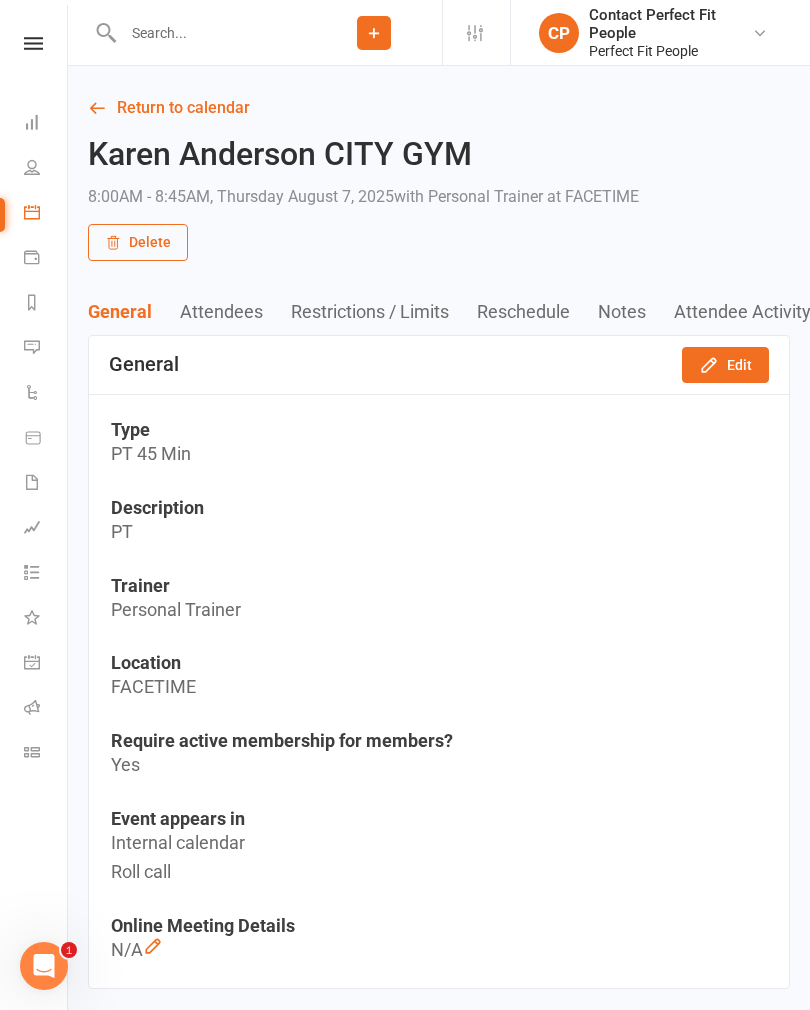 click 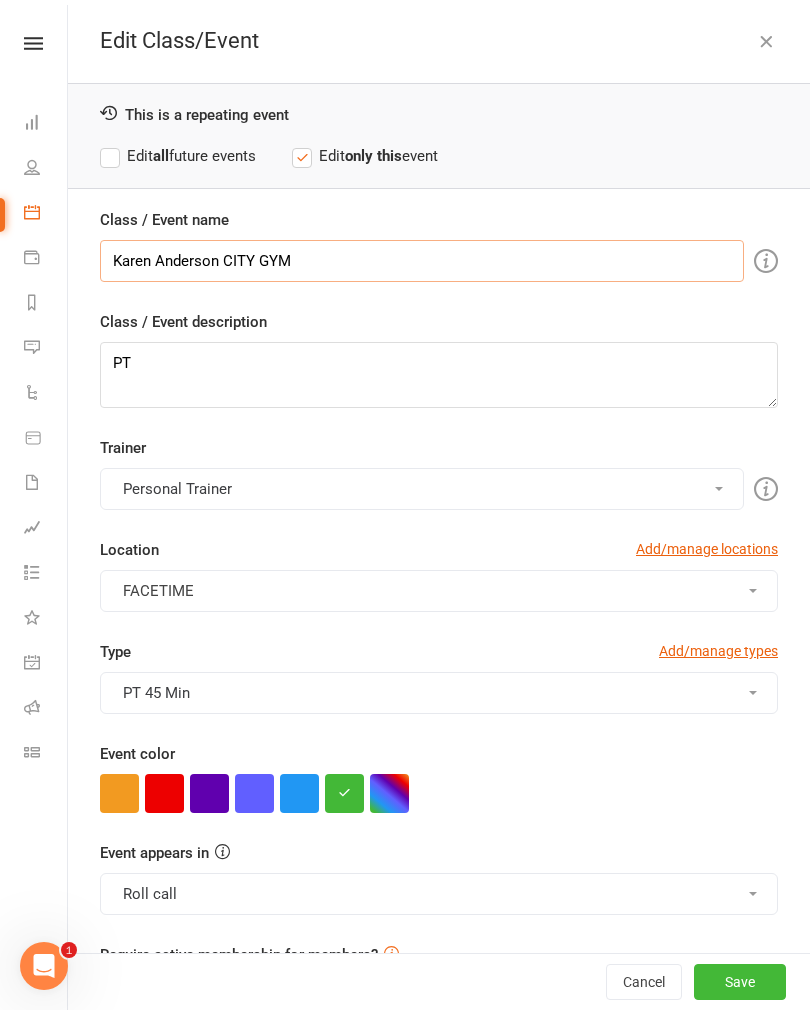 click on "Karen Anderson CITY GYM" at bounding box center [422, 261] 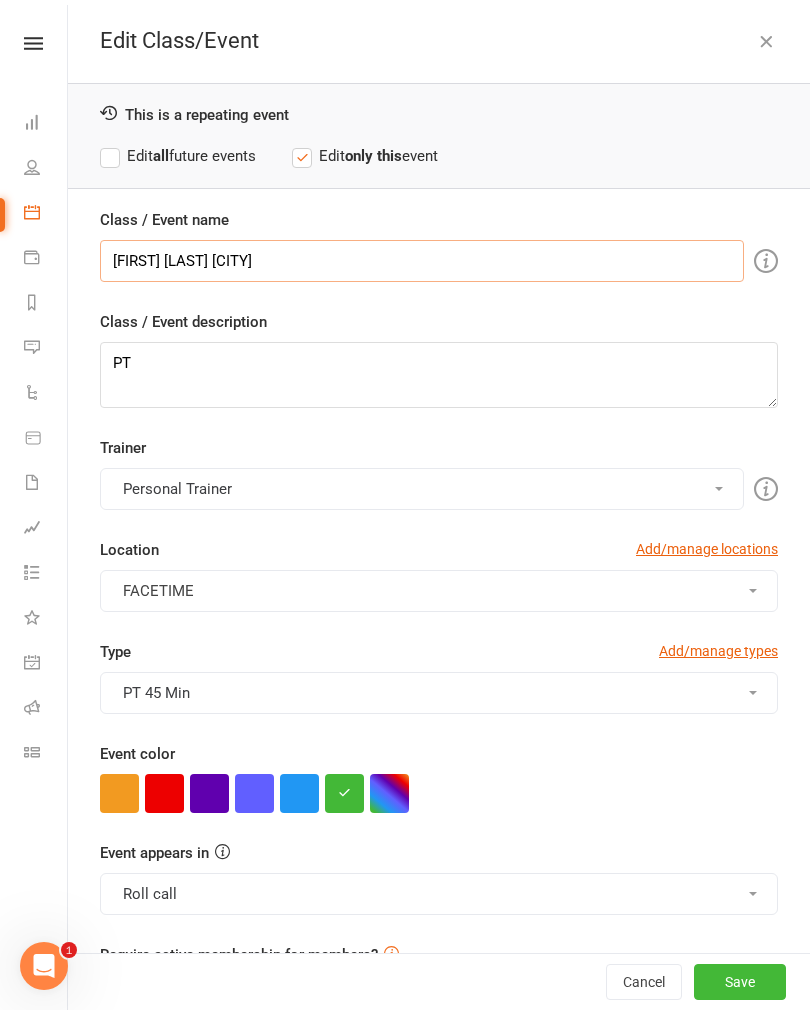 type on "[FIRST] [LAST] [CITY]" 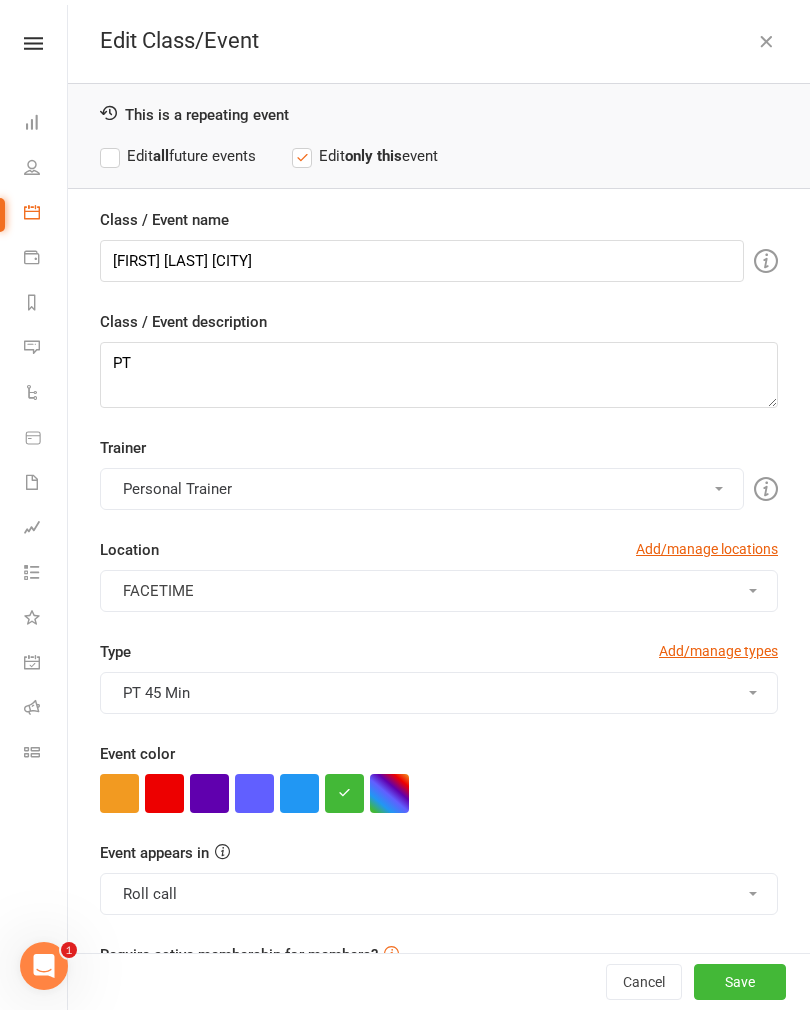click at bounding box center [766, 41] 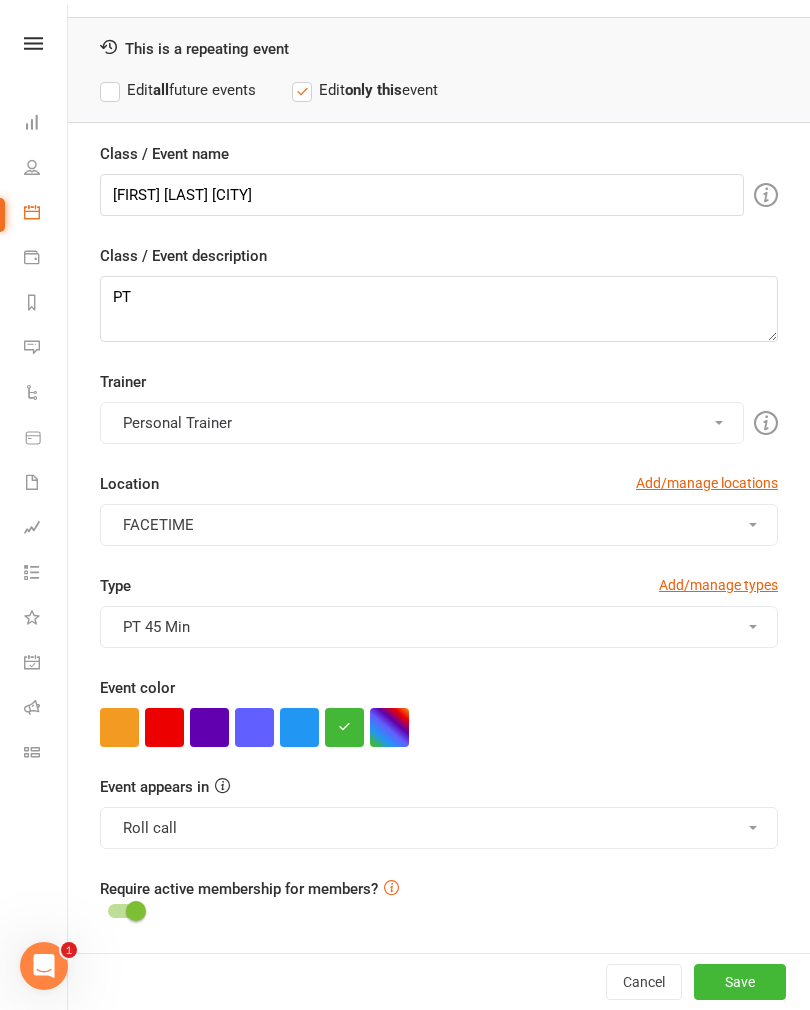 scroll, scrollTop: 65, scrollLeft: 0, axis: vertical 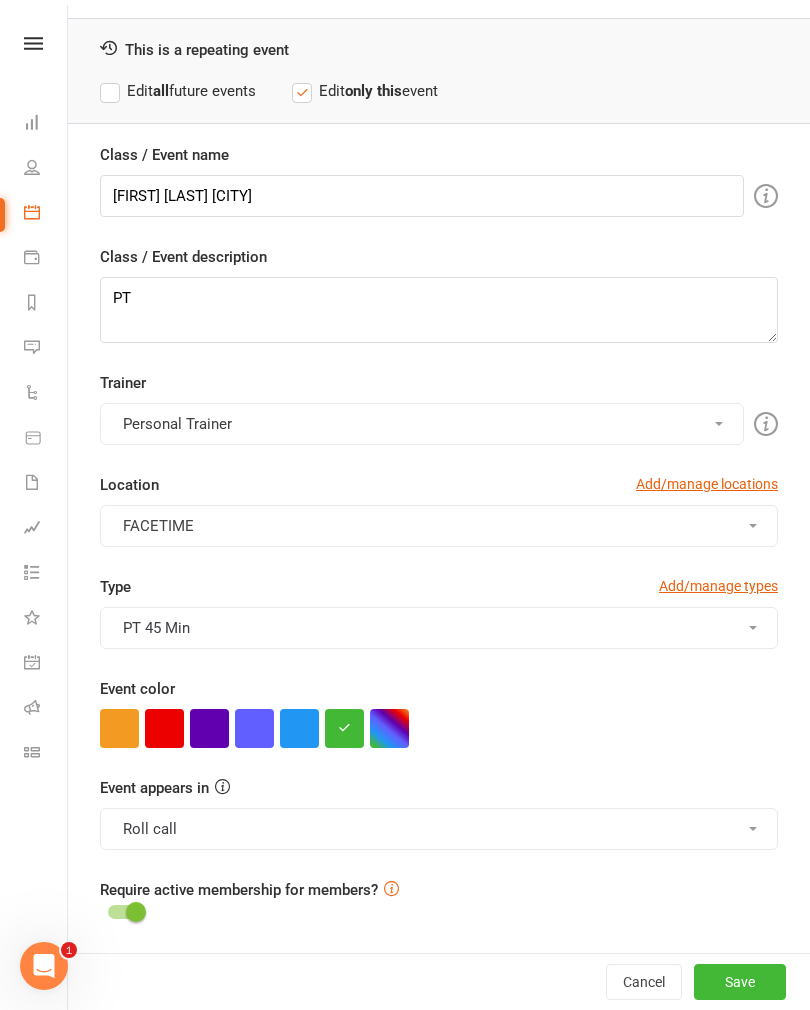 click on "Save" at bounding box center (740, 982) 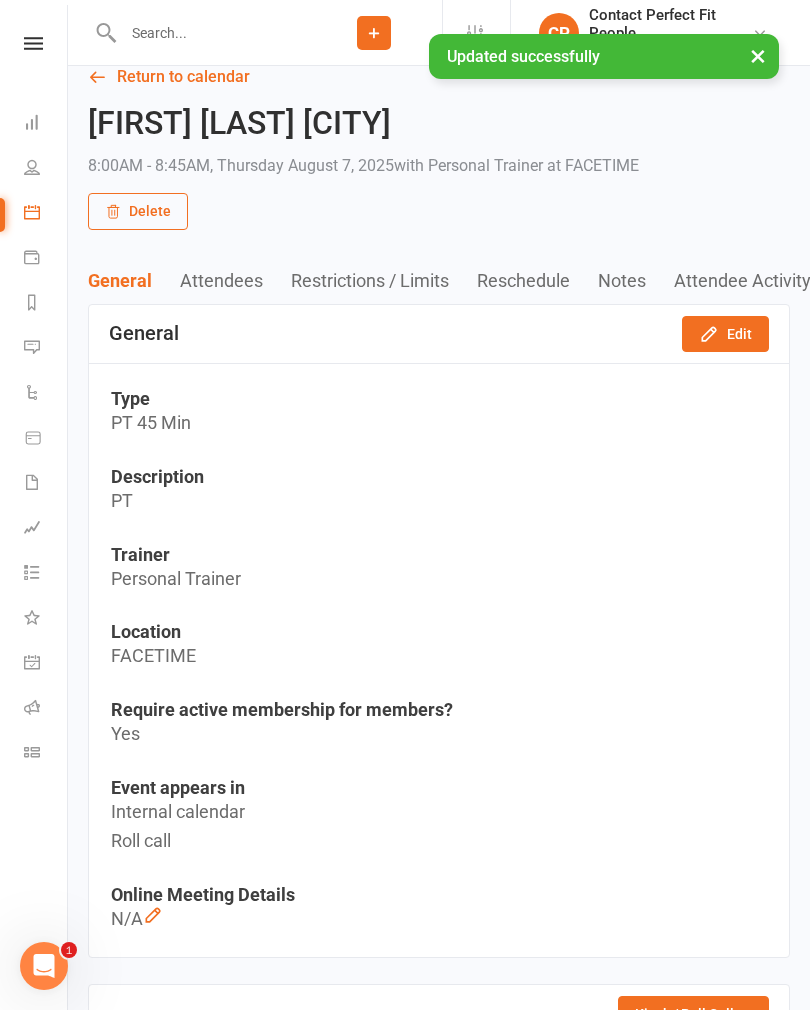 click on "Return to calendar" at bounding box center [439, 77] 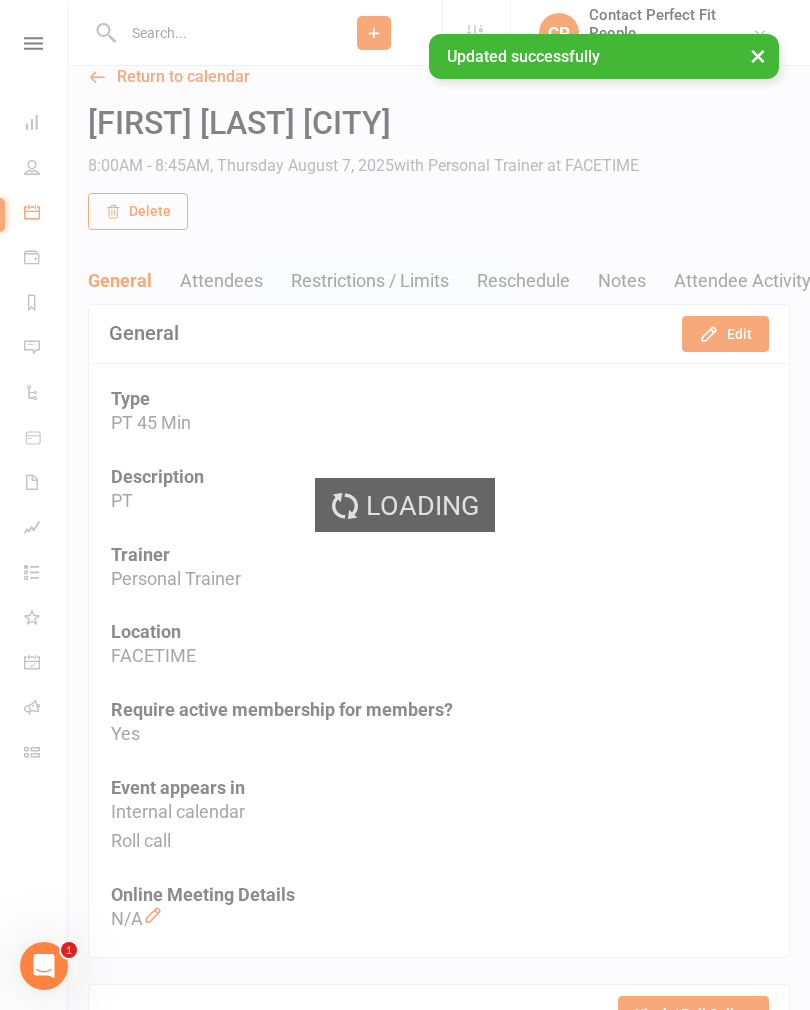 scroll, scrollTop: 0, scrollLeft: 0, axis: both 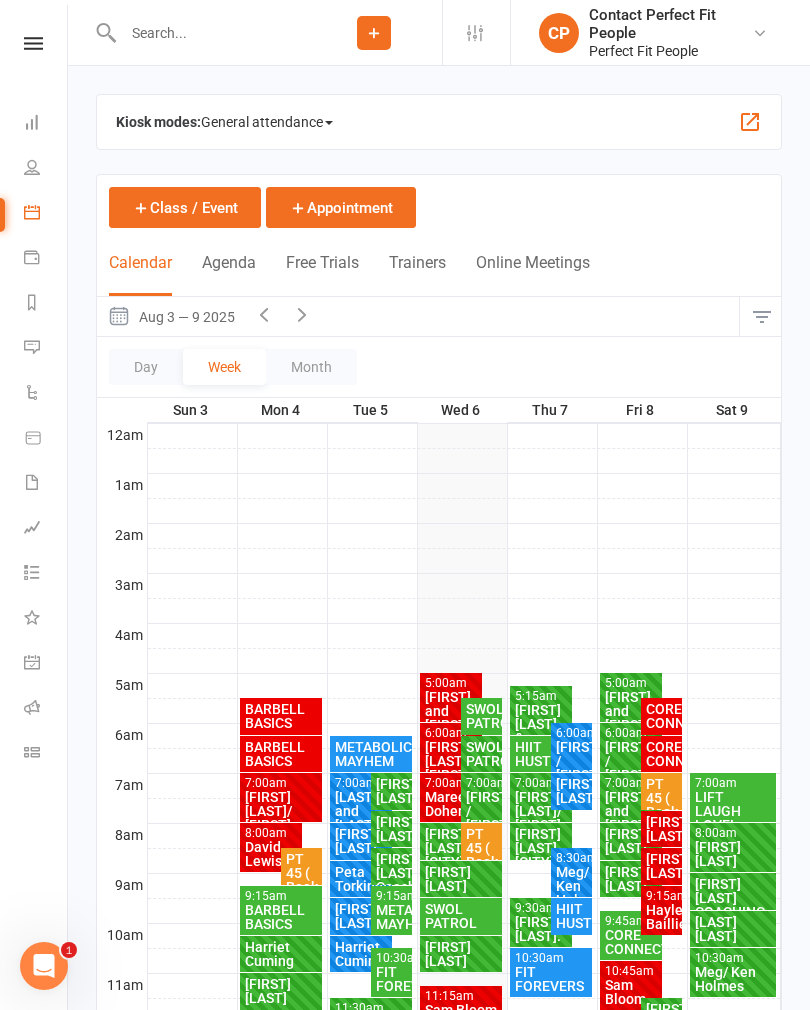 click on "Maree Doherty" at bounding box center [451, 804] 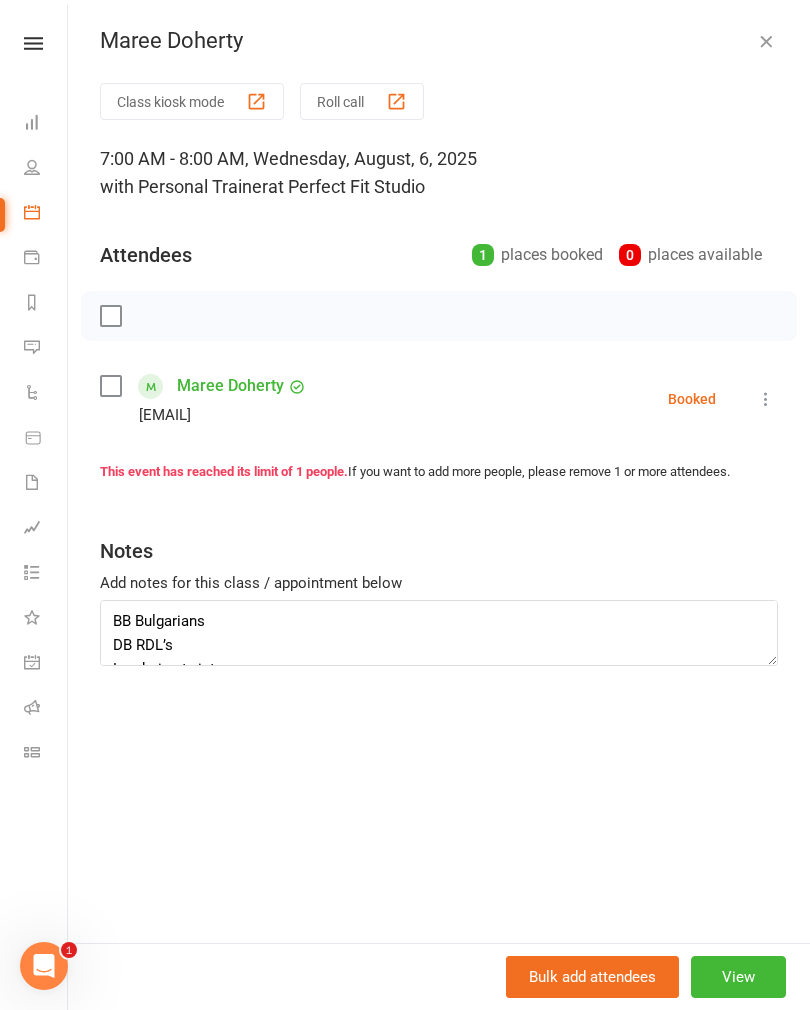 click on "Class check-in" at bounding box center [33, 754] 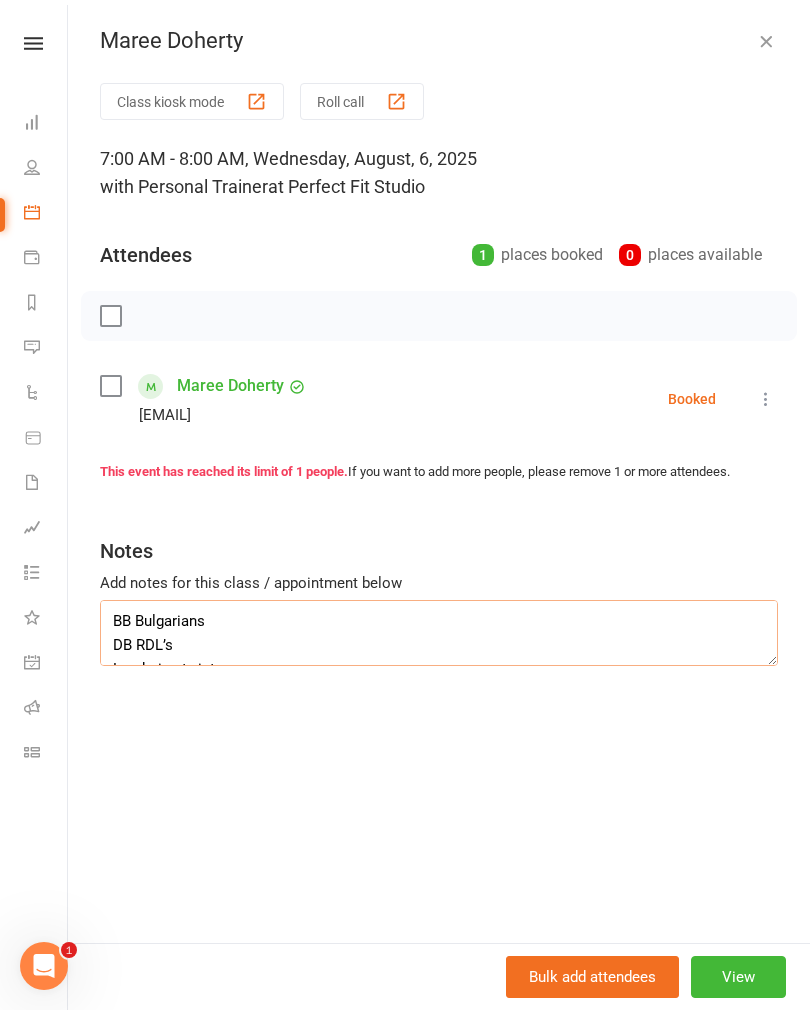 click on "BB Bulgarians
DB RDL’s
Landmine twists
X4
BB bench
Chest flys
Dips
X4
Seated row
Cable rotations
Biceps
X4
Core" at bounding box center [439, 633] 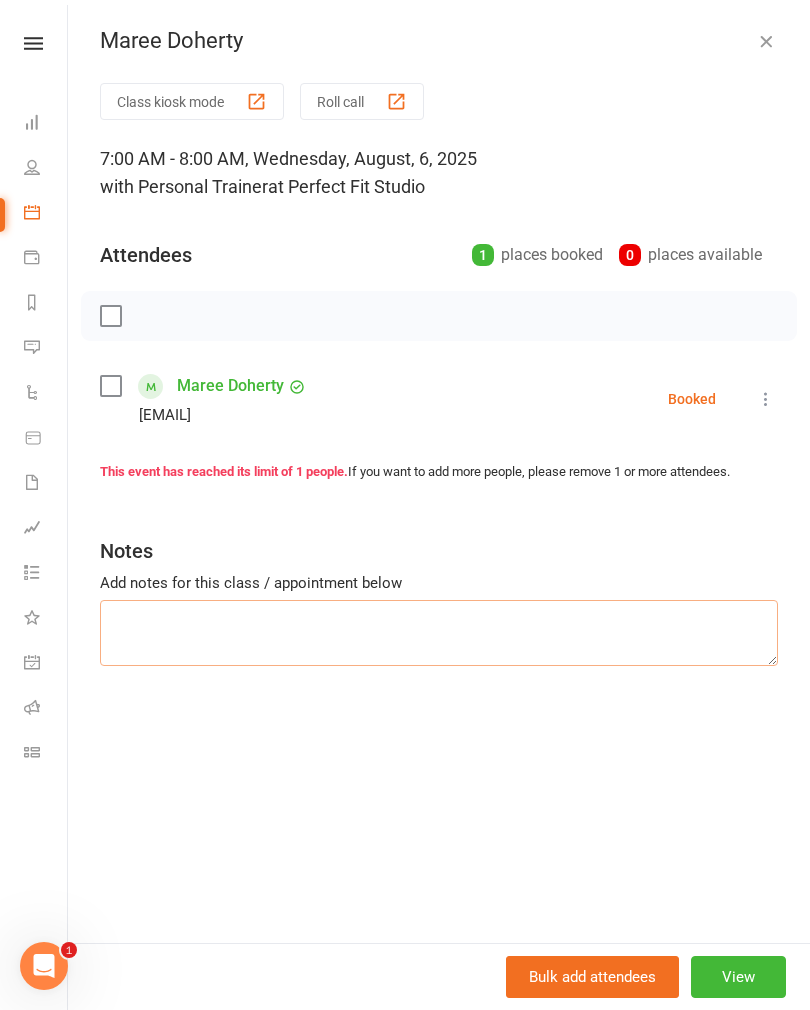 type 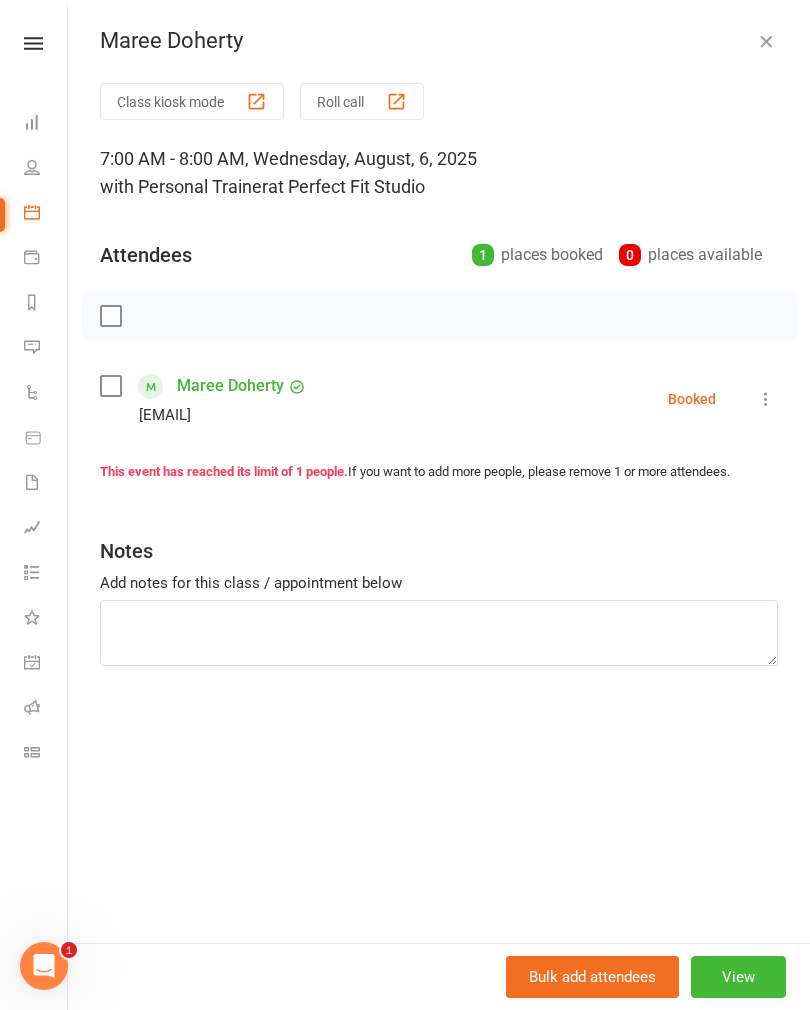 click at bounding box center (766, 41) 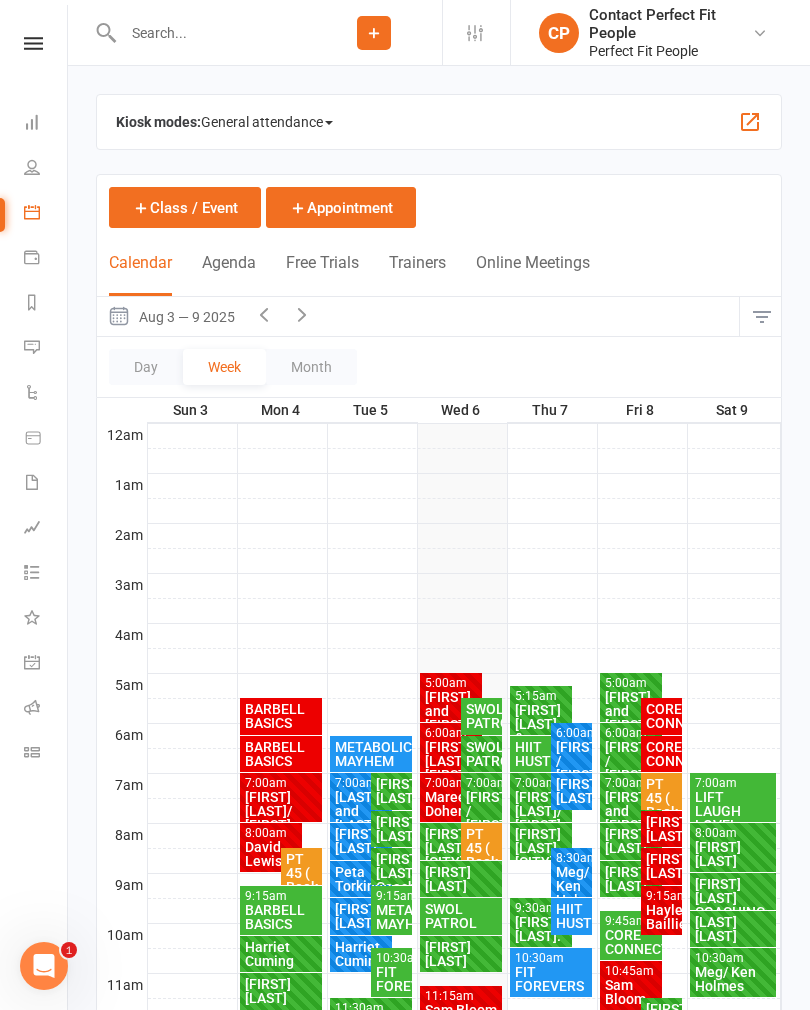 click on "[FIRST] / [FIRST] [LAST]" at bounding box center [481, 818] 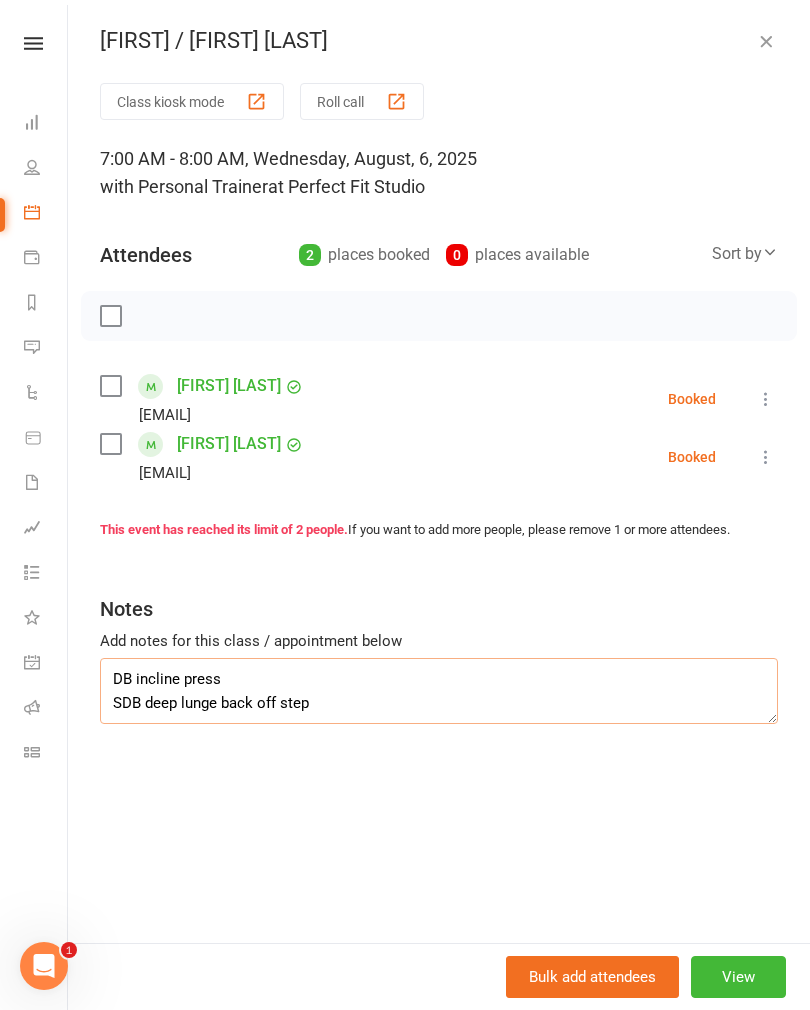 click on "DB incline press
SDB deep lunge back off step" at bounding box center (439, 691) 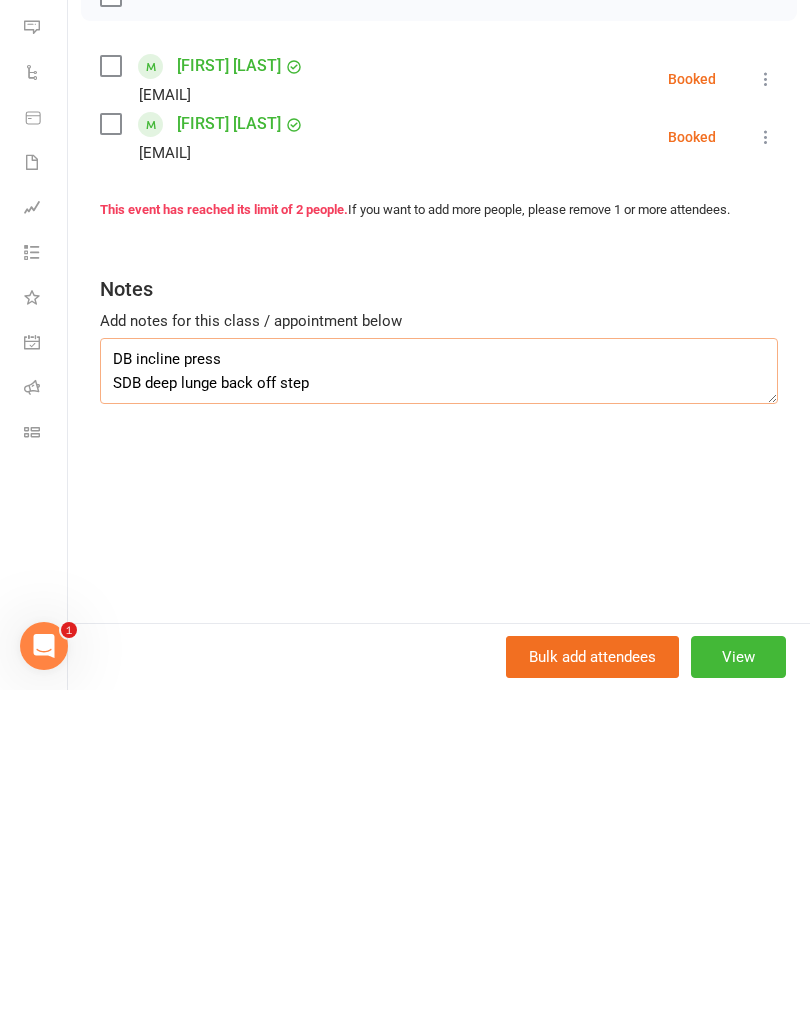 click on "DB incline press
SDB deep lunge back off step" at bounding box center (439, 691) 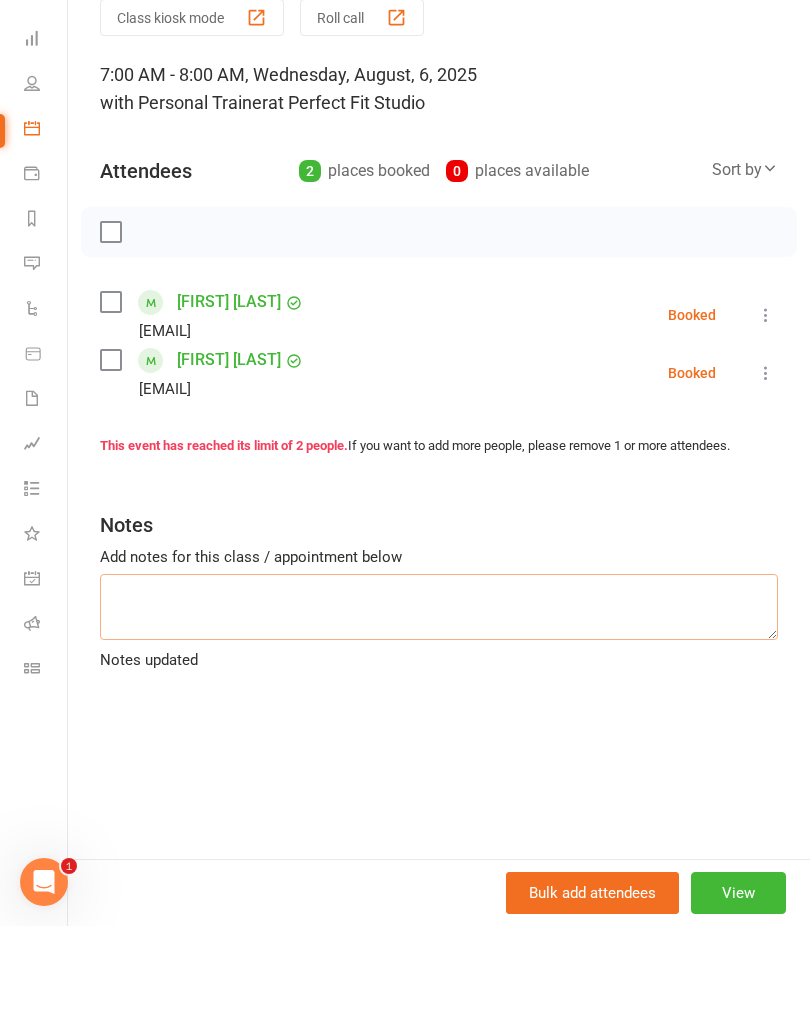 scroll, scrollTop: 0, scrollLeft: 0, axis: both 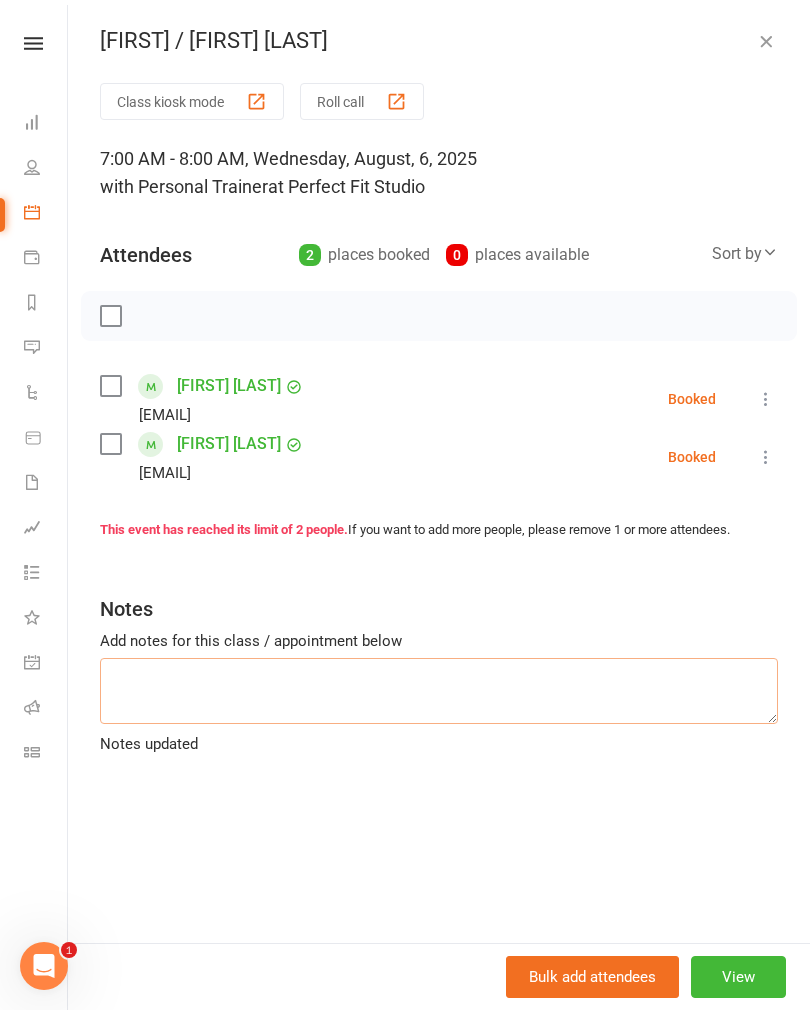 type 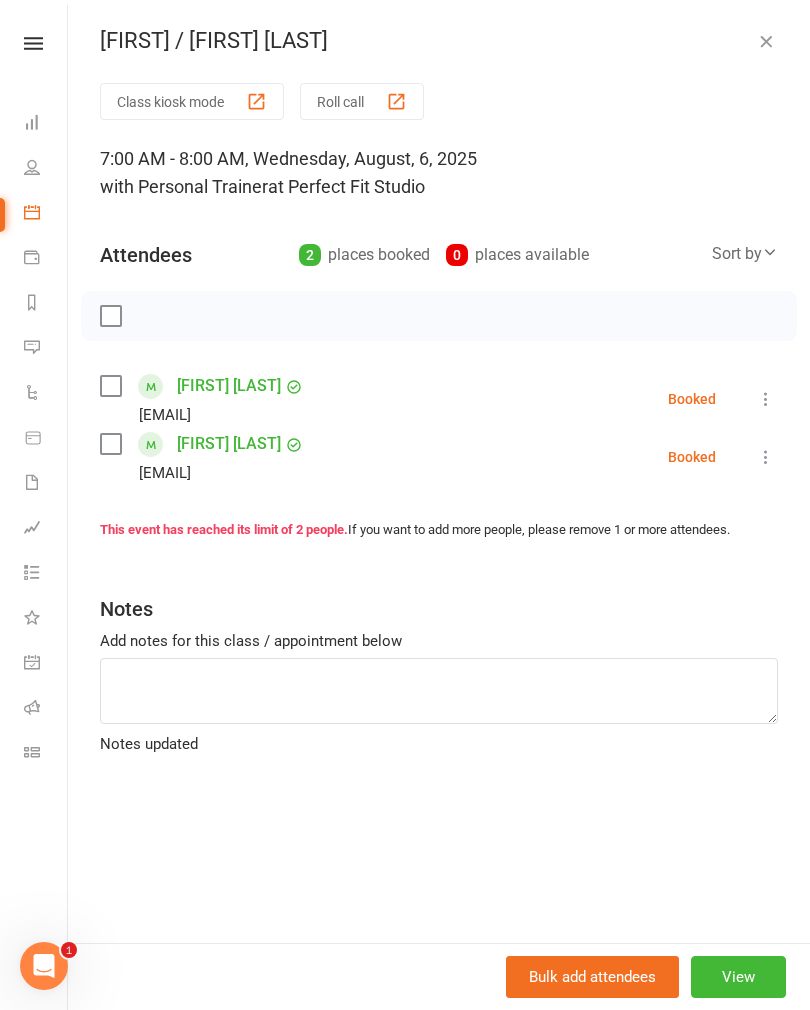 click at bounding box center (766, 41) 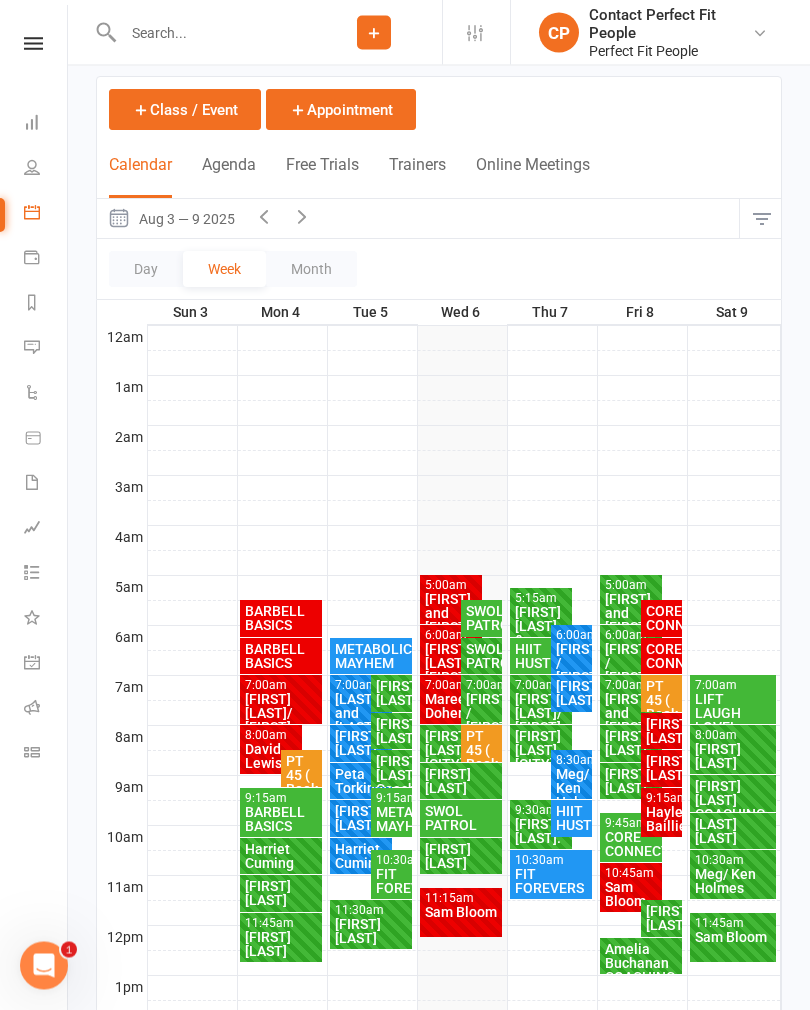 scroll, scrollTop: 97, scrollLeft: 0, axis: vertical 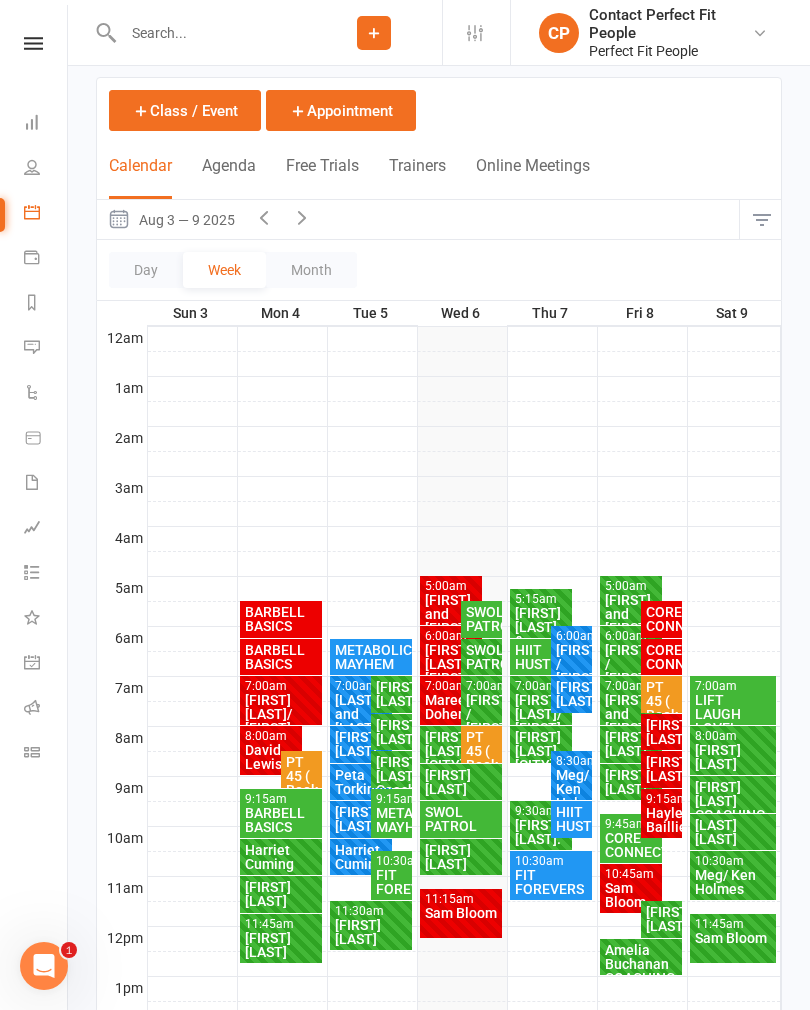 click on "Maree Doherty" at bounding box center (451, 707) 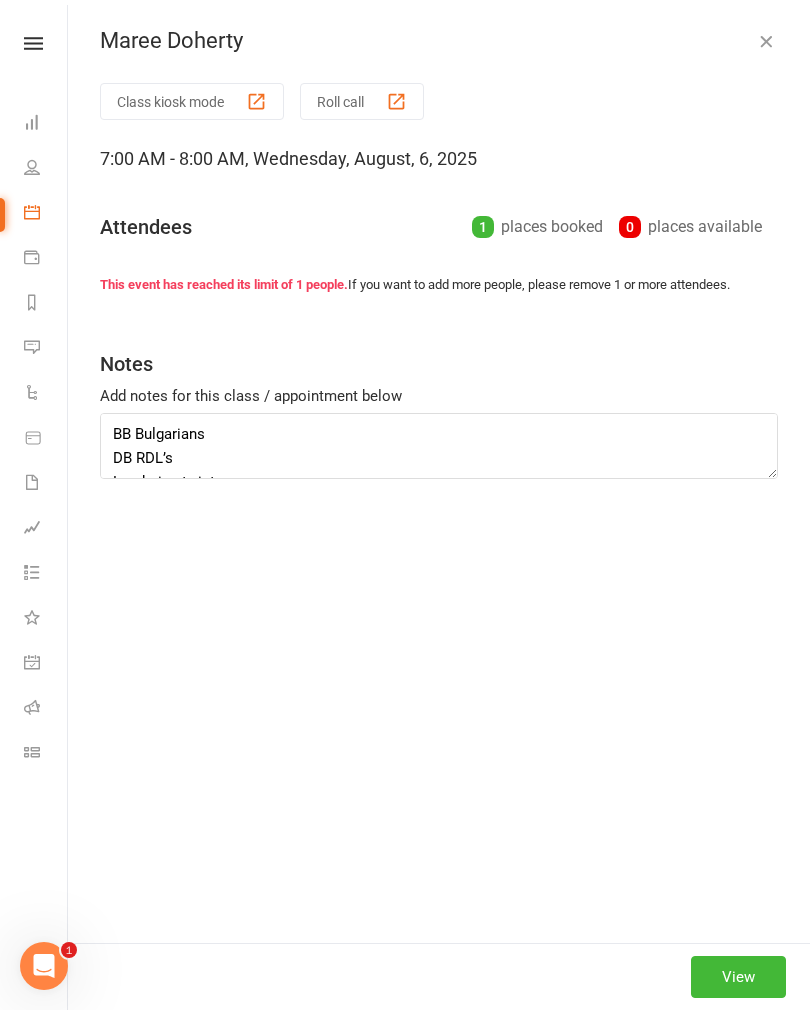 type 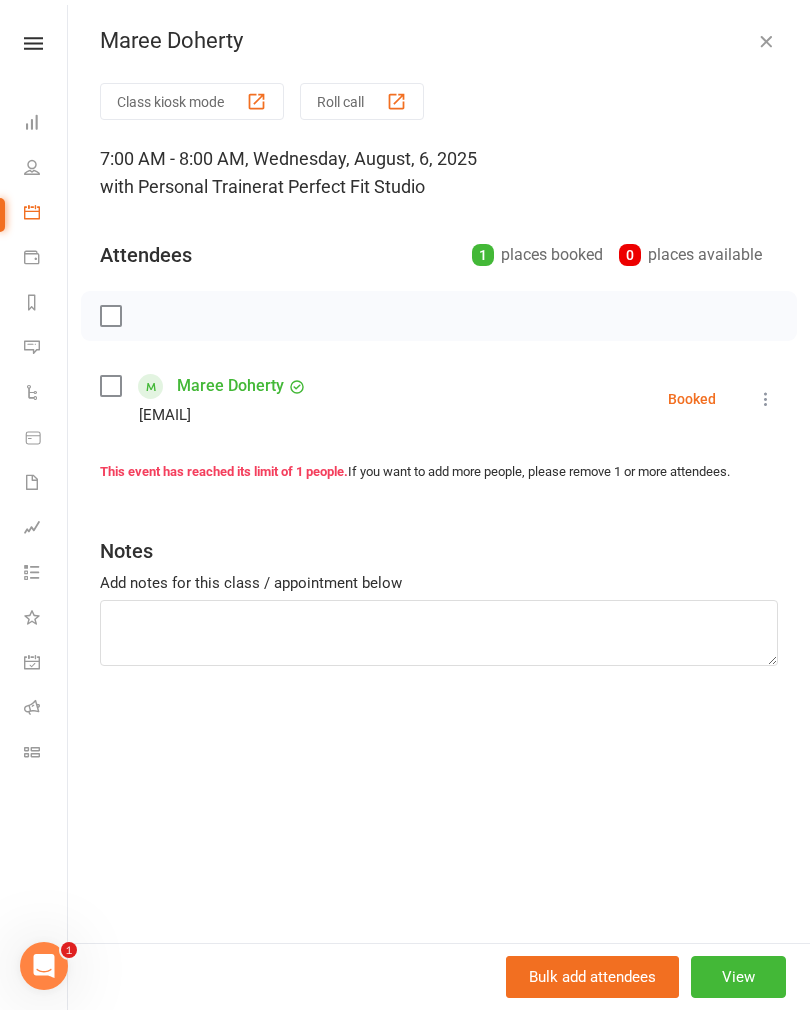 click on "View" at bounding box center (738, 977) 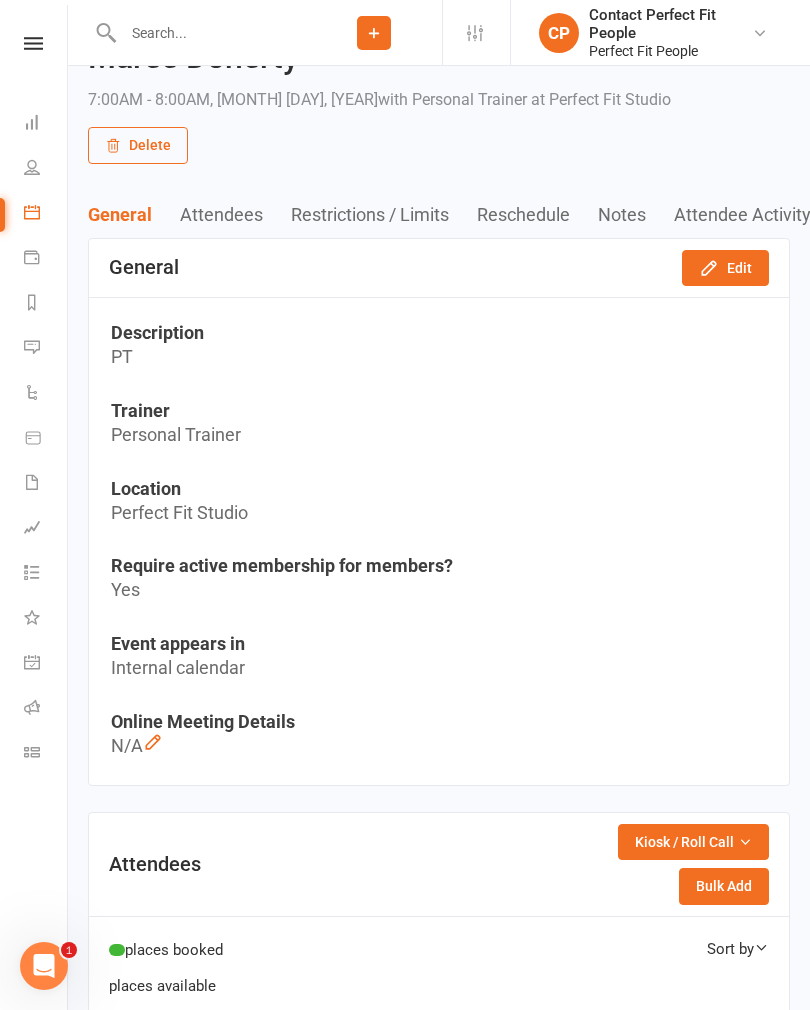 scroll, scrollTop: 0, scrollLeft: 0, axis: both 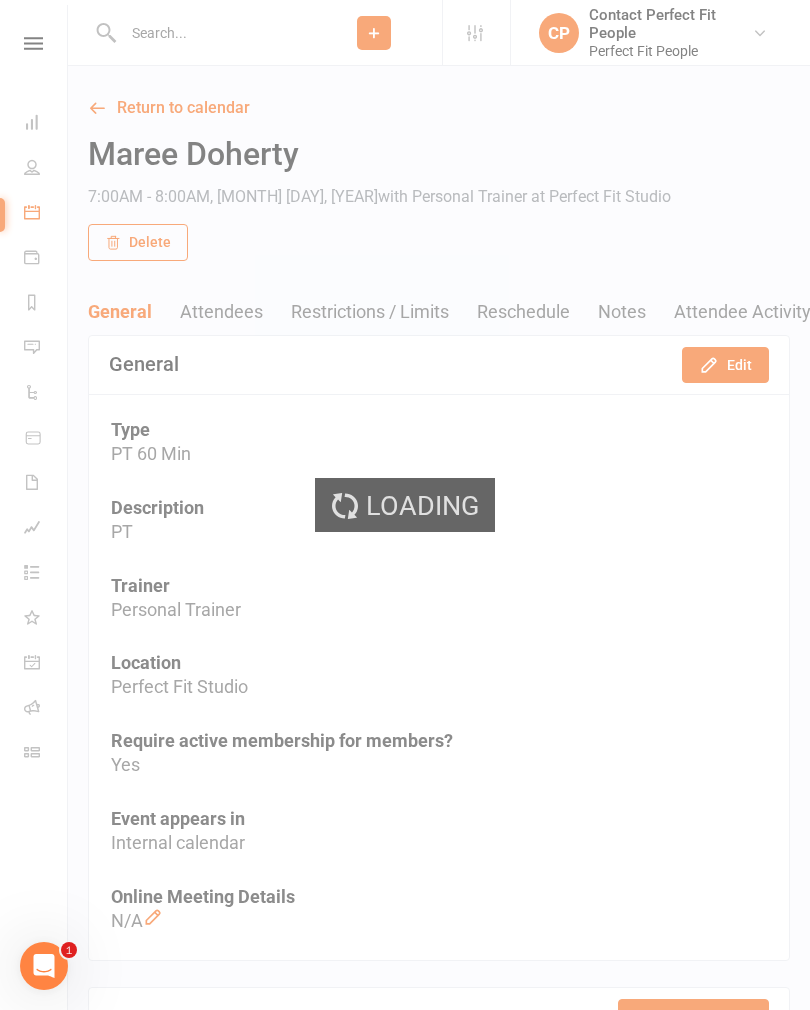 click 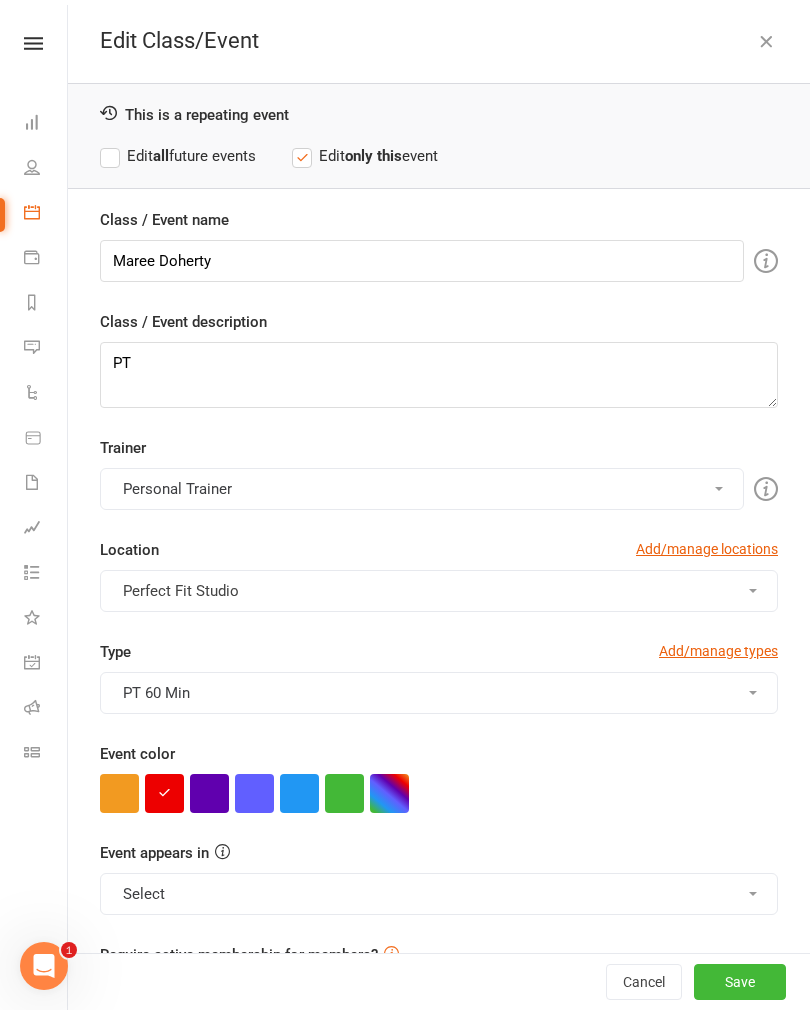 click at bounding box center (344, 793) 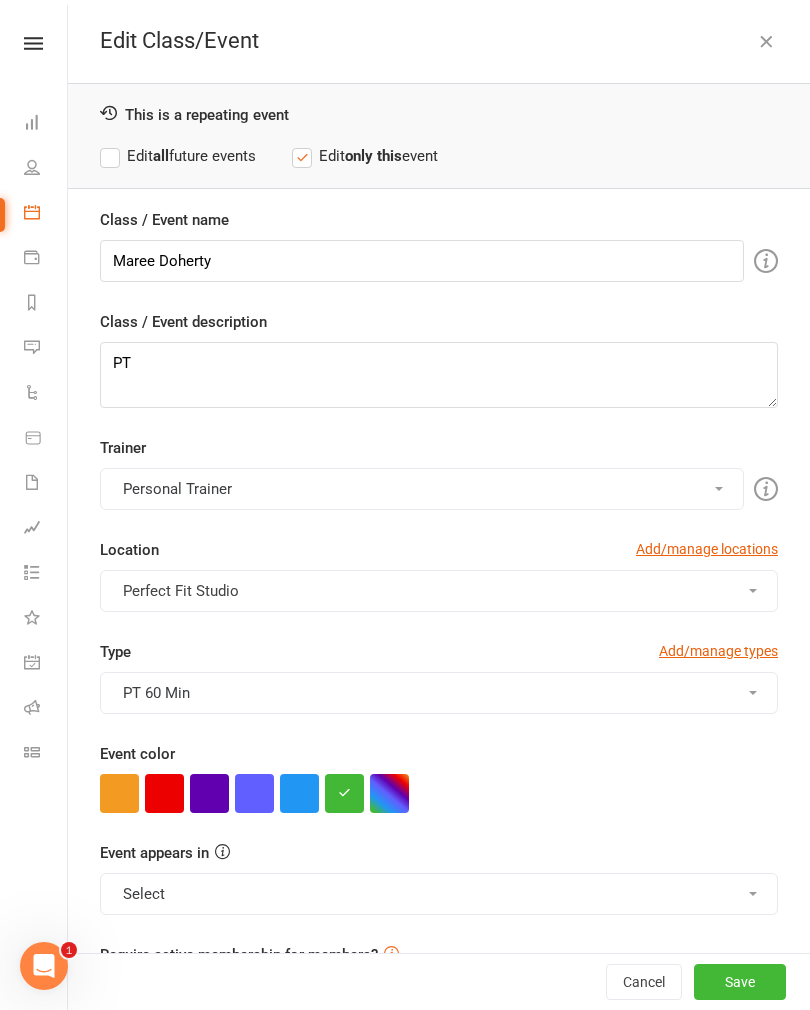 click on "Save" at bounding box center [740, 982] 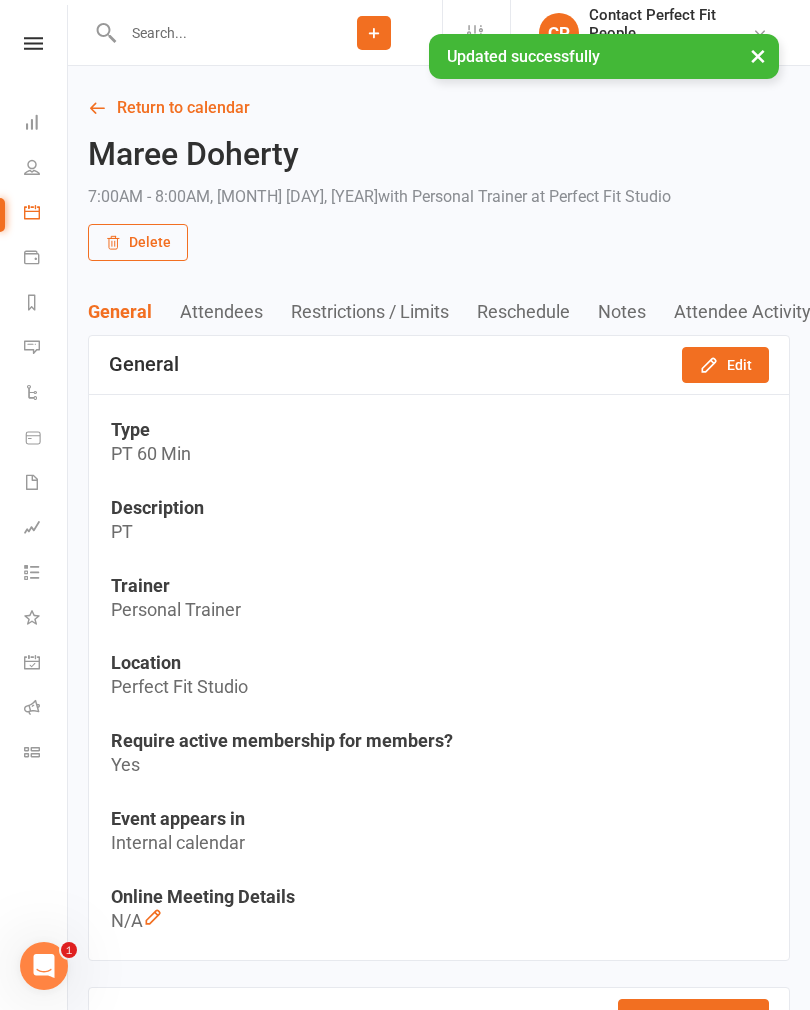 click on "×" at bounding box center (758, 55) 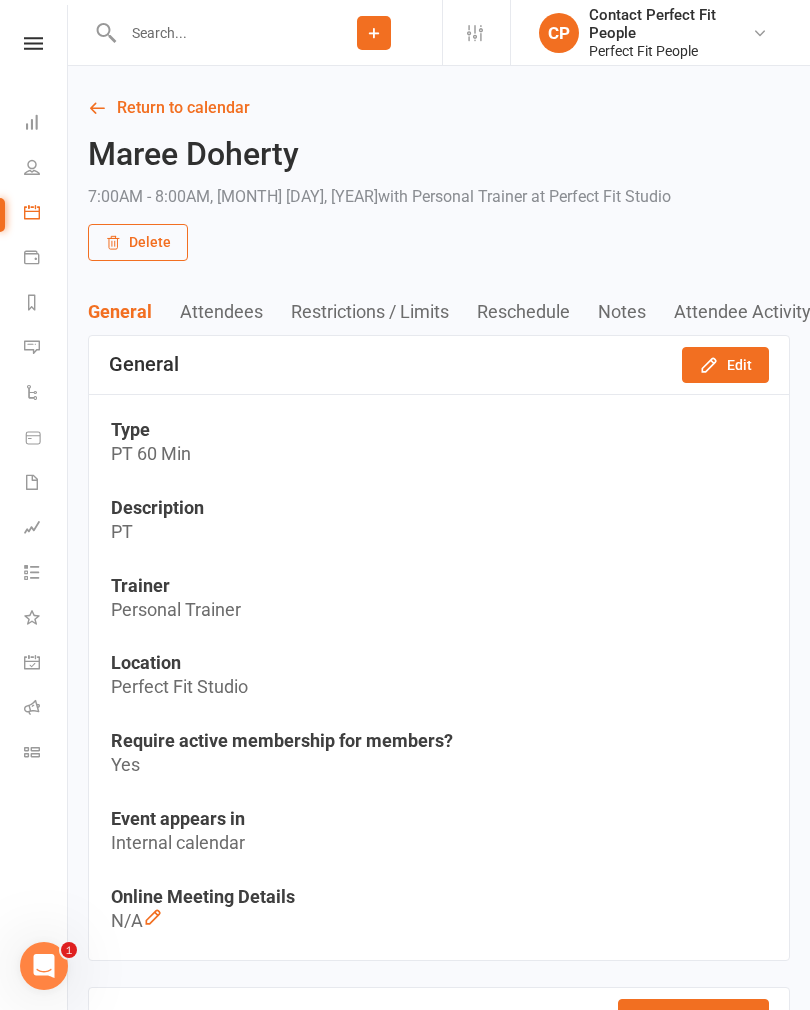 click on "Return to calendar" at bounding box center [439, 108] 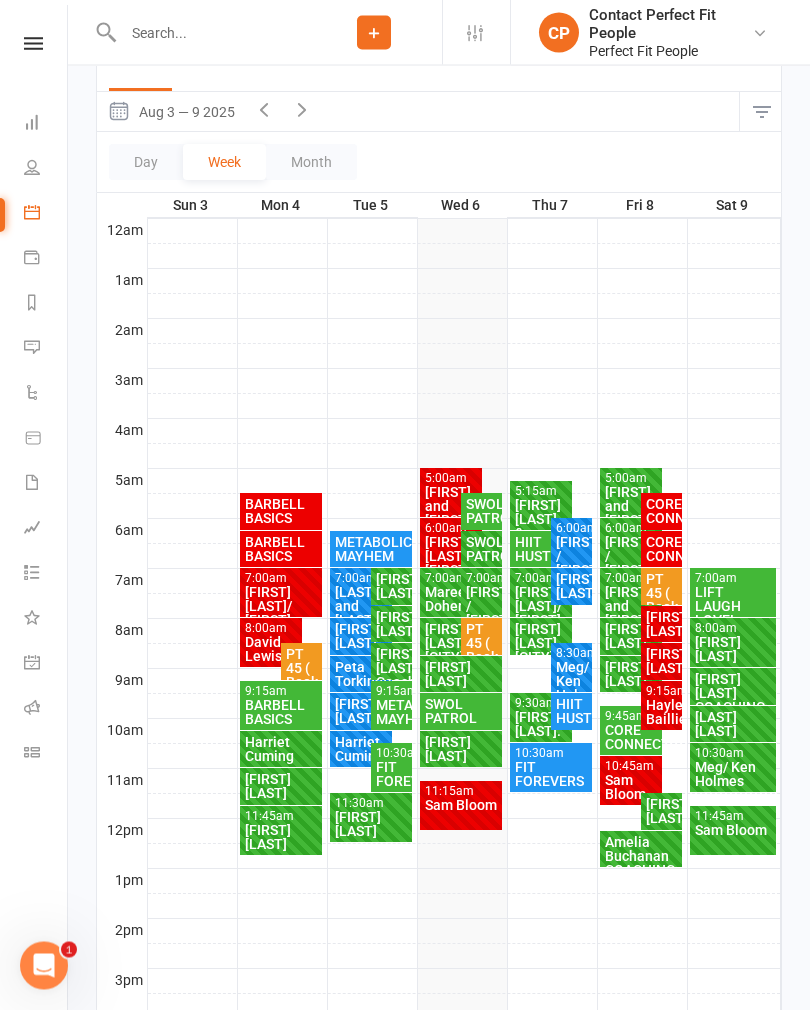 scroll, scrollTop: 205, scrollLeft: 0, axis: vertical 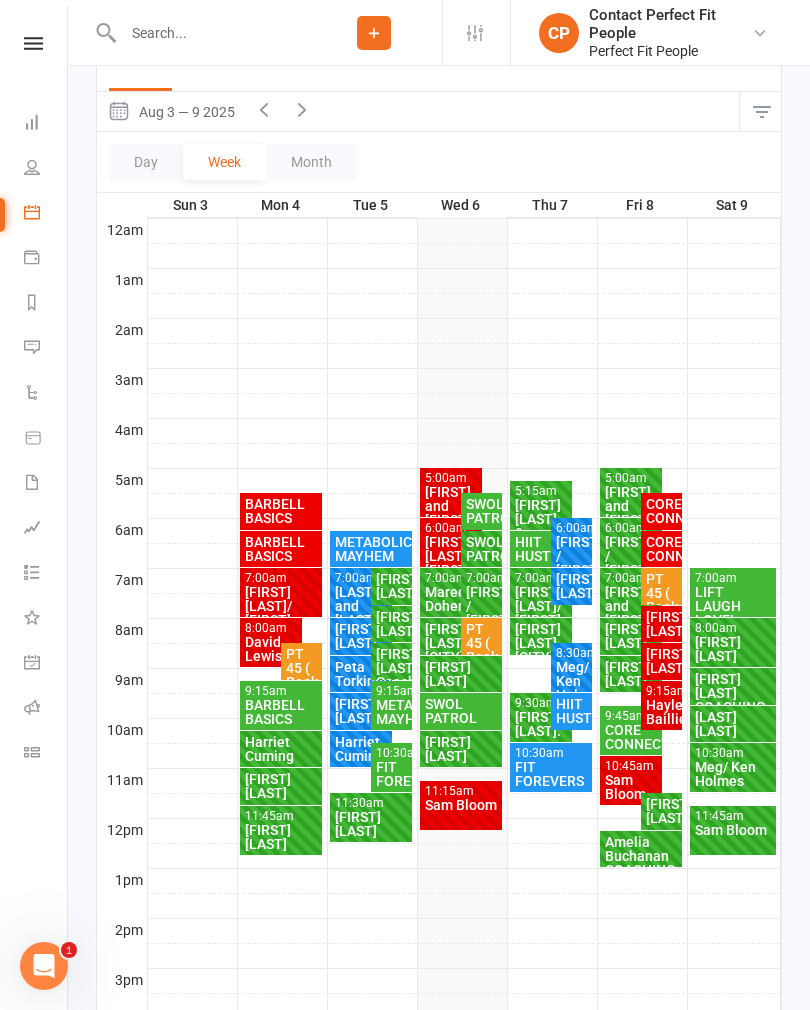 click on "[FIRST] / [FIRST] [LAST]" at bounding box center [481, 613] 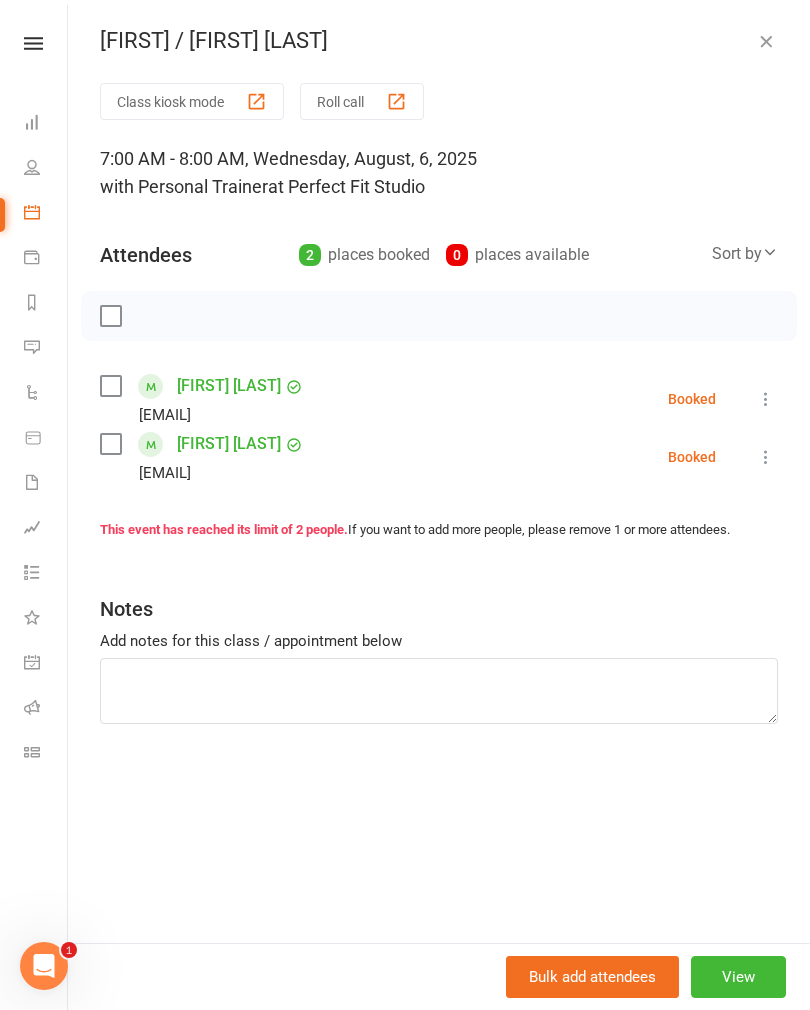 click on "View" at bounding box center [738, 977] 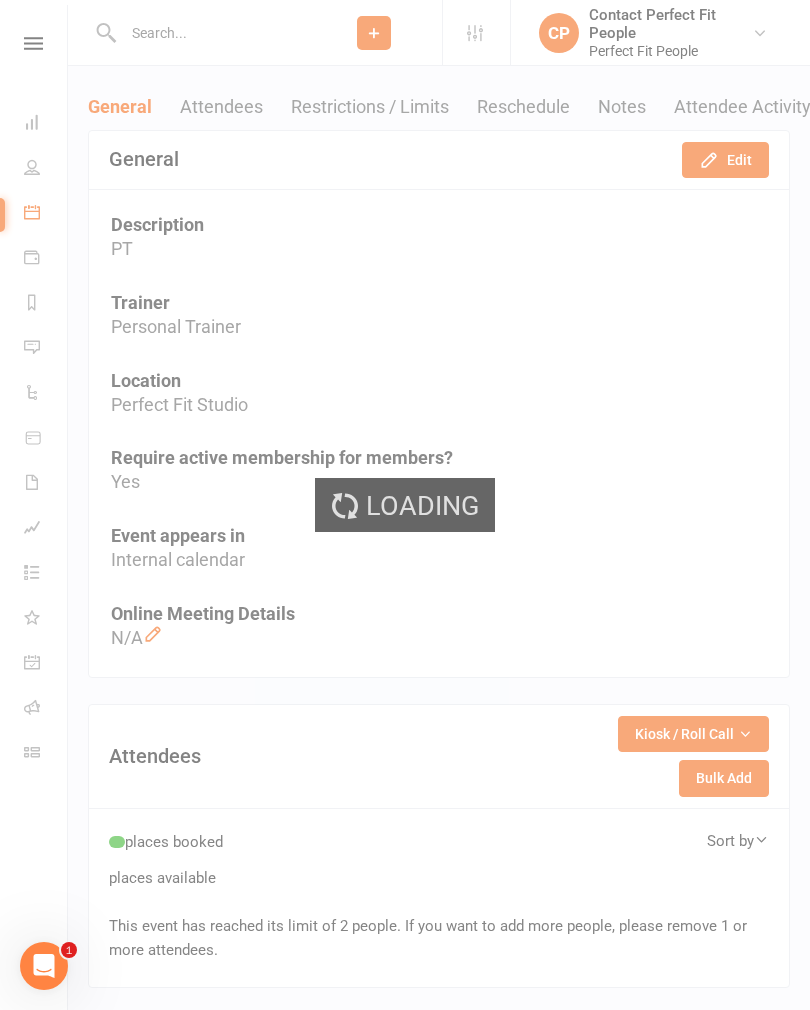 scroll, scrollTop: 0, scrollLeft: 0, axis: both 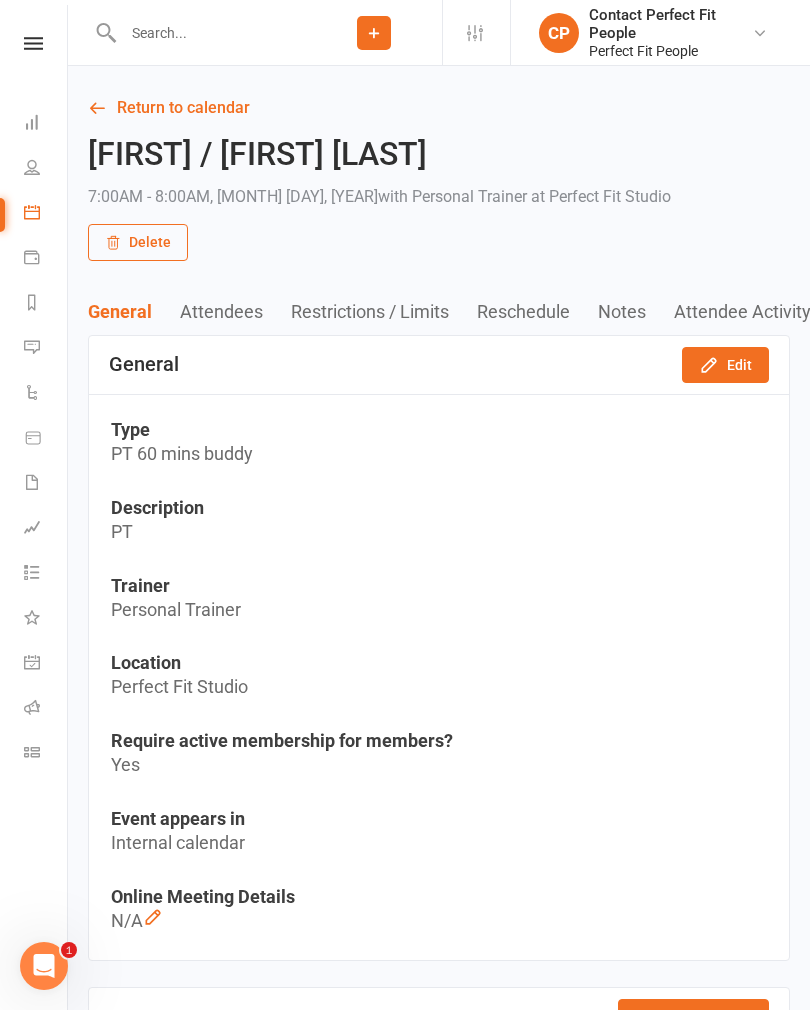 click 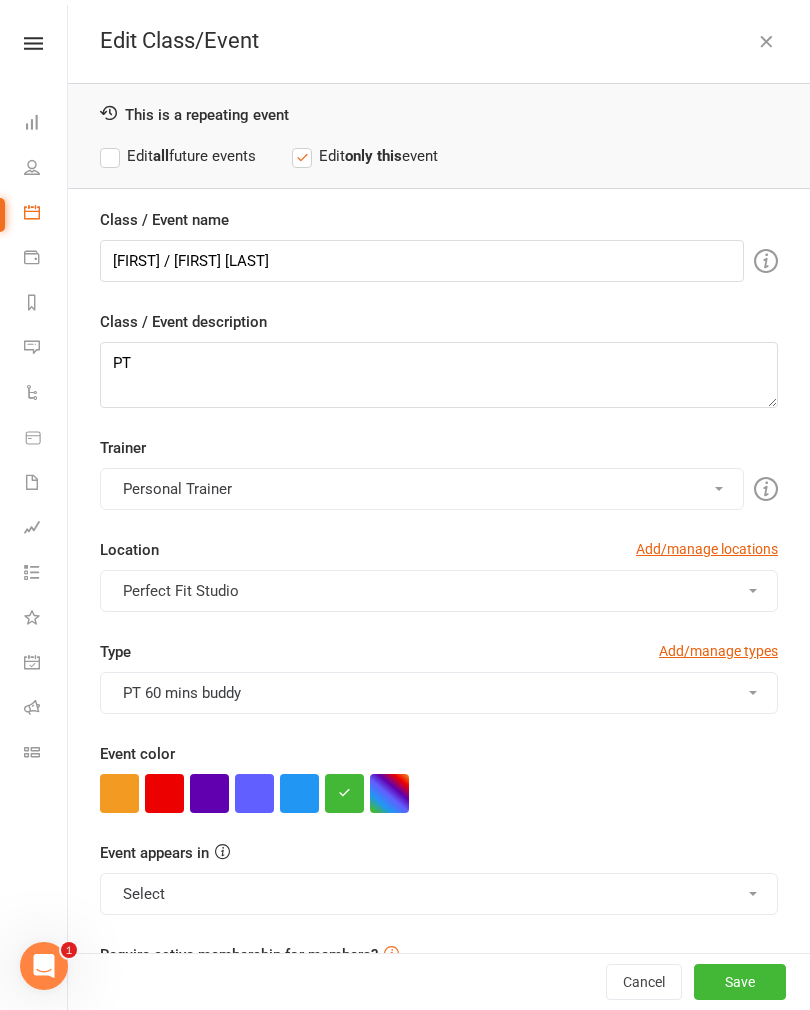 click at bounding box center (164, 793) 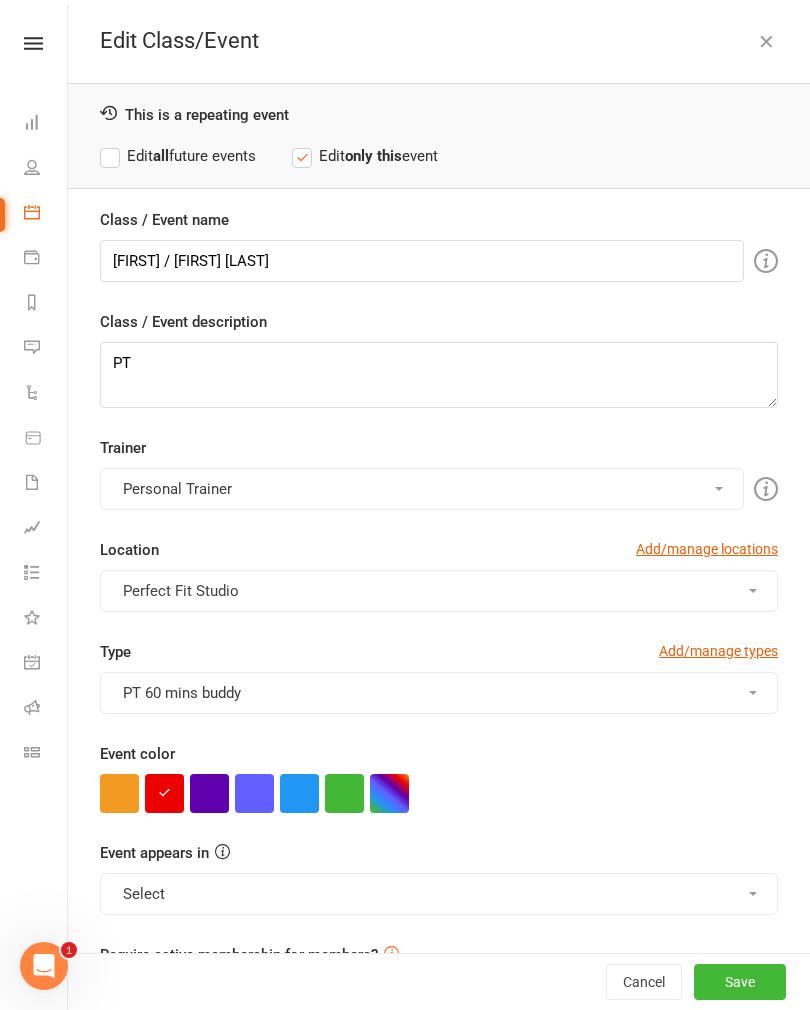 click on "Save" at bounding box center (740, 982) 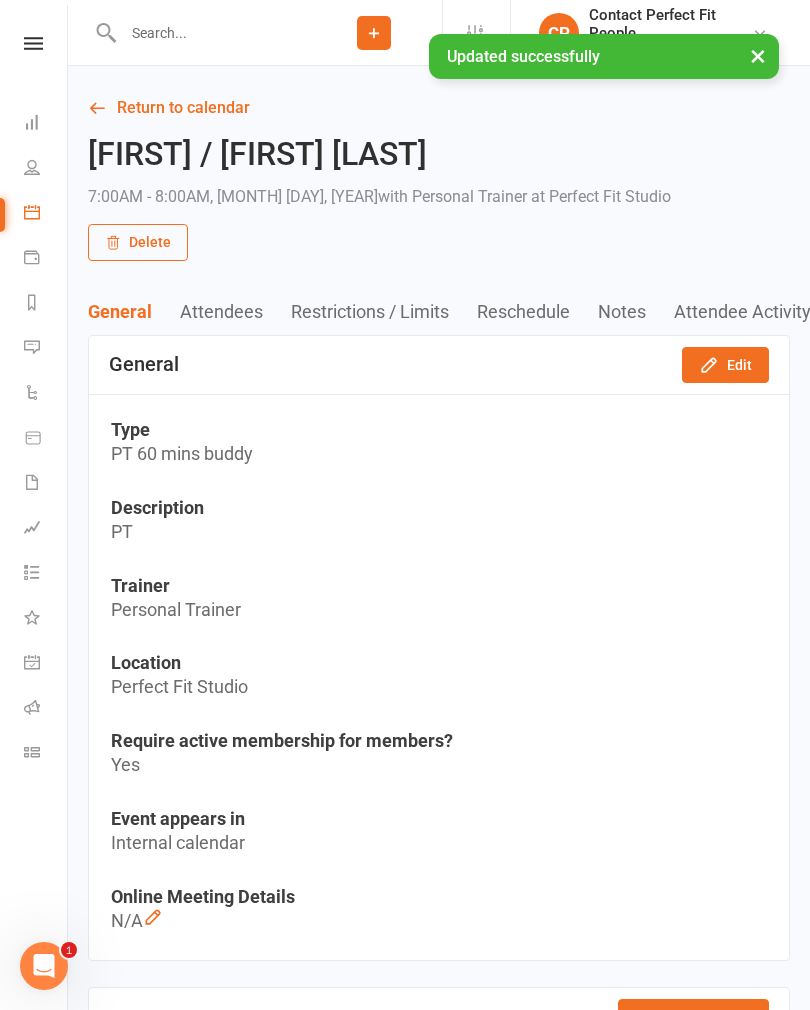 click on "Return to calendar" at bounding box center (439, 108) 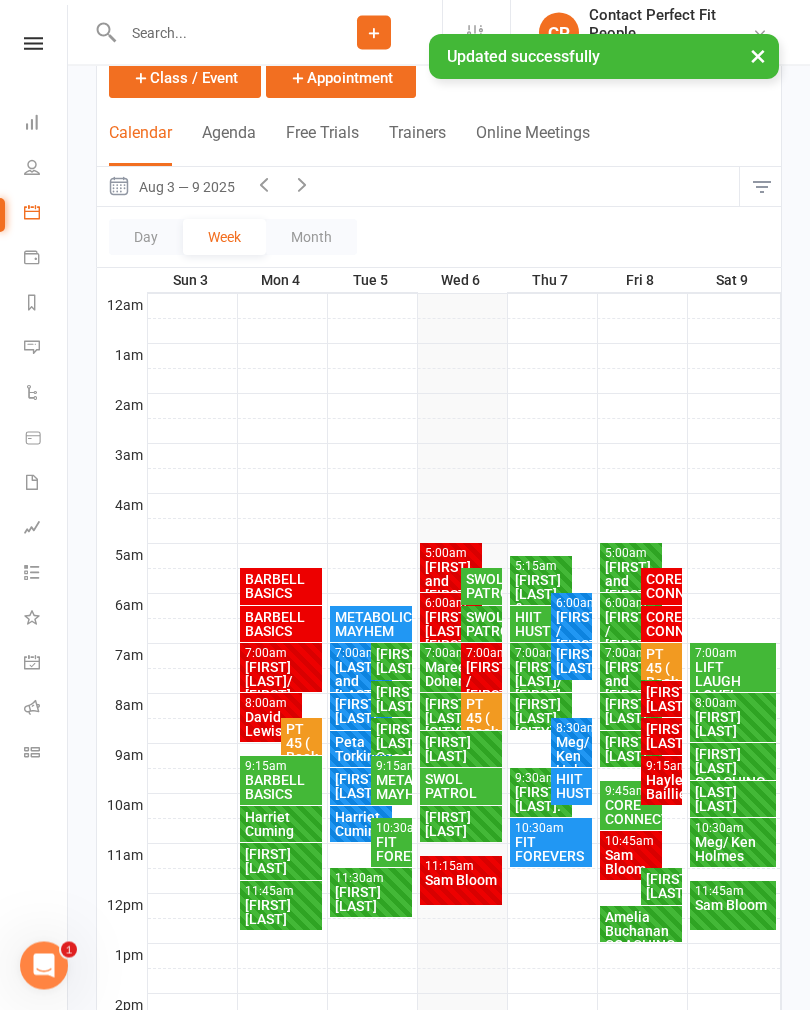 scroll, scrollTop: 130, scrollLeft: 0, axis: vertical 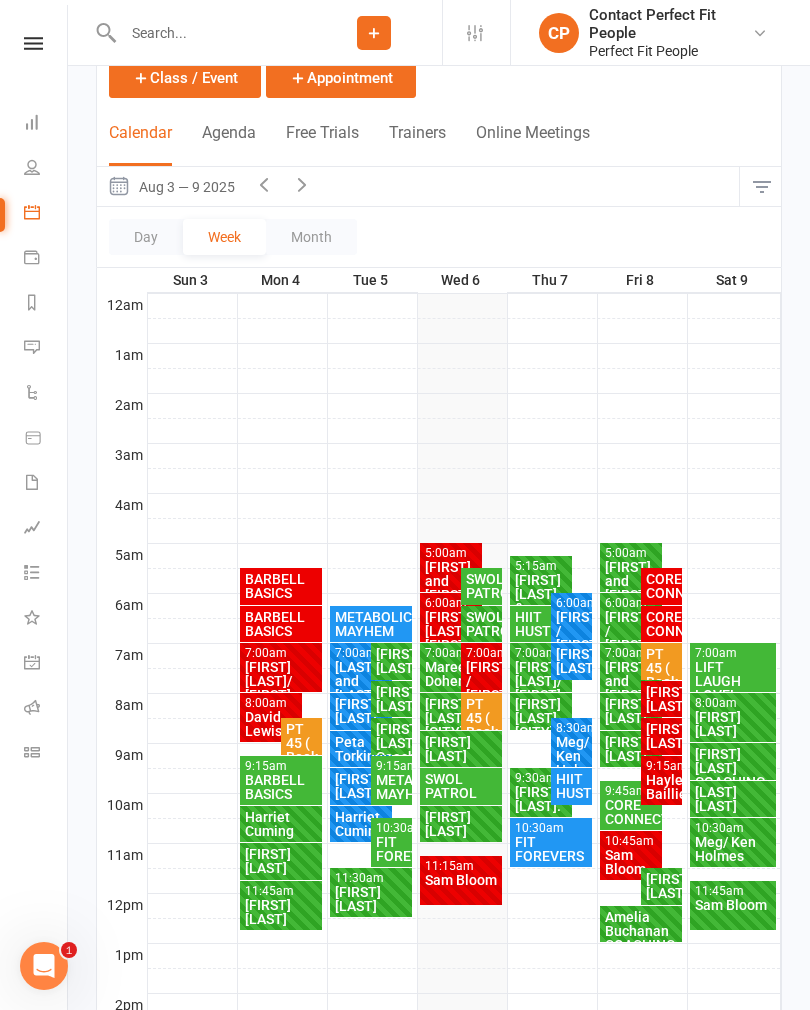 click on "Maree Doherty" at bounding box center [451, 674] 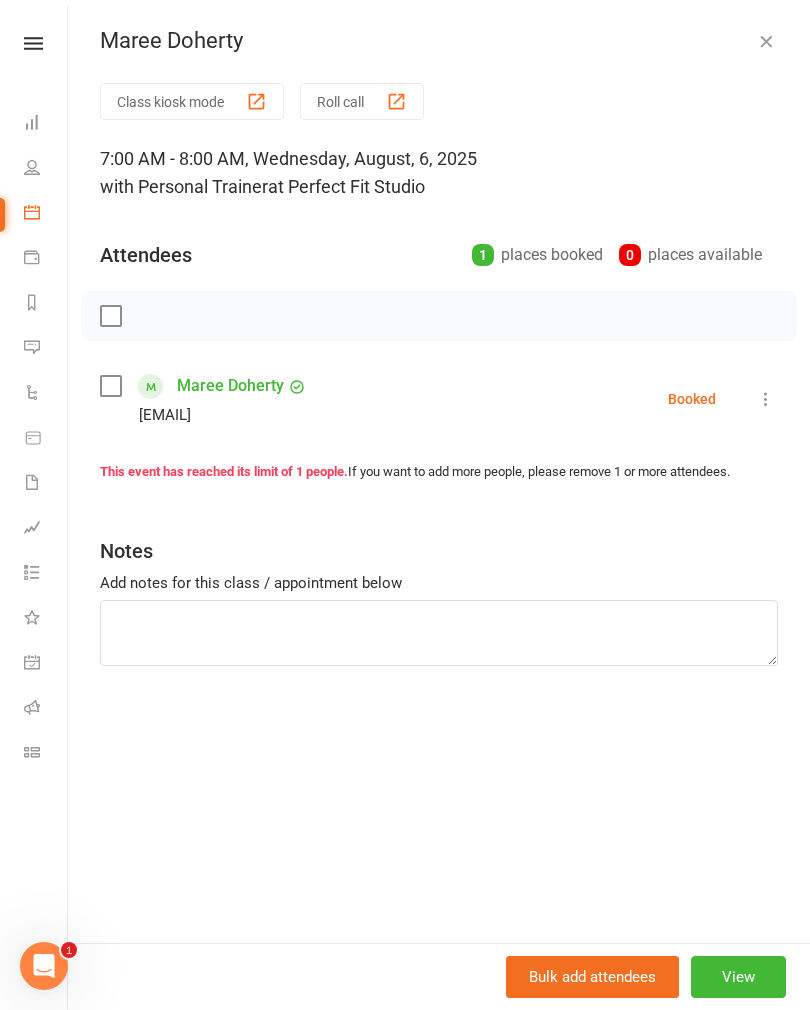 click at bounding box center [766, 399] 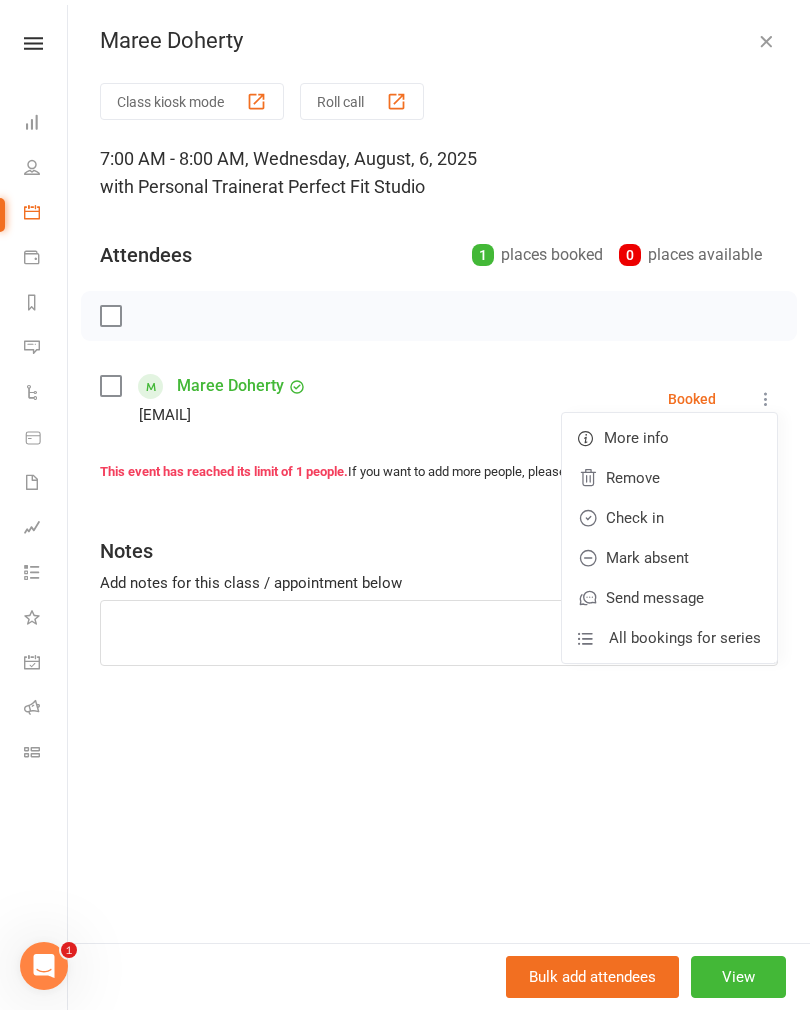 click on "Check in" at bounding box center [669, 518] 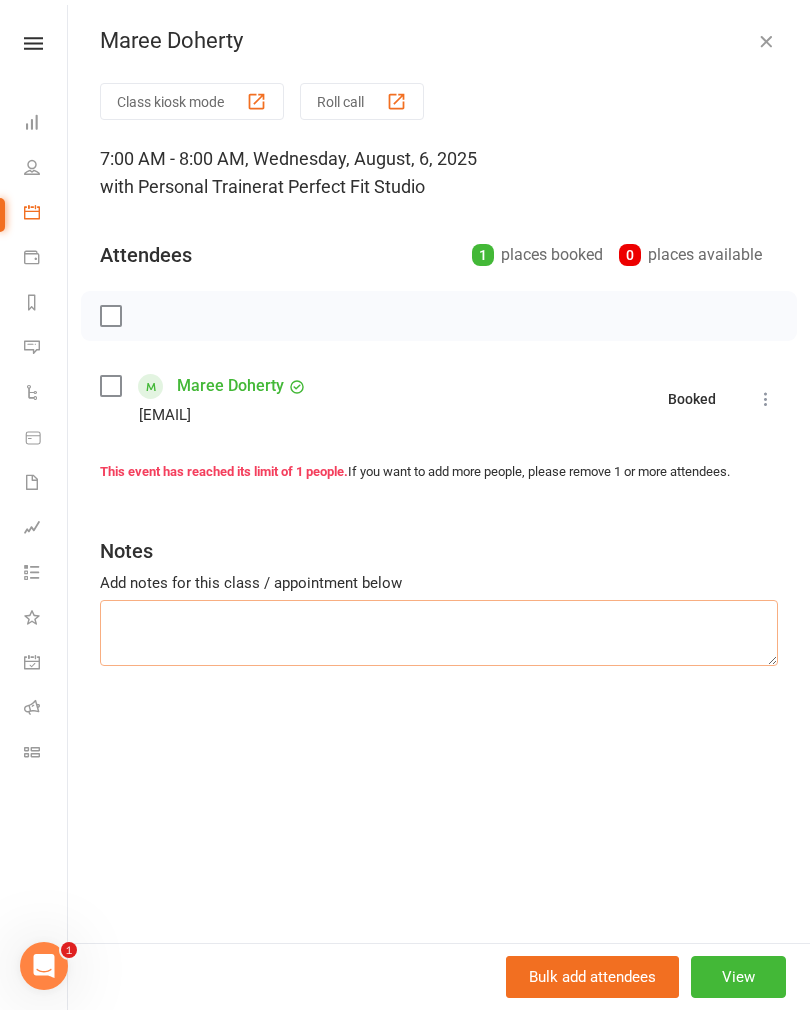 click at bounding box center [439, 633] 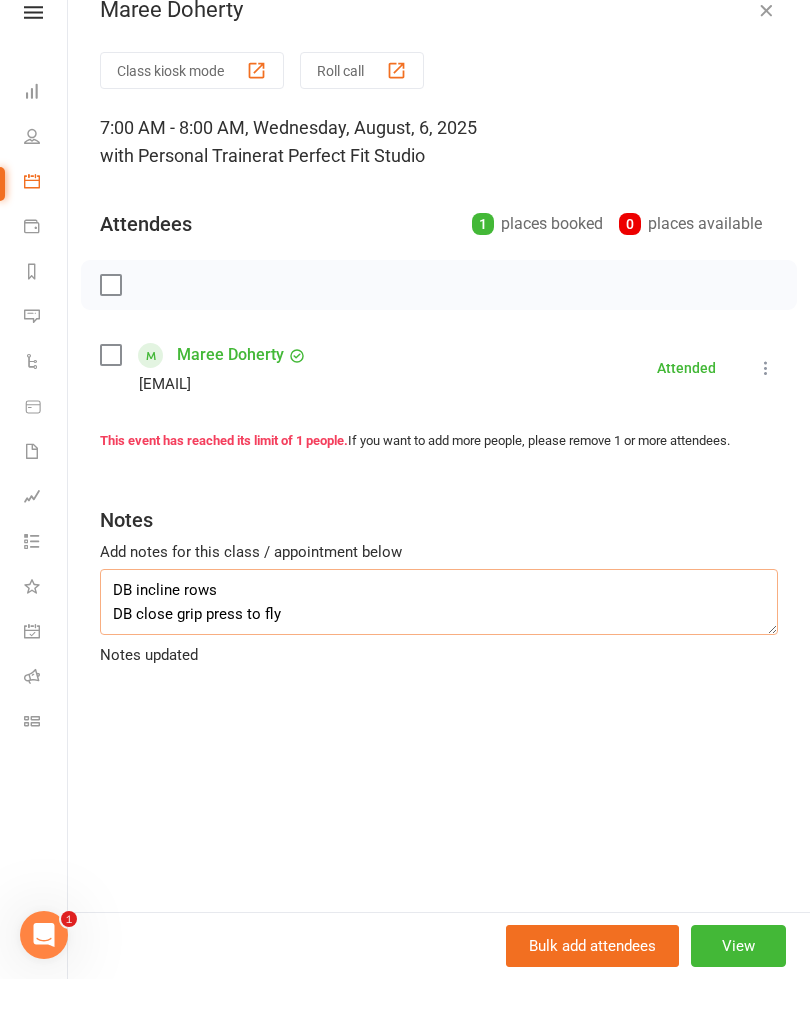 click on "DB incline rows
DB close grip press to fly" at bounding box center (439, 633) 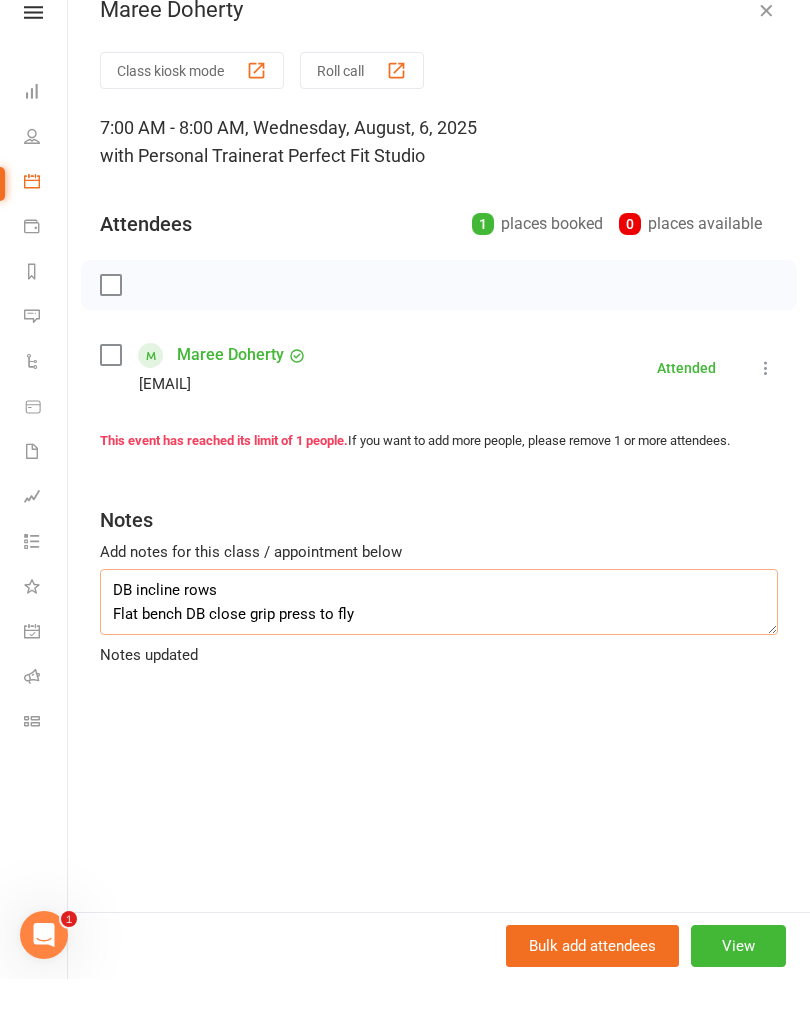 click on "DB incline rows
Flat bench DB close grip press to fly" at bounding box center [439, 633] 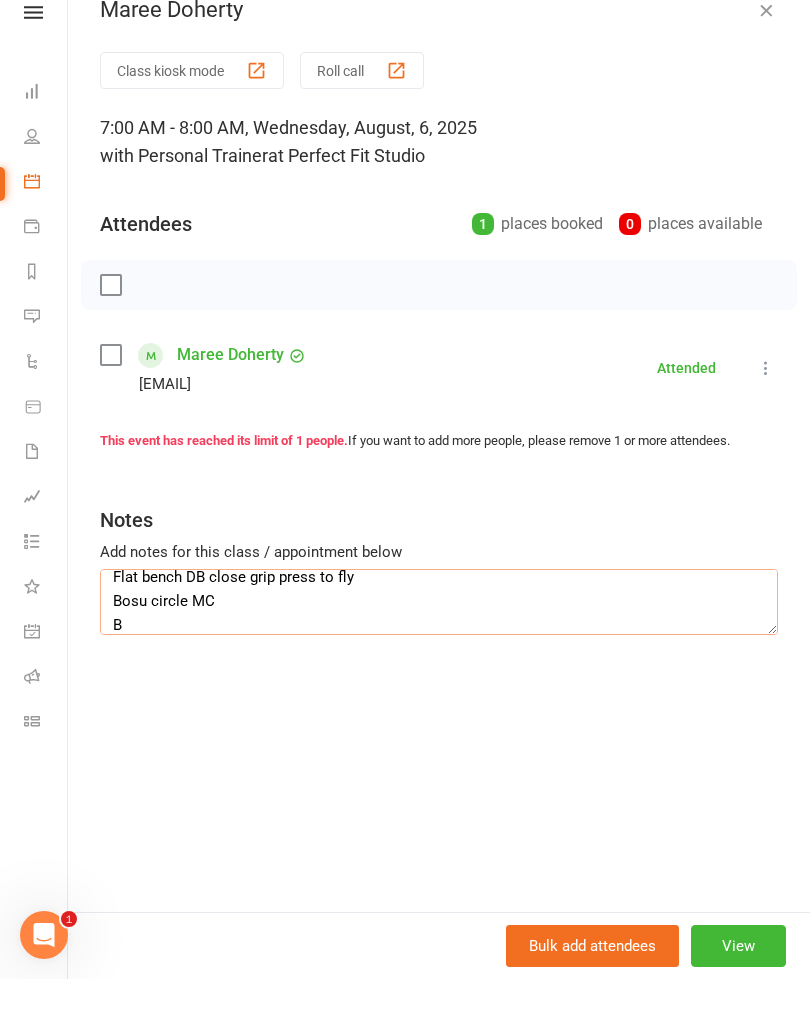 scroll, scrollTop: 37, scrollLeft: 0, axis: vertical 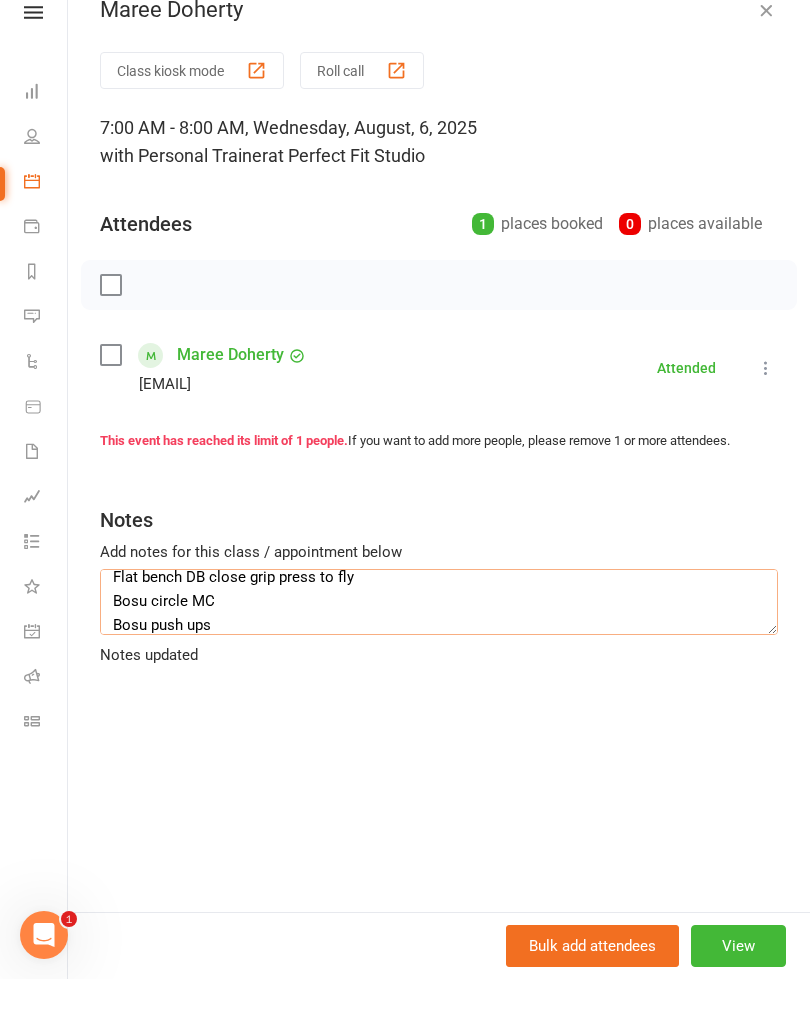 click on "DB incline rows
Flat bench DB close grip press to fly
Bosu circle MC
Bosu push ups" at bounding box center [439, 633] 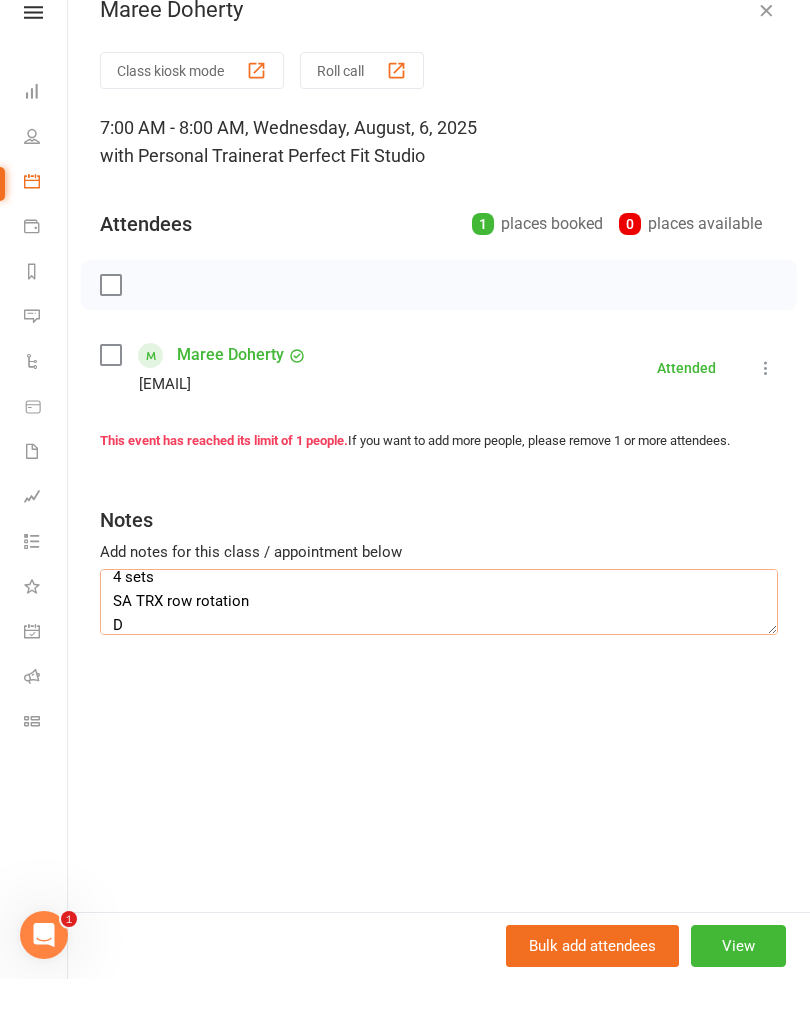 scroll, scrollTop: 109, scrollLeft: 0, axis: vertical 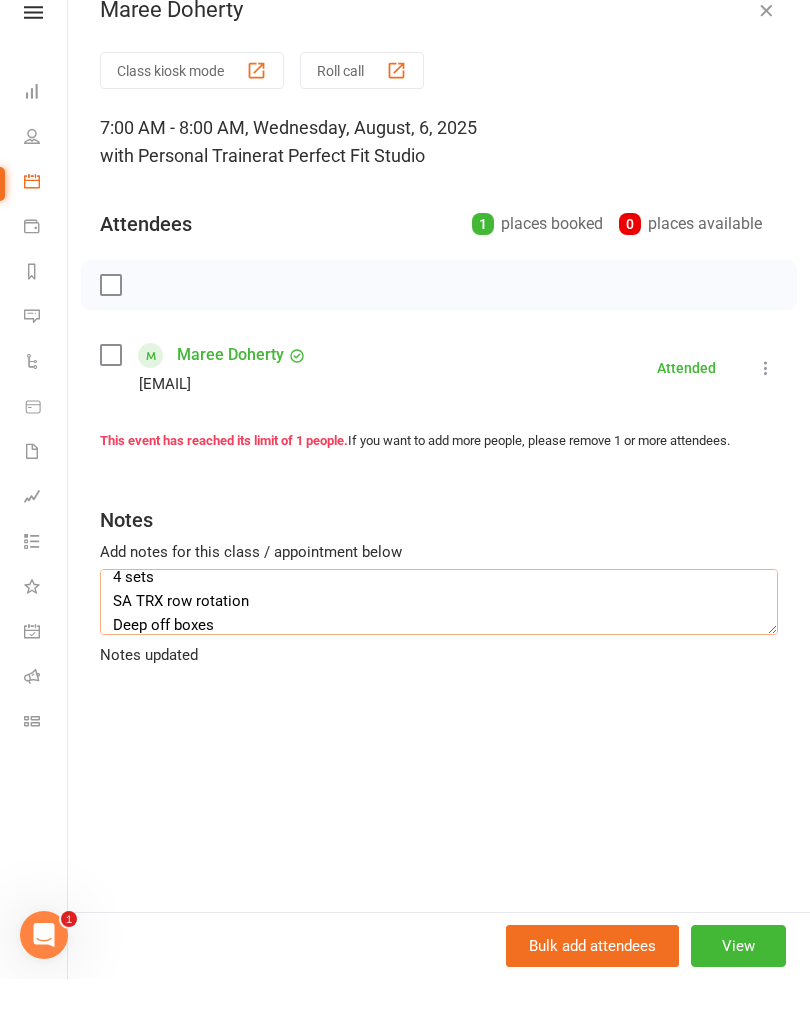 click on "DB incline rows
Flat bench DB close grip press to fly
Bosu circle MC
Bosu push ups
4 sets
SA TRX row rotation
Deep off boxes" at bounding box center (439, 633) 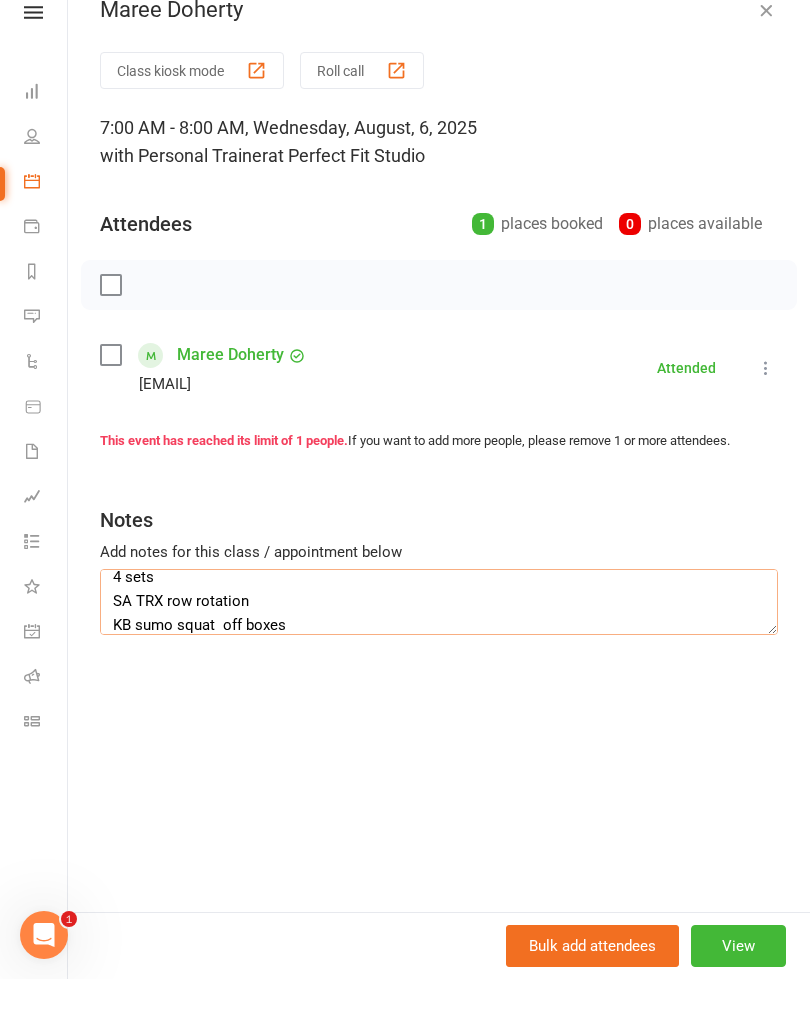 click on "DB incline rows
Flat bench DB close grip press to fly
Bosu circle MC
Bosu push ups
4 sets
SA TRX row rotation
KB sumo squat  off boxes" at bounding box center [439, 633] 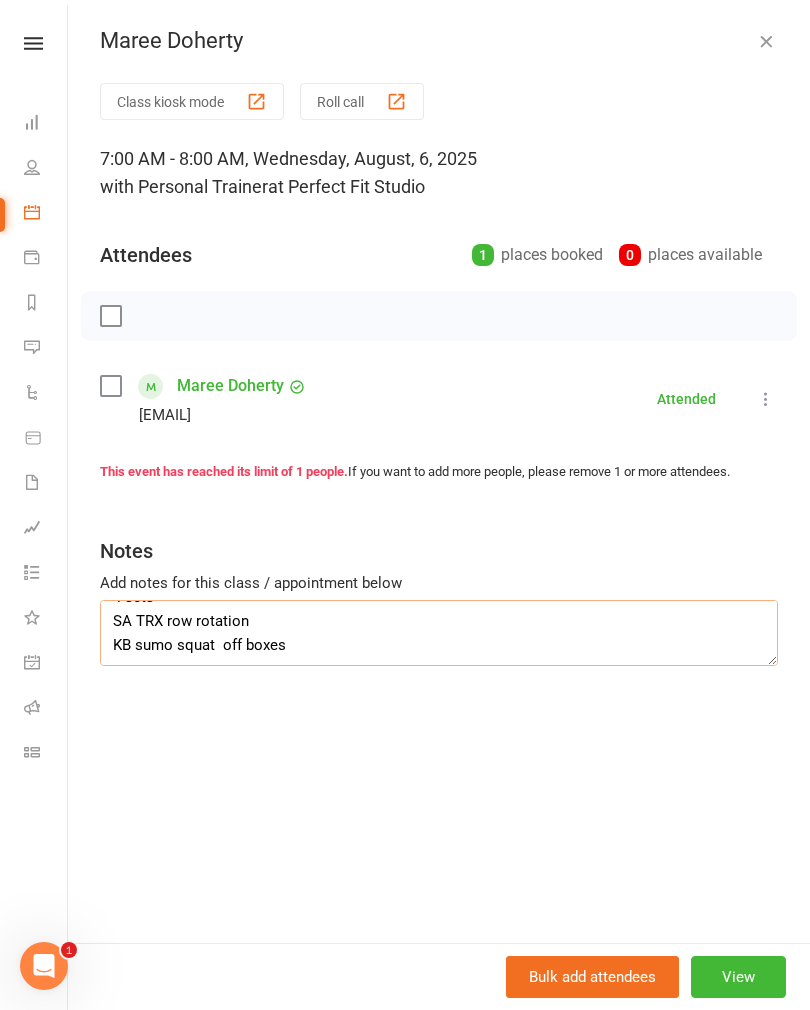 scroll, scrollTop: 160, scrollLeft: 0, axis: vertical 